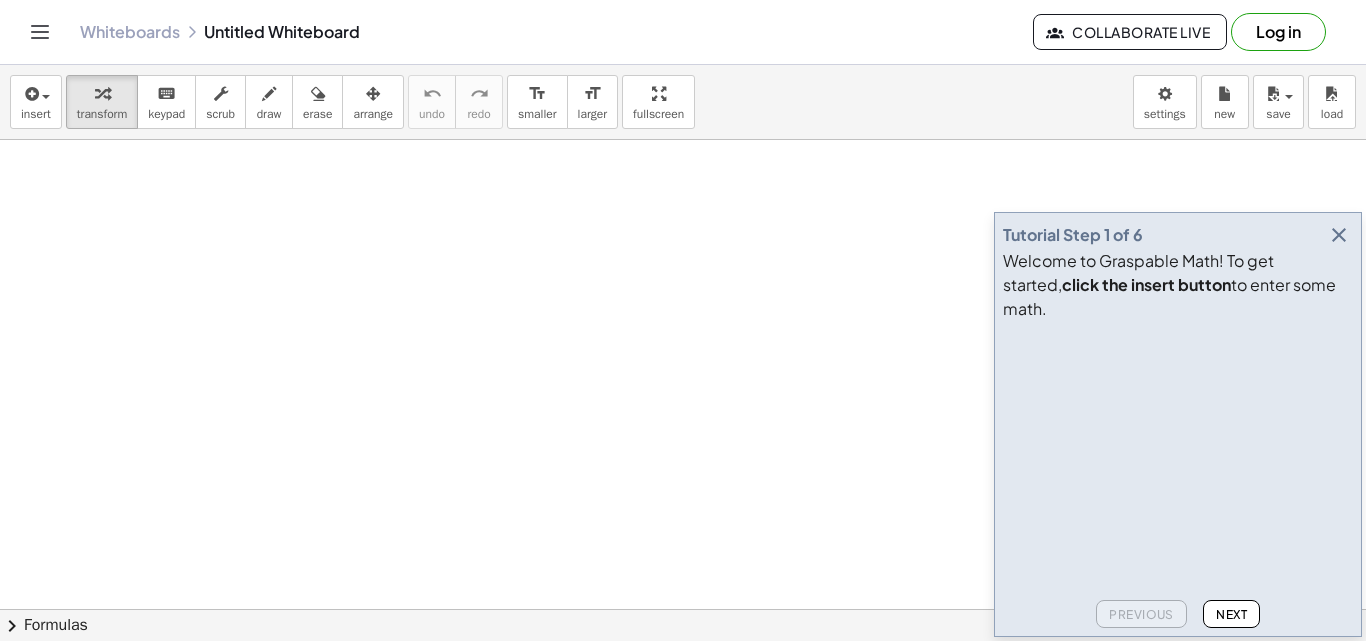 scroll, scrollTop: 0, scrollLeft: 0, axis: both 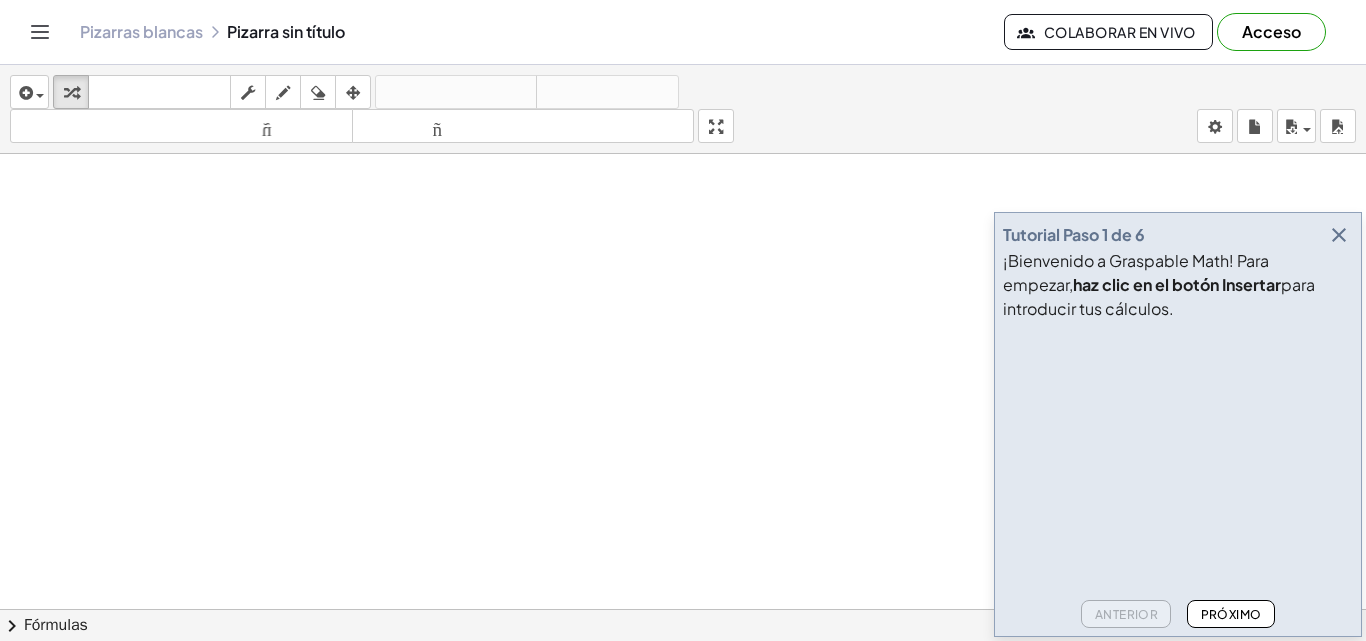 click at bounding box center [1339, 235] 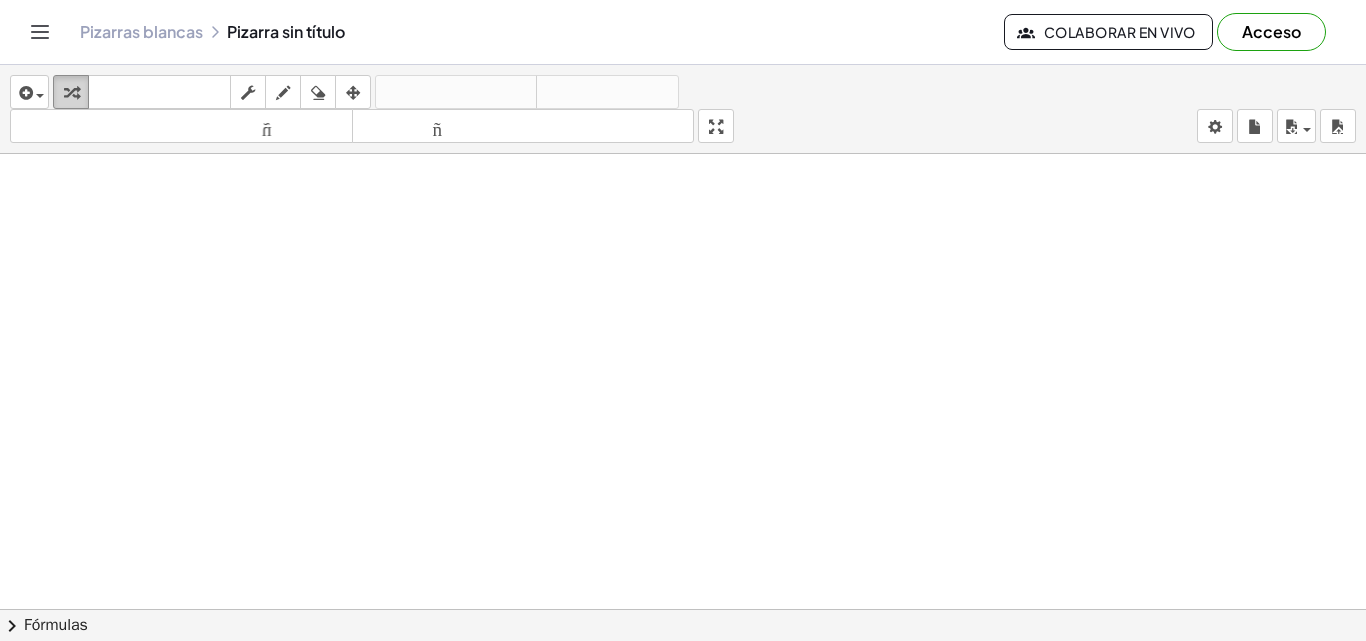 click at bounding box center [71, 93] 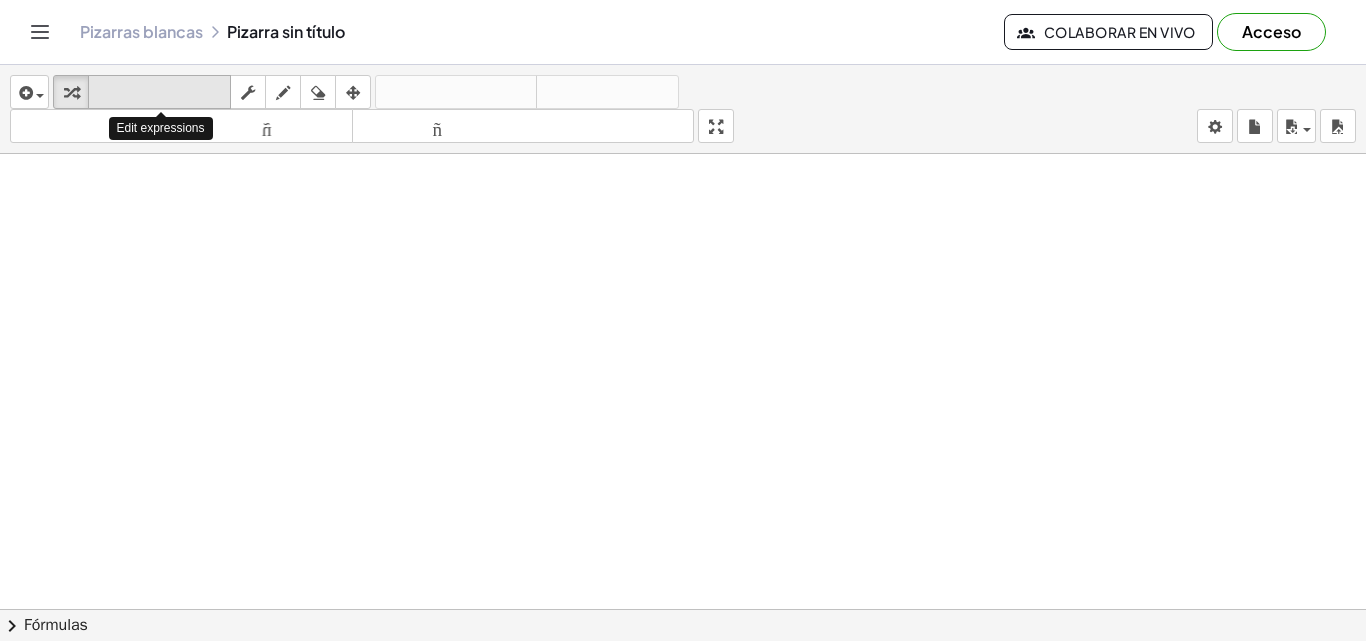 click on "teclado" at bounding box center (159, 92) 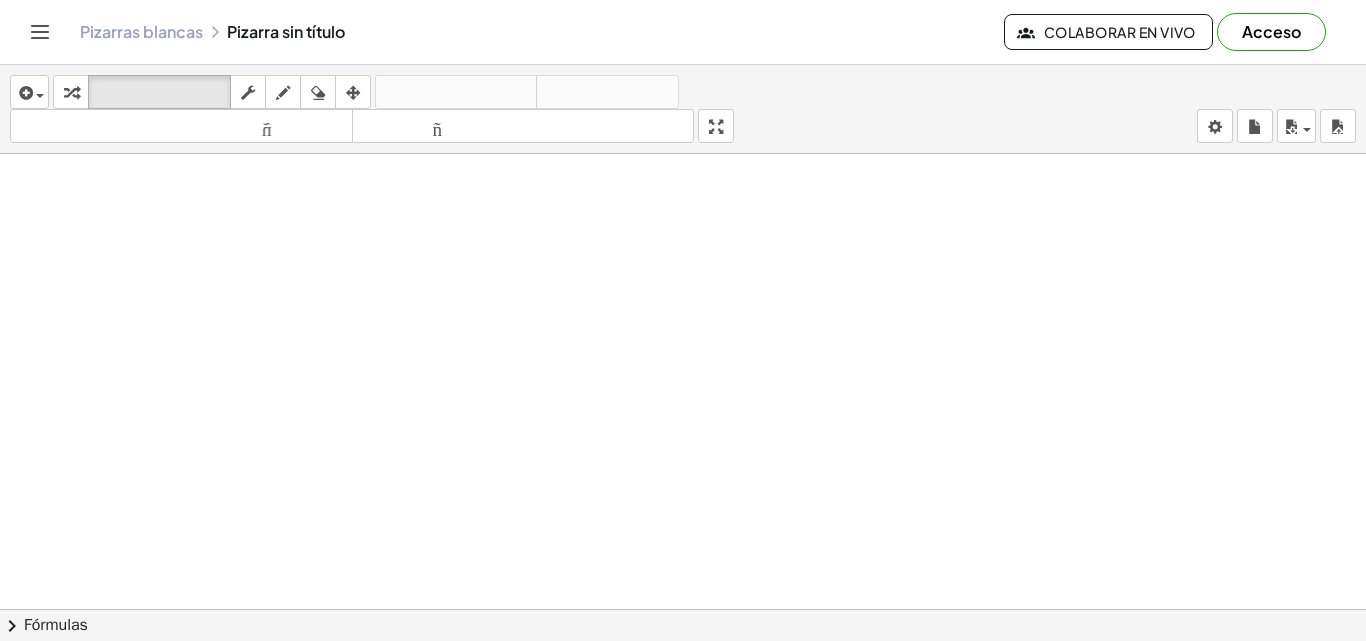click at bounding box center (683, 688) 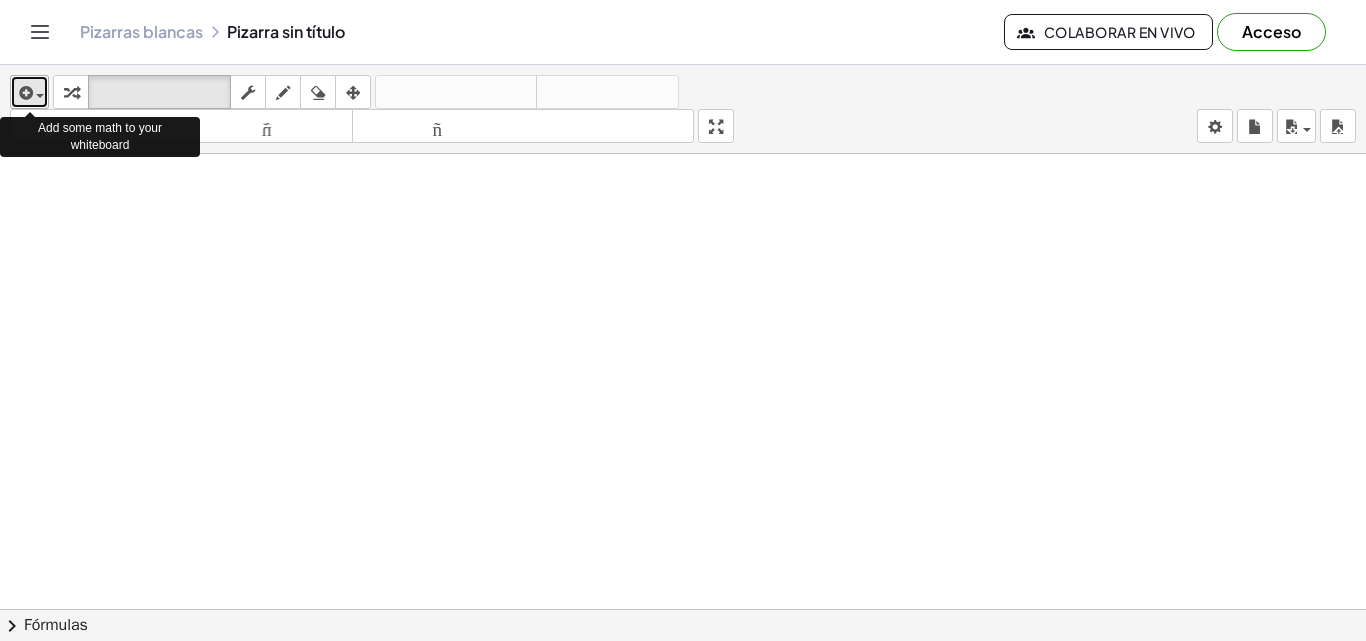 click on "insertar" at bounding box center (29, 92) 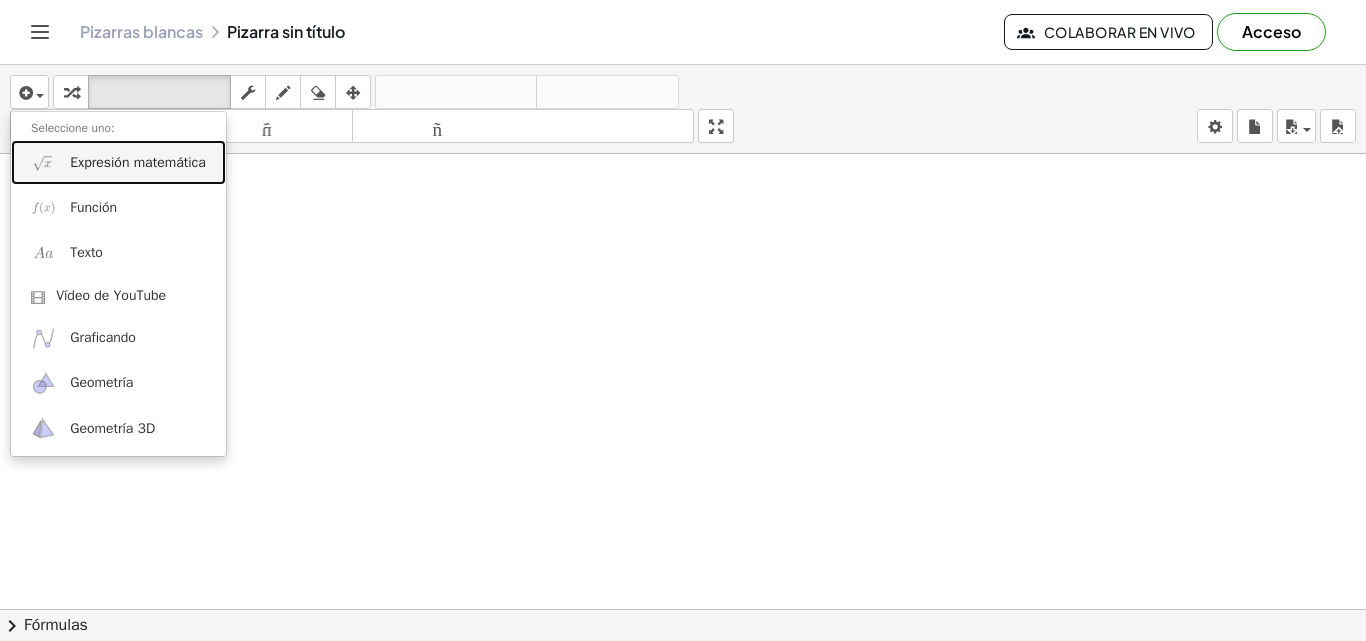 click on "Expresión matemática" at bounding box center (138, 162) 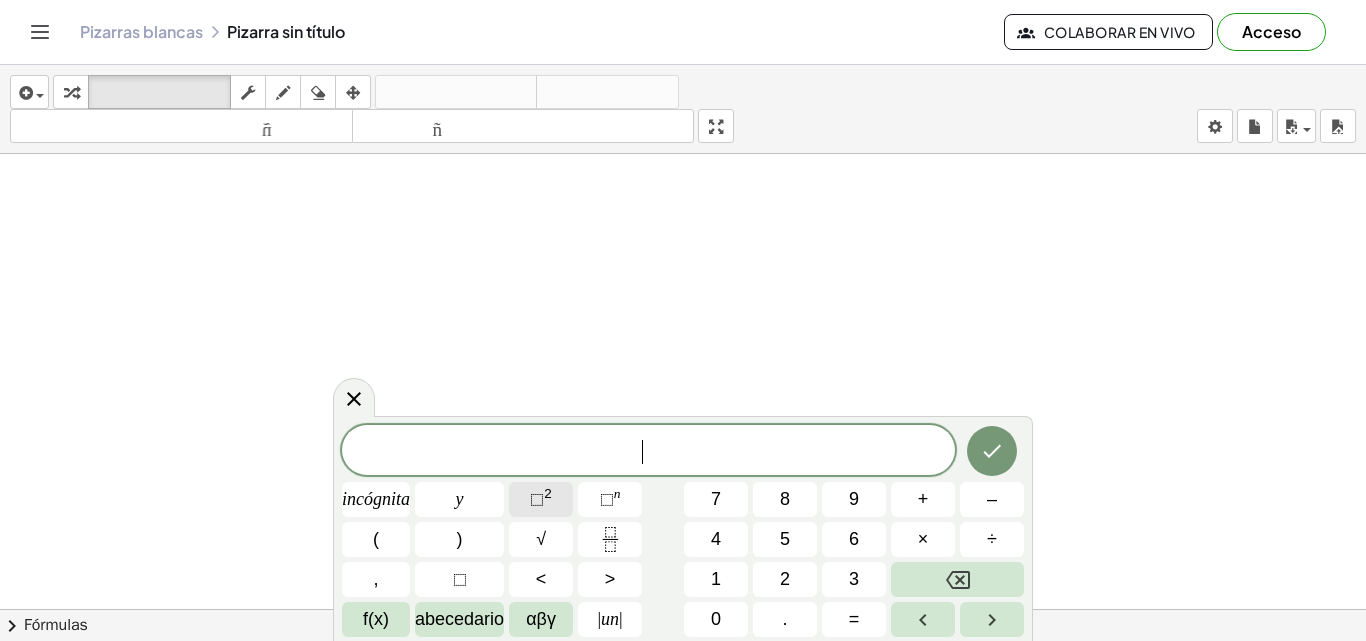 click on "⬚" at bounding box center (537, 499) 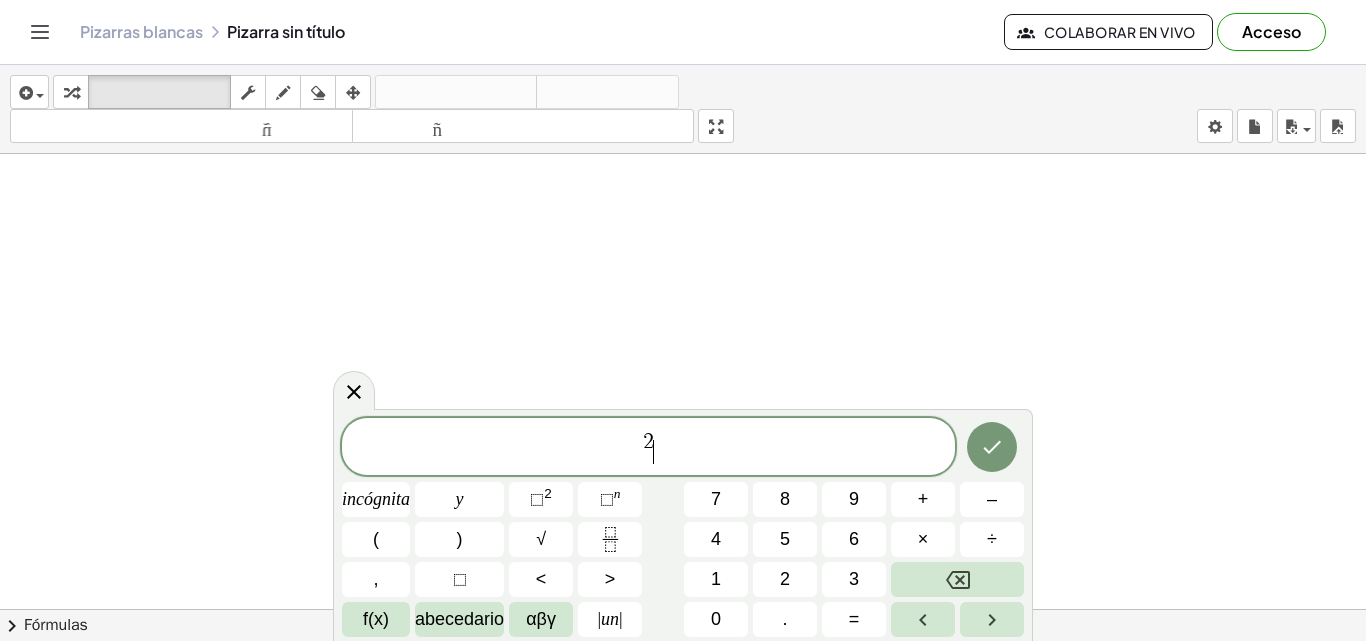 click on "2" at bounding box center (648, 443) 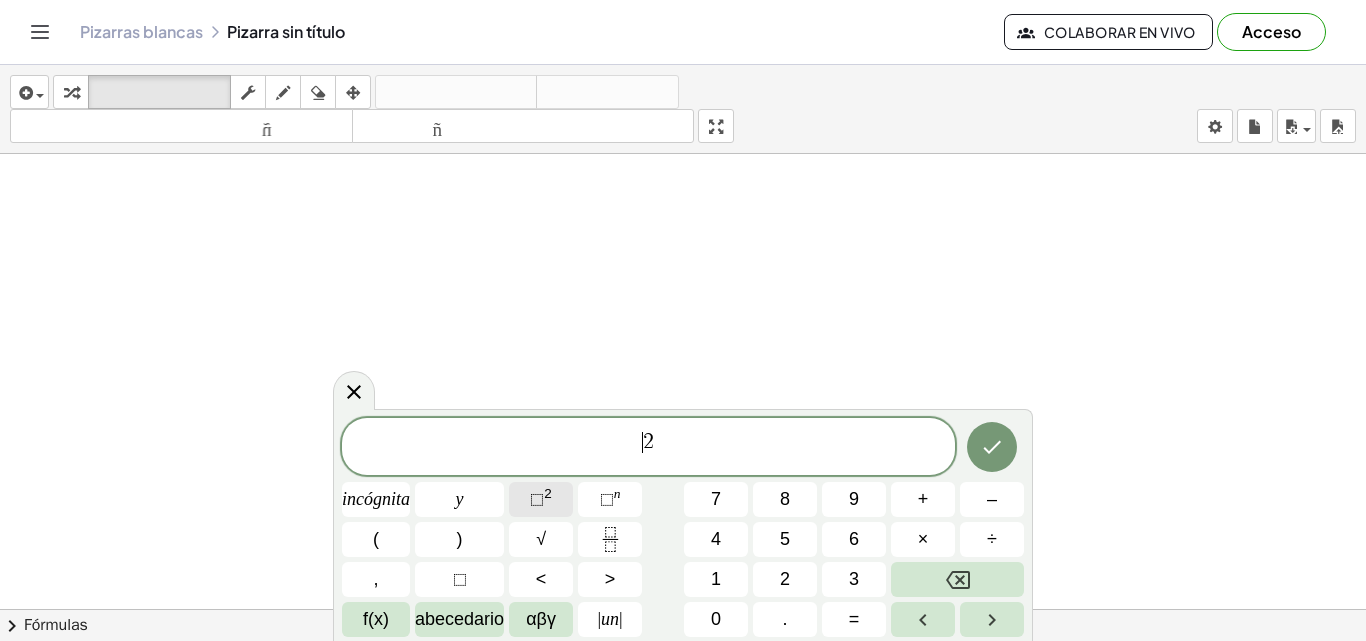 click on "⬚" at bounding box center [537, 499] 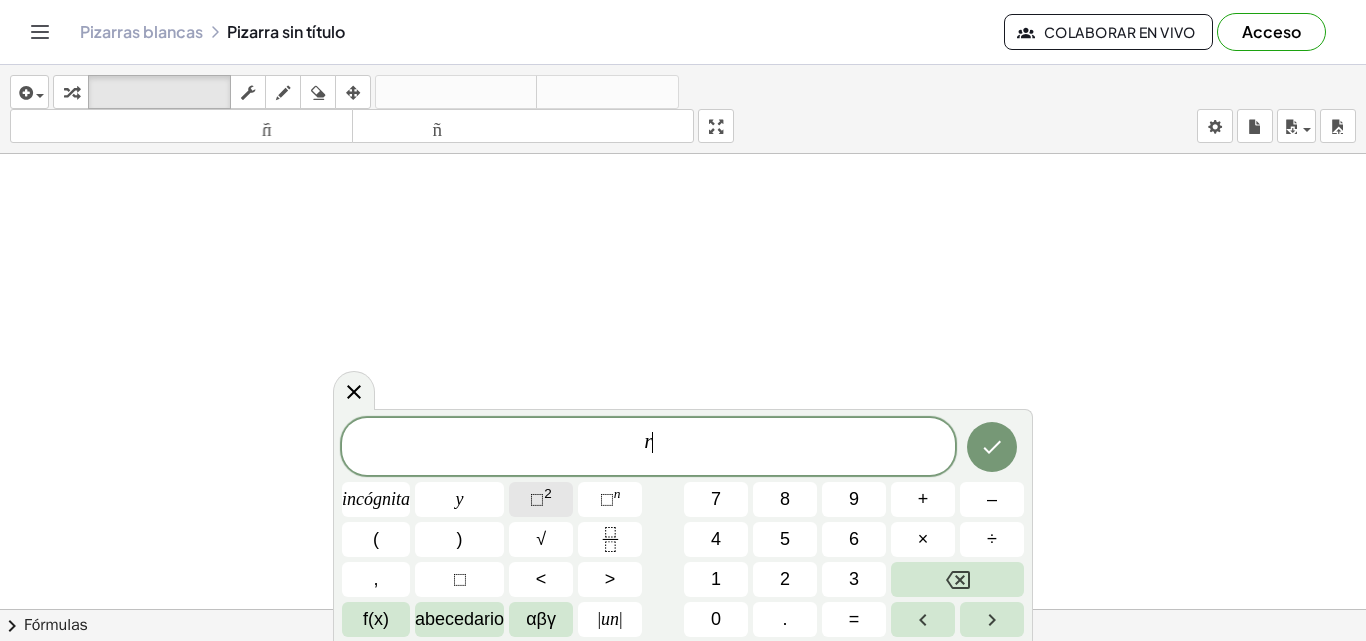click on "⬚" at bounding box center [537, 499] 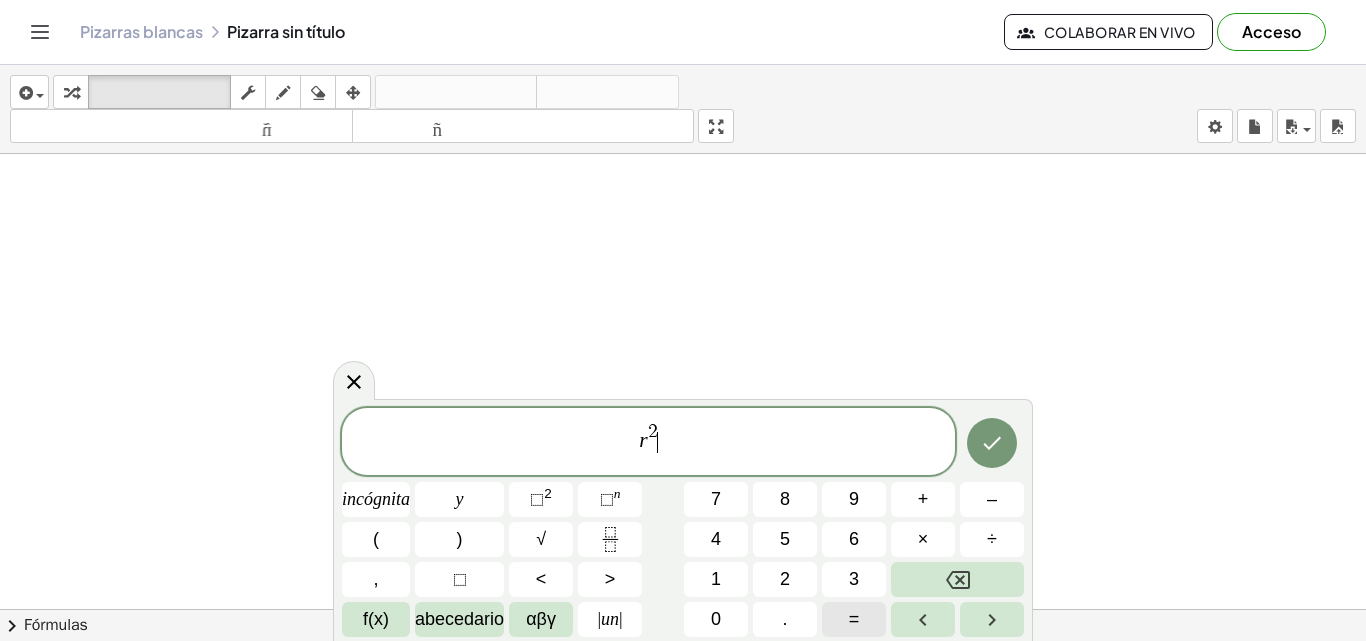 click on "=" at bounding box center [854, 619] 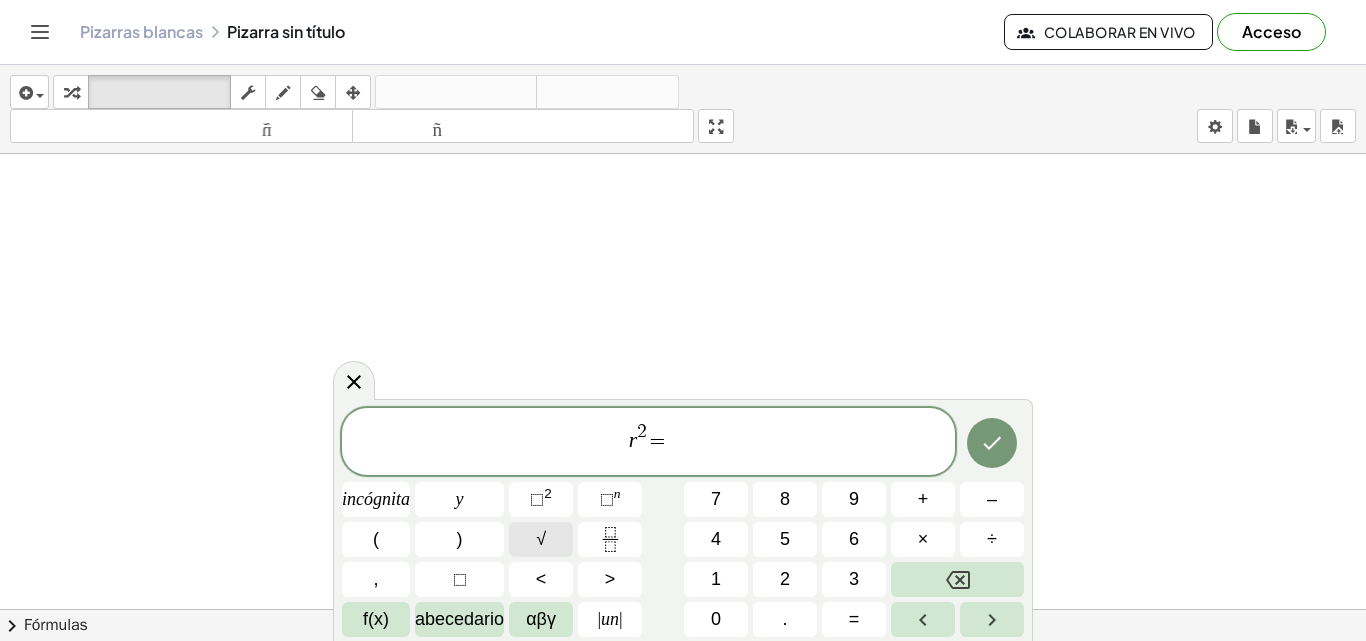 click on "√" at bounding box center [541, 539] 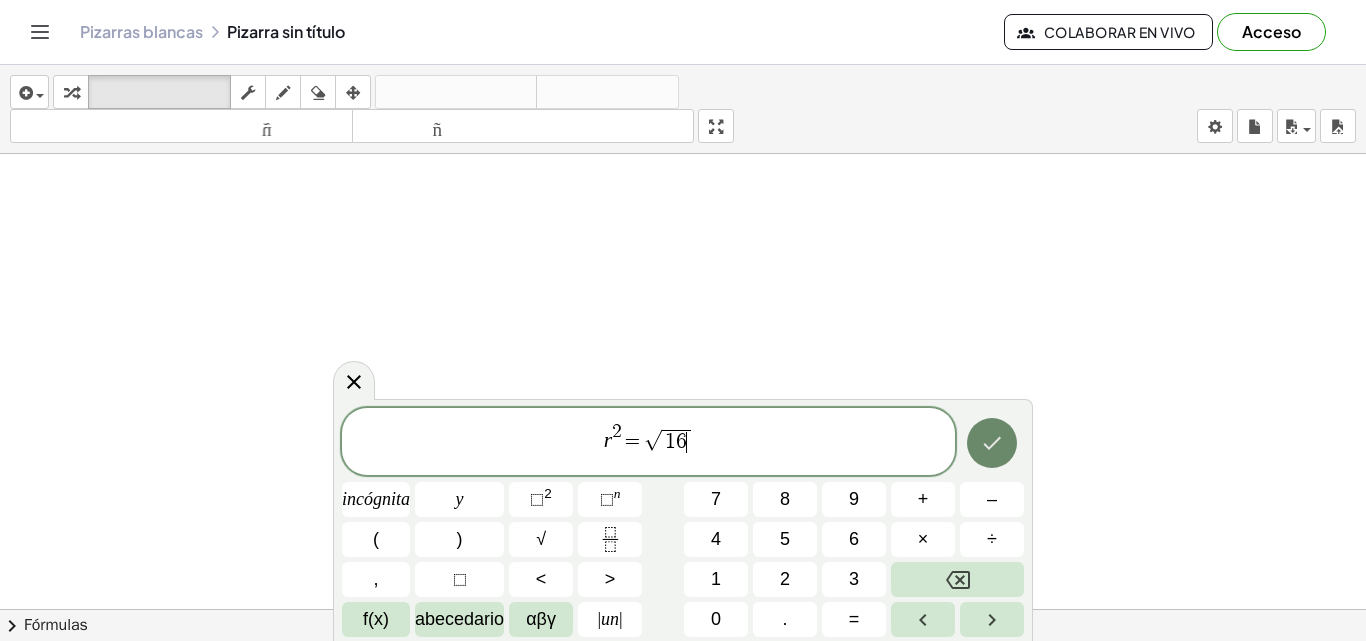 click 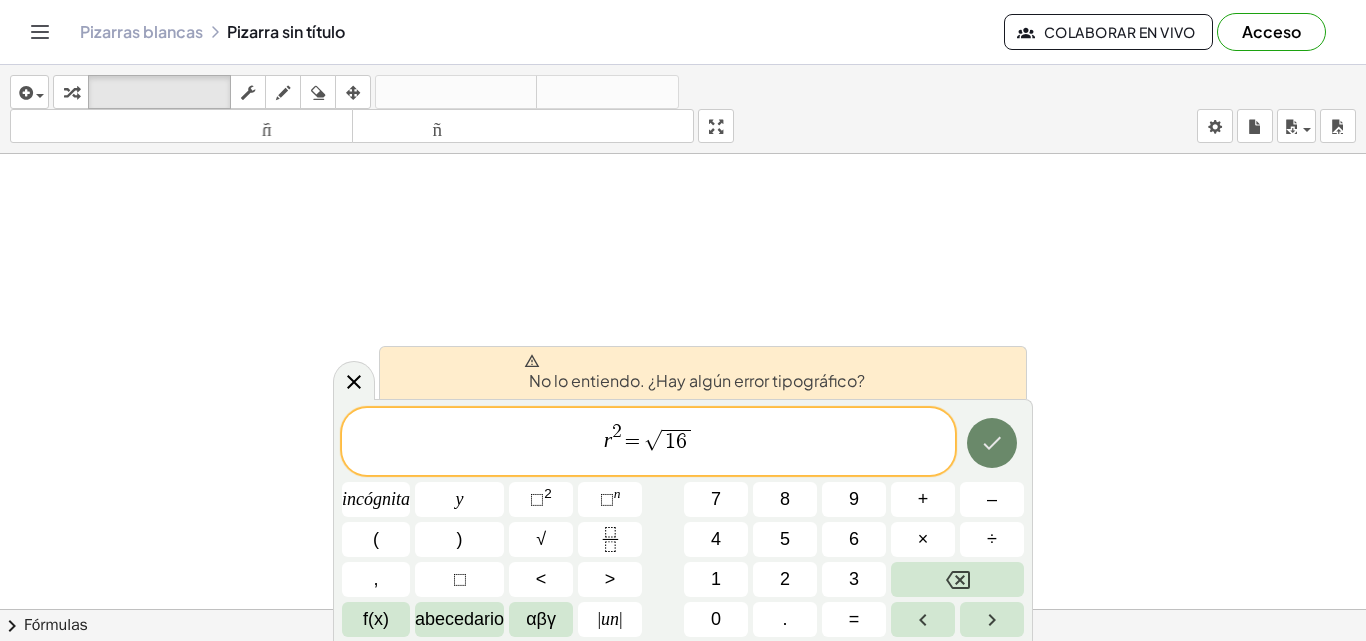 click 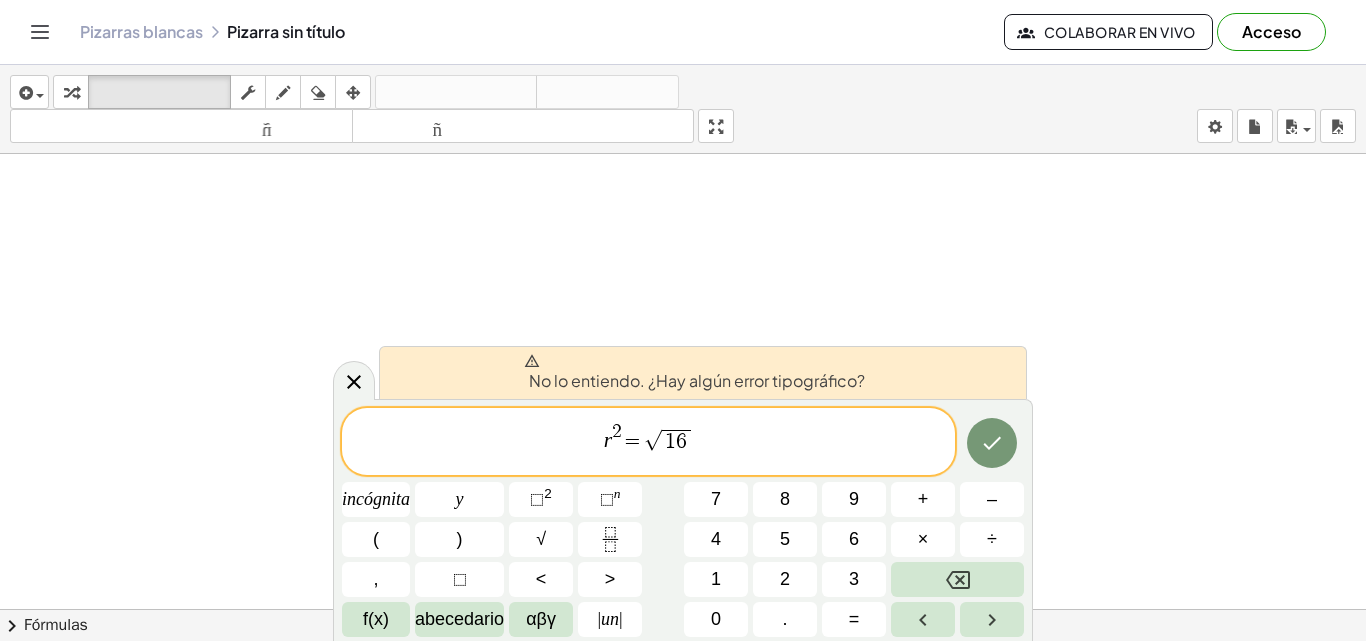 click 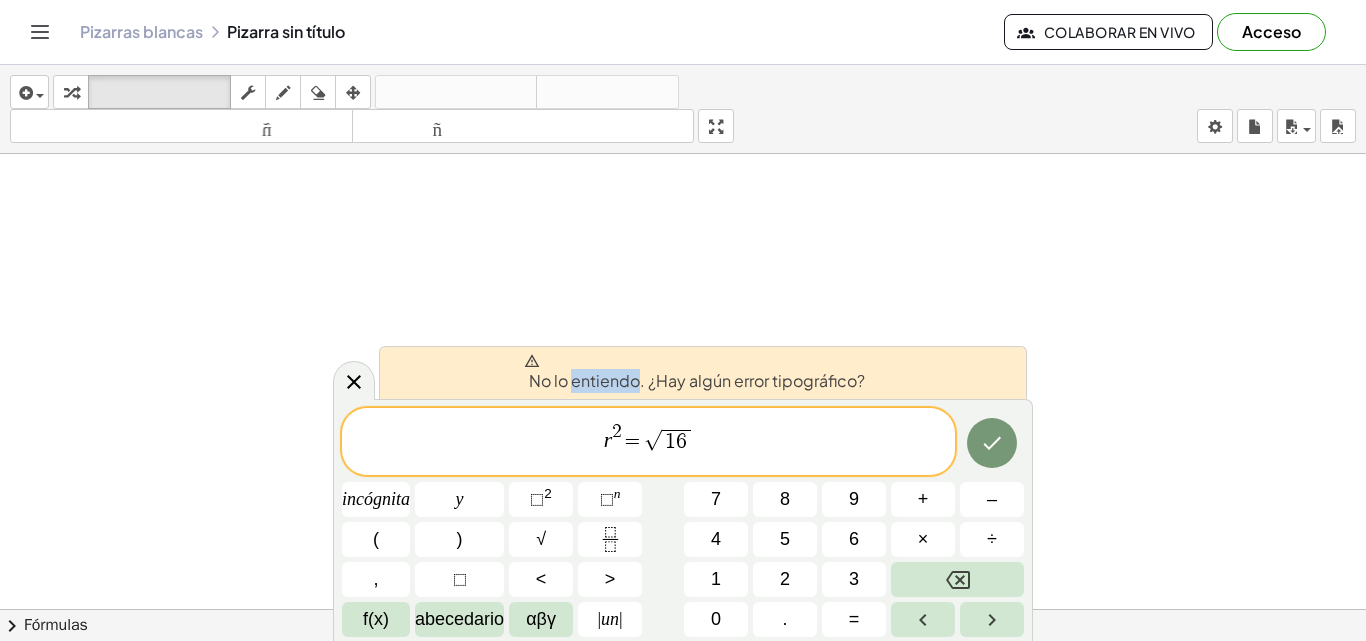 click on "No lo entiendo. ¿Hay algún error tipográfico?" at bounding box center [697, 380] 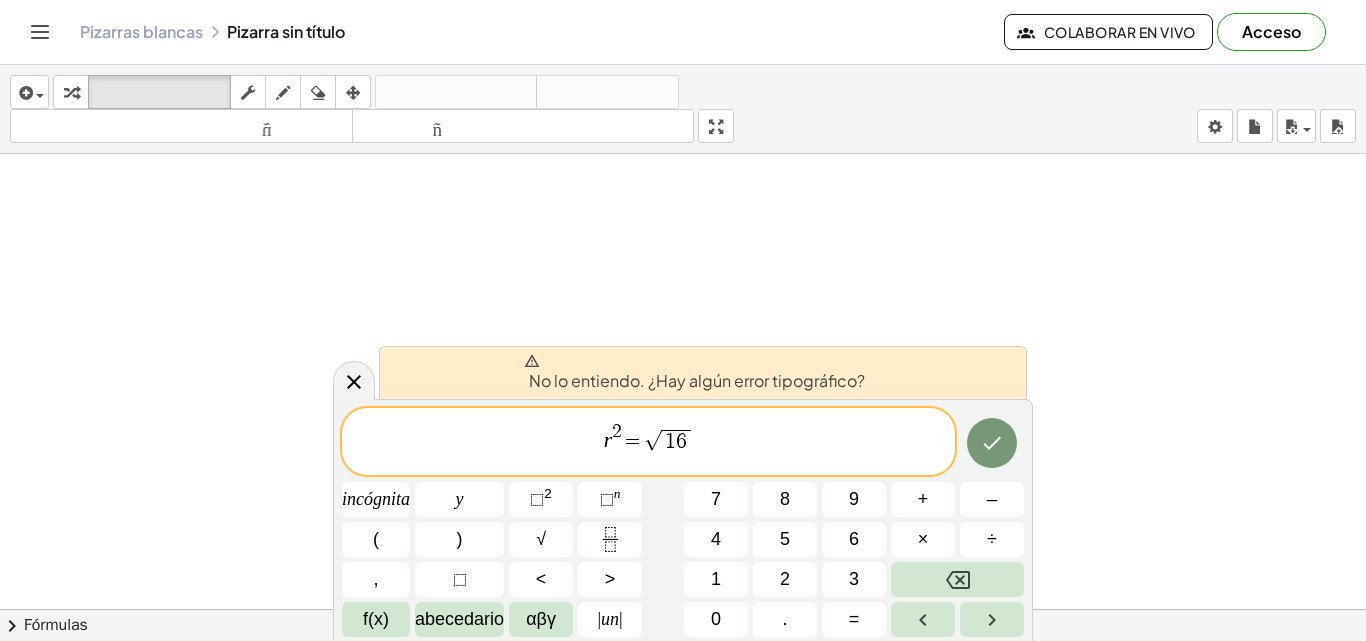 click on "r 2 = √ 1 6" at bounding box center [648, 443] 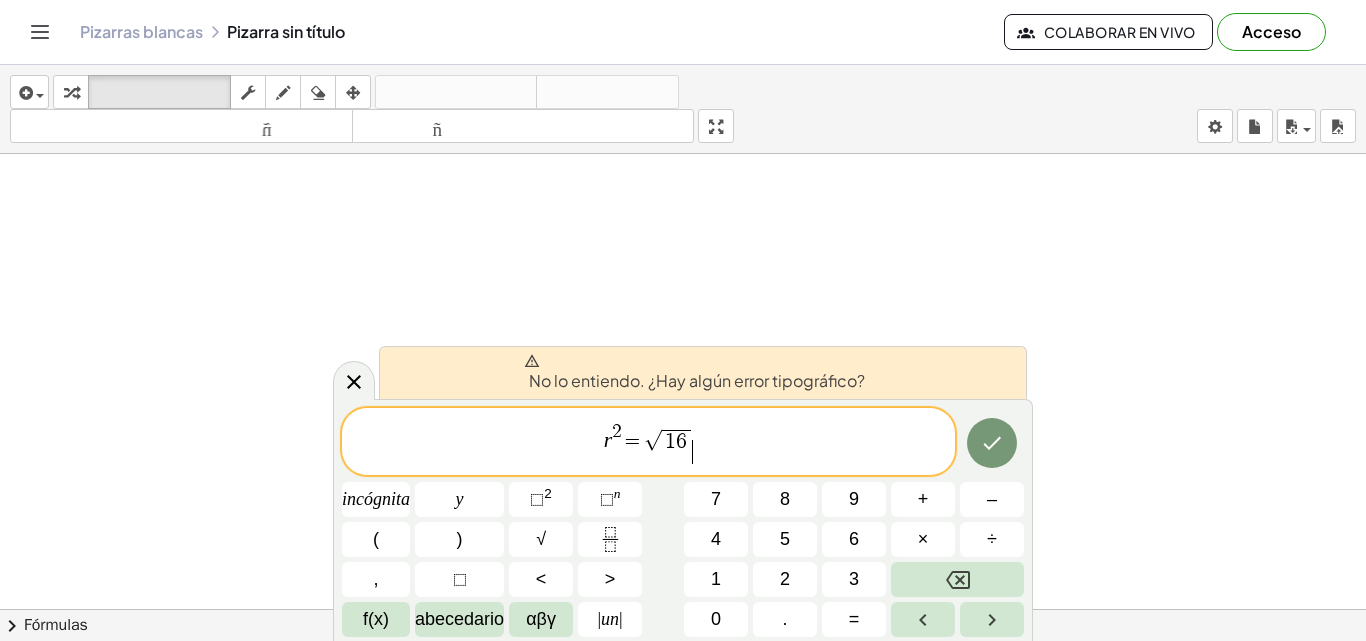 click on "r 2 = √ 1 6 ​" at bounding box center [648, 443] 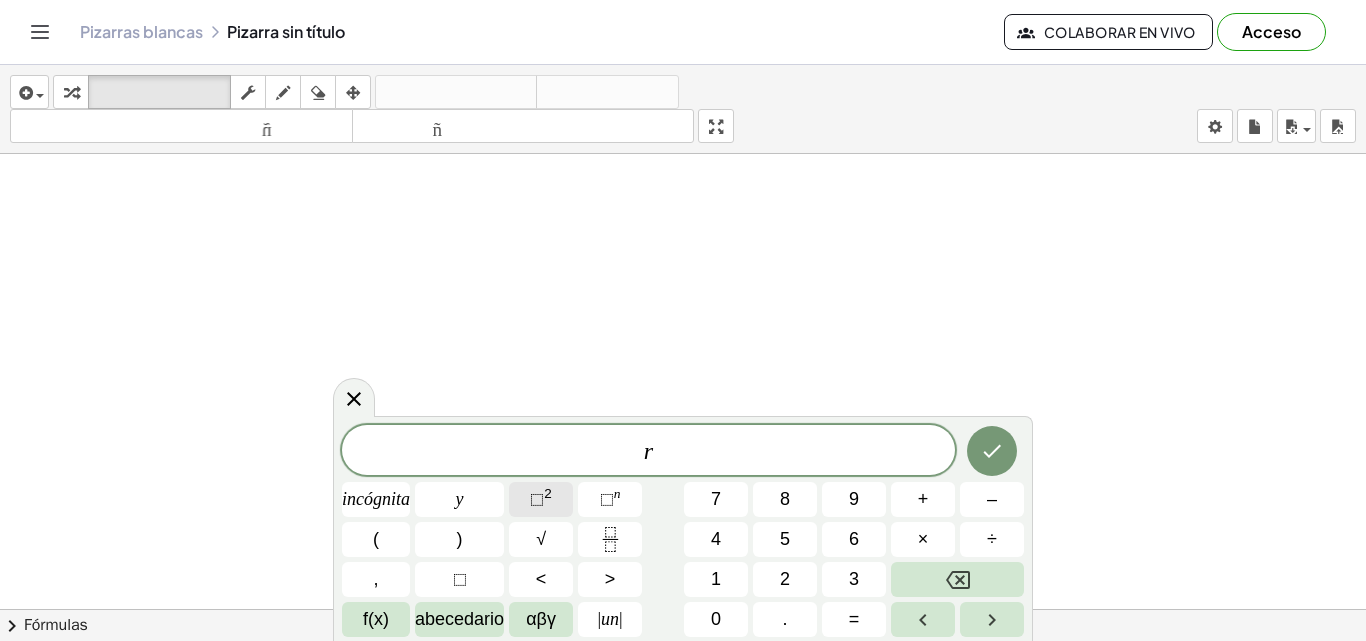click on "⬚" at bounding box center (537, 499) 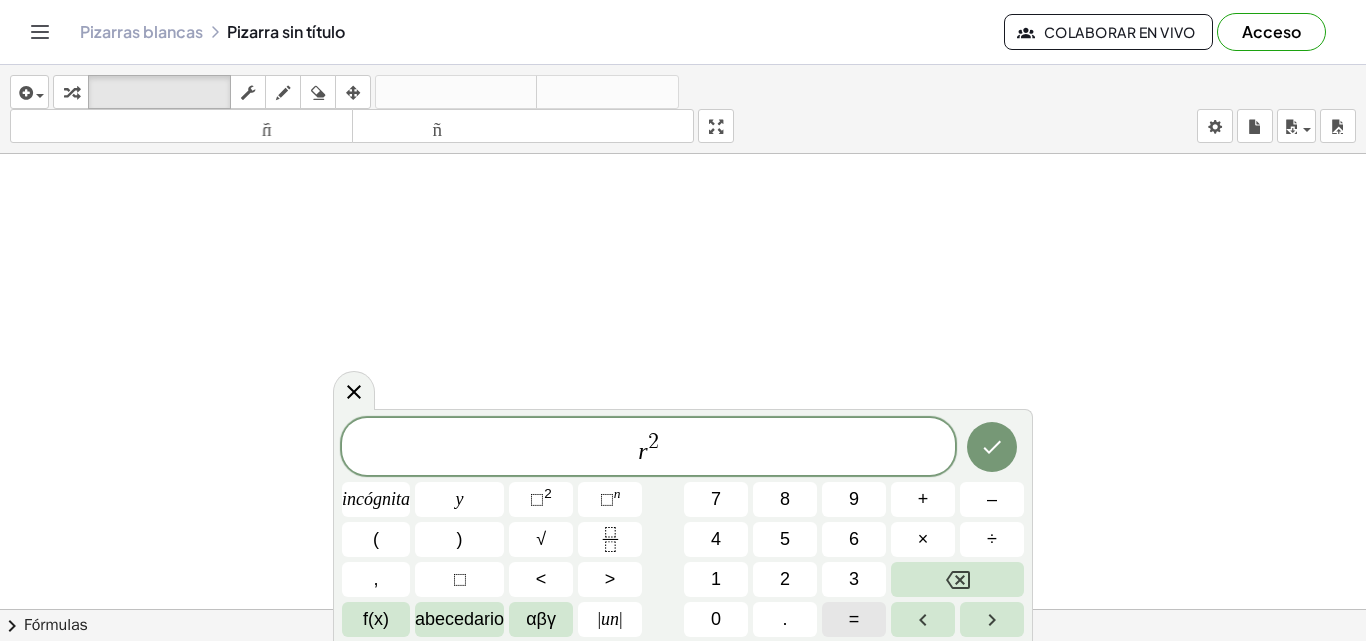click on "=" at bounding box center (854, 619) 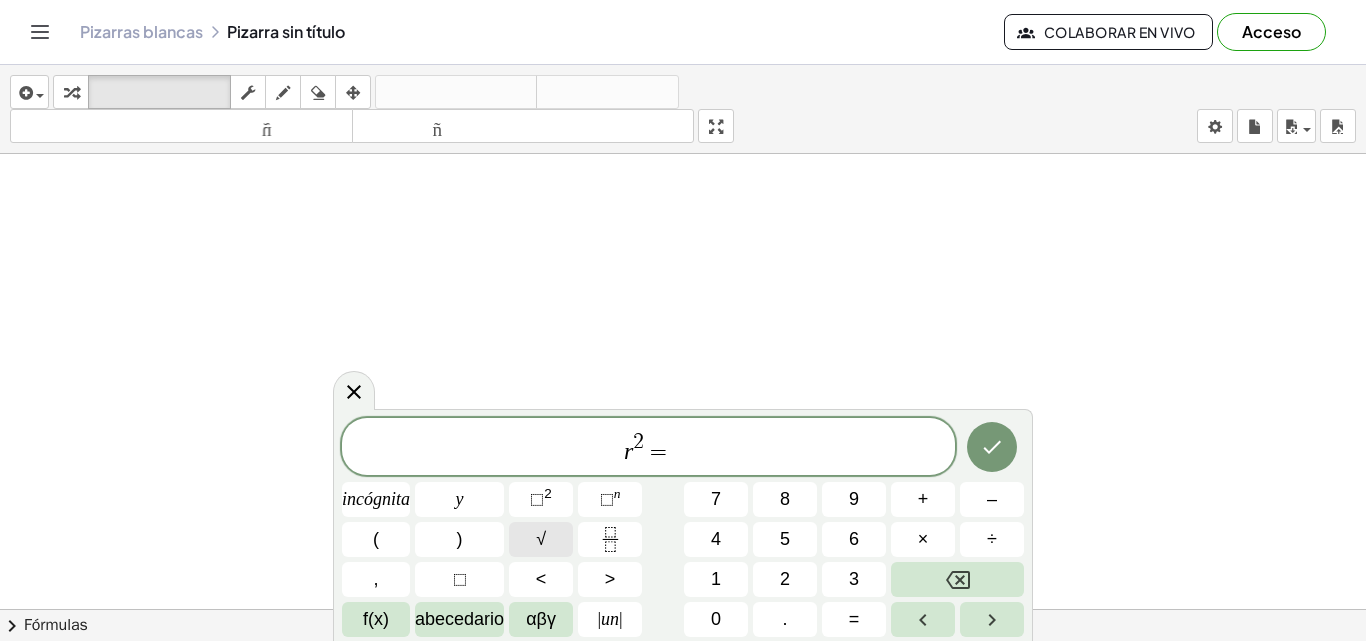 click on "√" at bounding box center [541, 539] 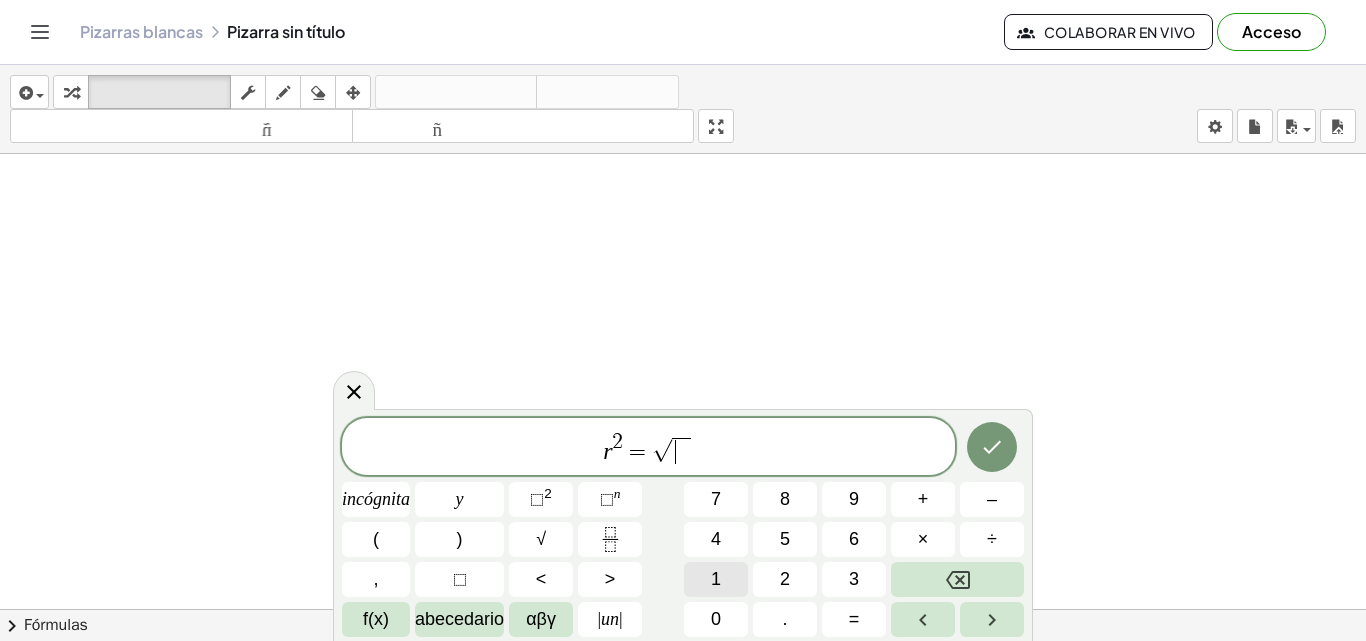 click on "1" at bounding box center [716, 579] 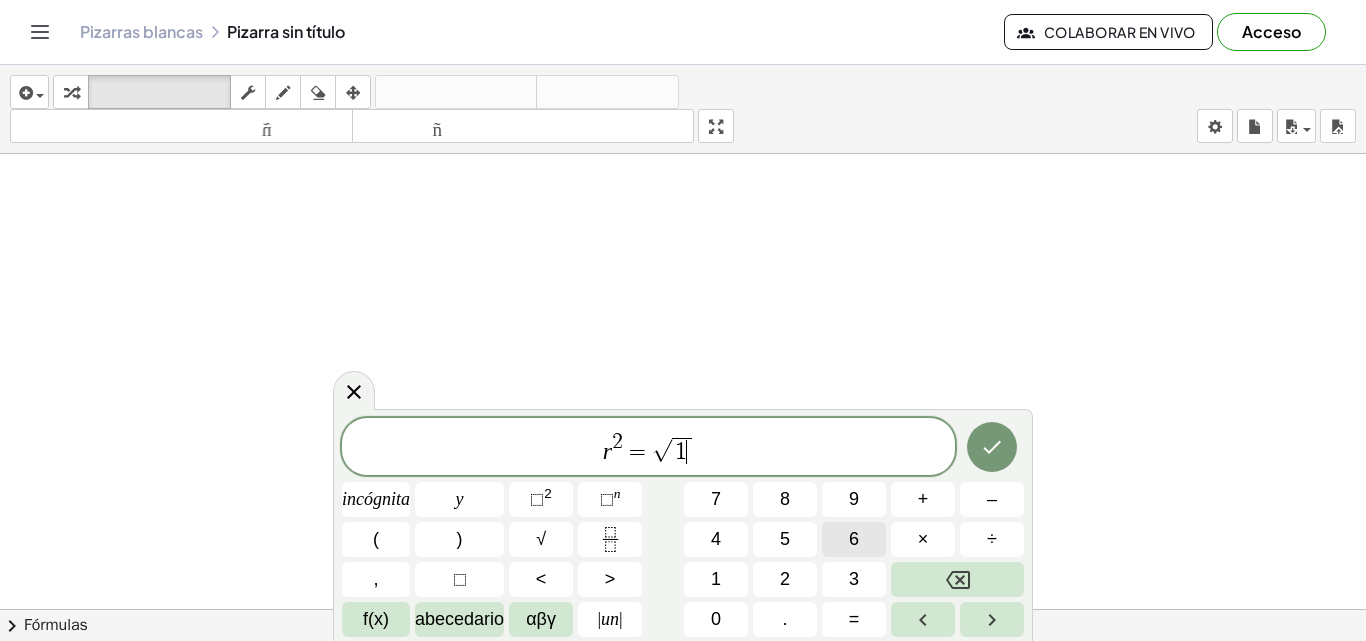 click on "6" at bounding box center (854, 539) 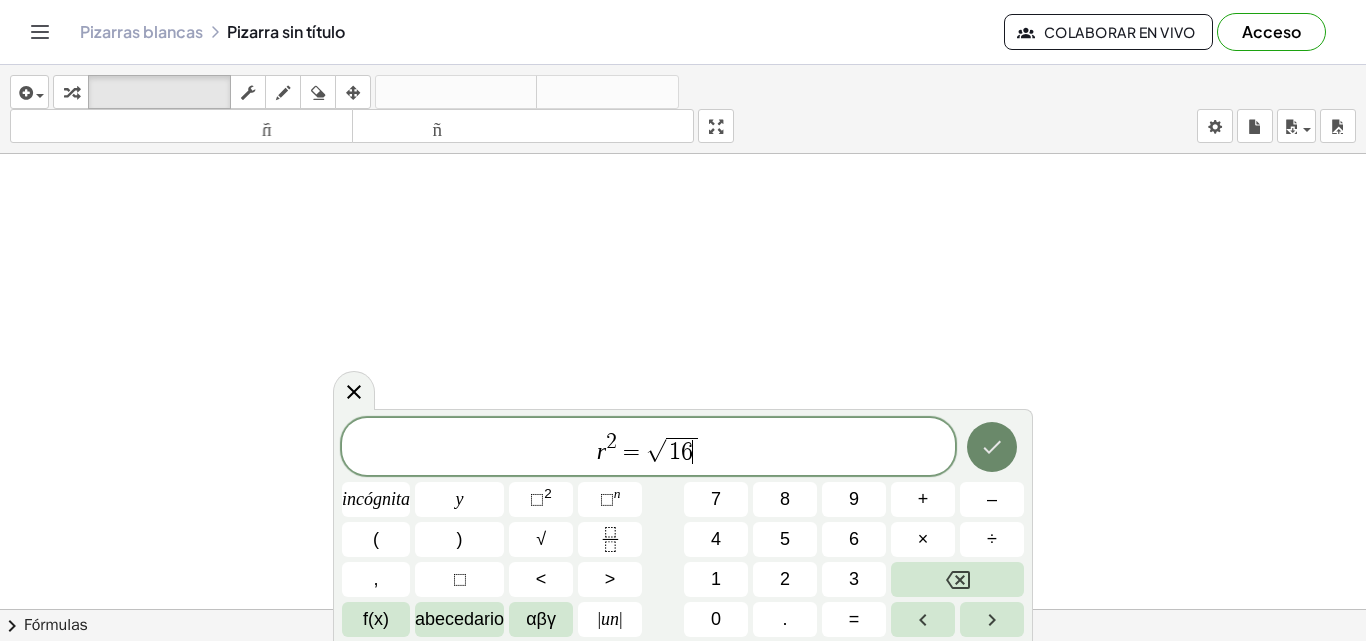 click 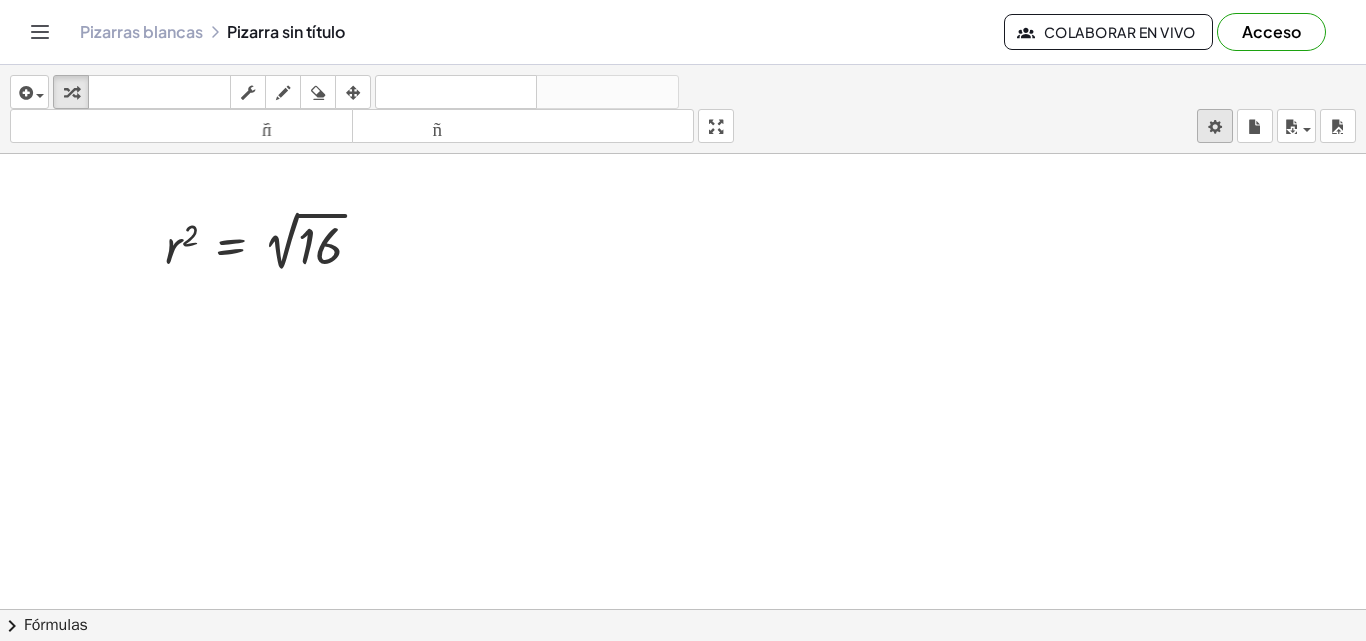 click on "Actividades  matemáticas fáciles de comprender Empezar Banco de actividades Trabajo asignado Clases Pizarras blancas Referencia versión 1.28.2 | Política de privacidad © [YEAR] | Graspable, Inc. Pizarras blancas Pizarra sin título Colaborar en vivo Acceso   insertar Seleccione uno: Expresión matemática Función Texto Vídeo de YouTube Graficando Geometría Geometría 3D transformar teclado teclado fregar dibujar borrar arreglar deshacer deshacer rehacer rehacer tamaño_del_formato menor tamaño_del_formato más grande pantalla completa carga   ahorrar nuevo ajustes r 2 = 2 √ 16 × chevron_right Fórmulas
Arrastre un lado de una fórmula sobre una expresión resaltada en el lienzo para aplicarla.
Fórmula cuadrática
+ · a · x 2 + · b · x + c = 0
⇔
x = · ( − b ± 2 √ ( + b 2 − · 4 · a · c ) ) · 2 · a
+ x 2 + p" at bounding box center [683, 320] 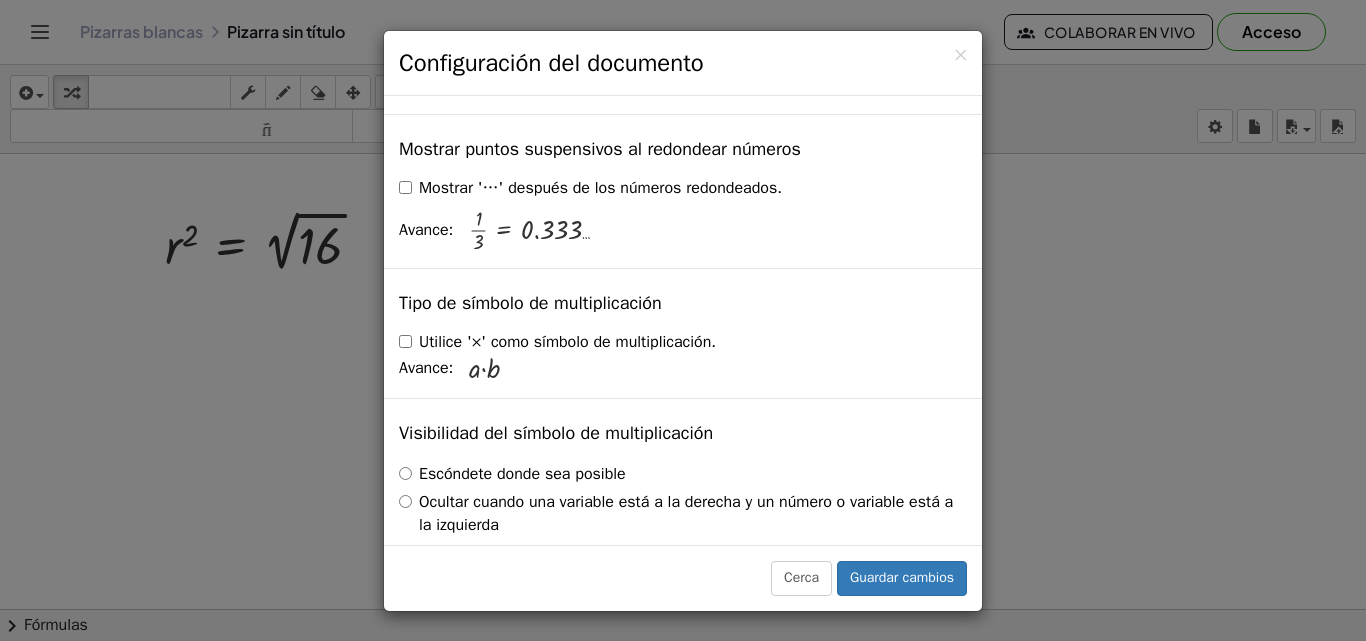 scroll, scrollTop: 4900, scrollLeft: 0, axis: vertical 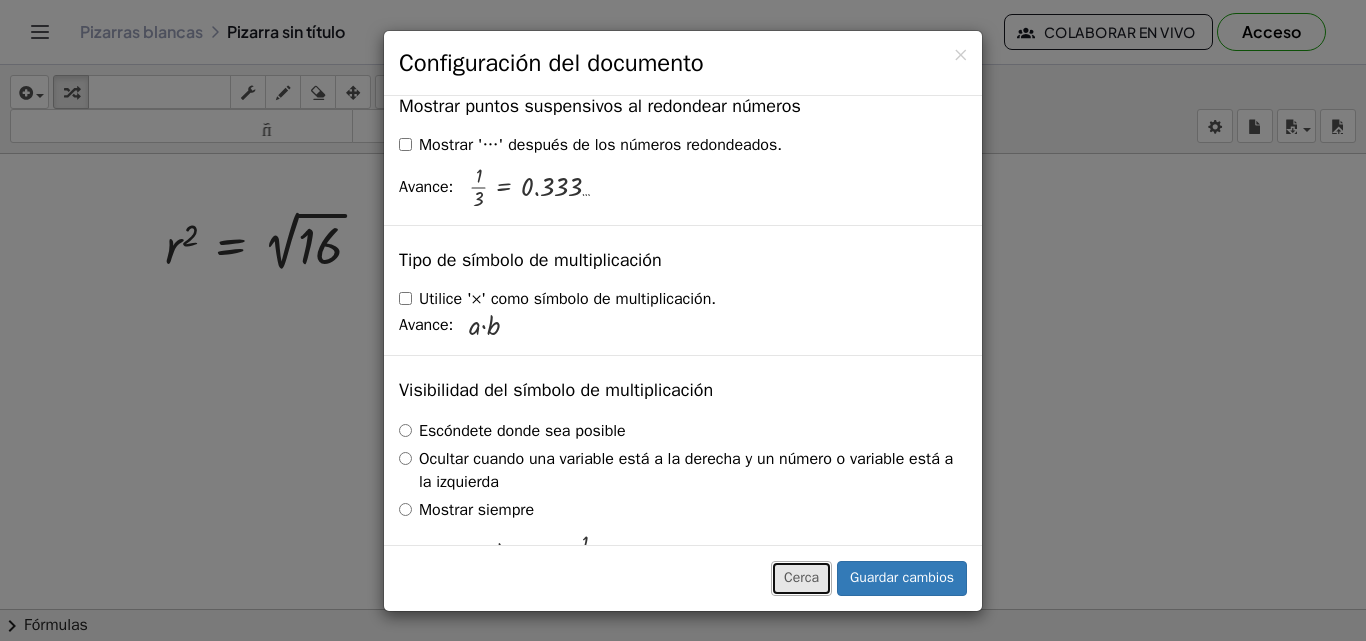 click on "Cerca" at bounding box center (801, 578) 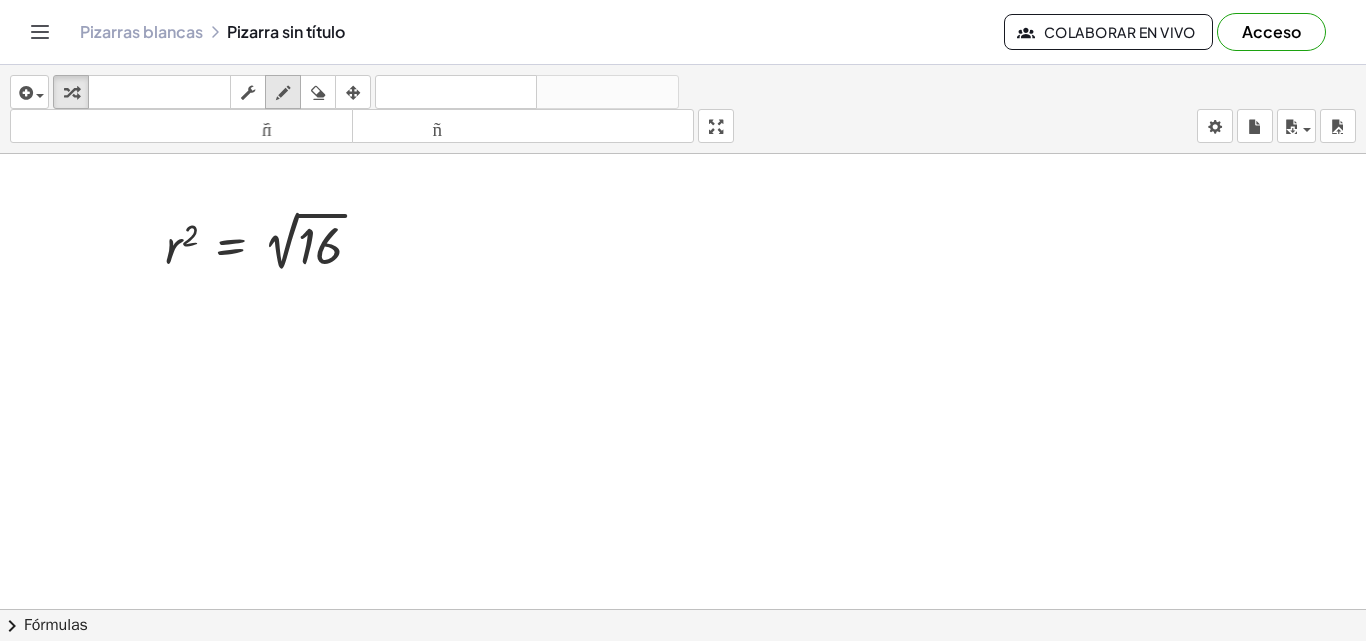 click on "dibujar" at bounding box center [283, 92] 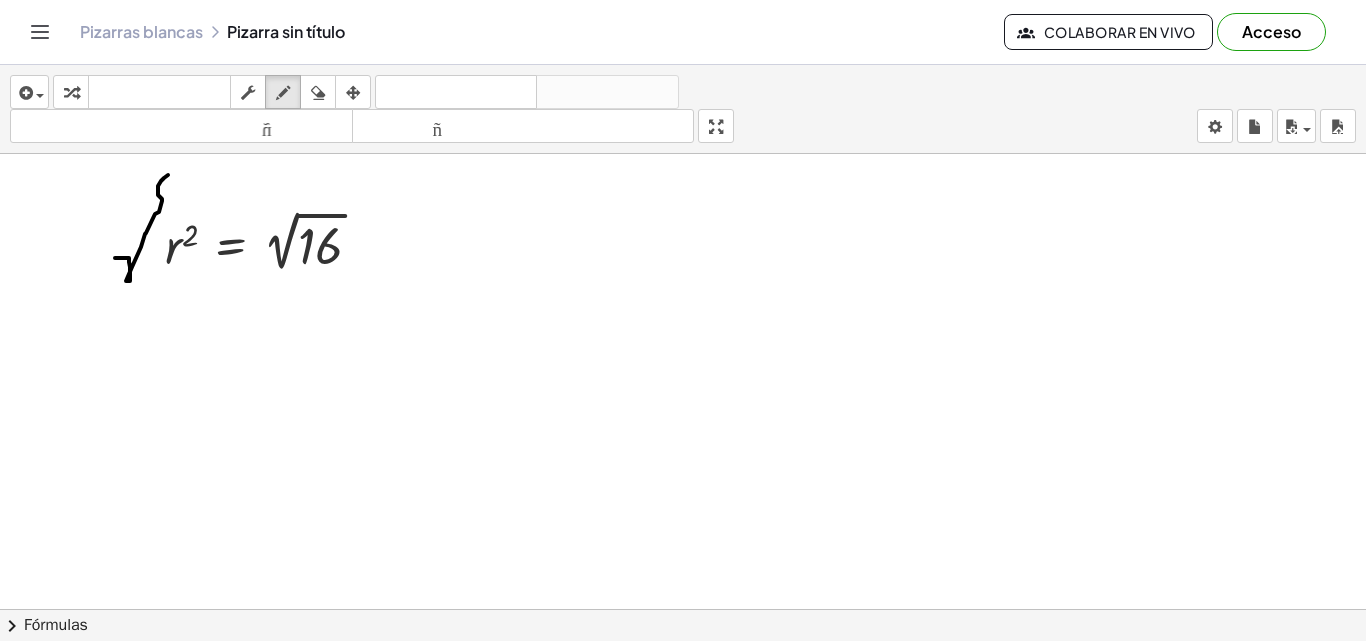 drag, startPoint x: 115, startPoint y: 258, endPoint x: 168, endPoint y: 174, distance: 99.32271 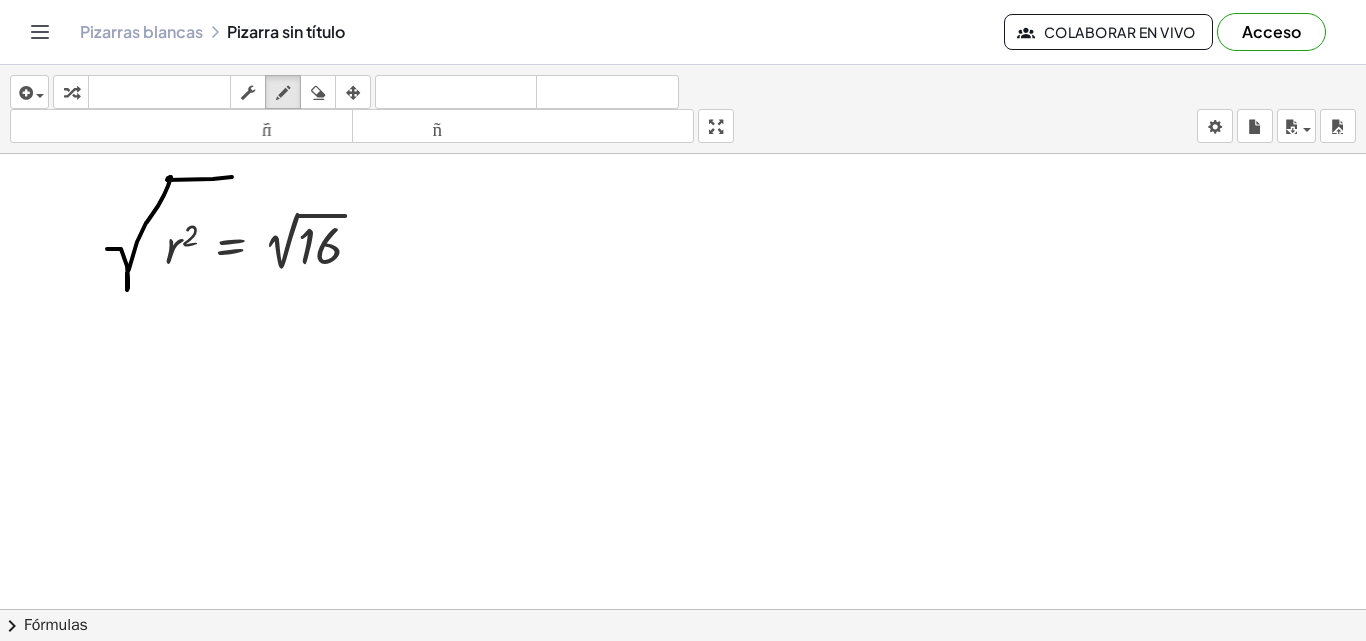 drag, startPoint x: 107, startPoint y: 249, endPoint x: 232, endPoint y: 177, distance: 144.25325 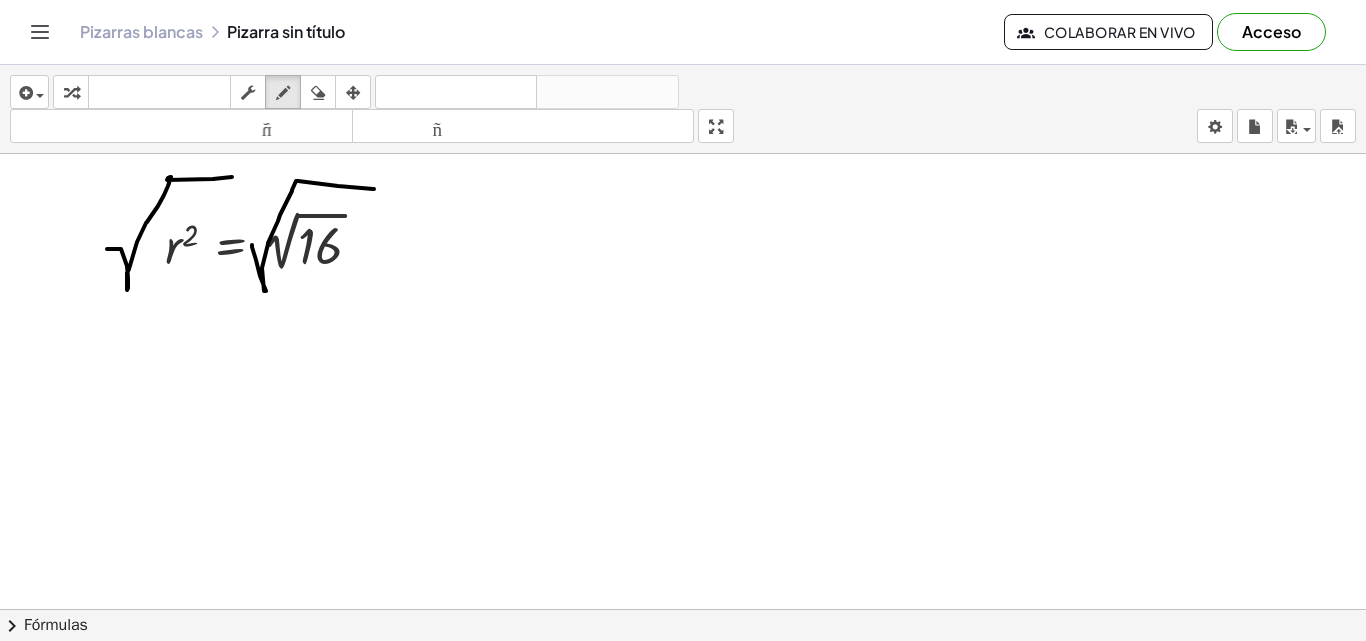 drag, startPoint x: 252, startPoint y: 245, endPoint x: 374, endPoint y: 189, distance: 134.23859 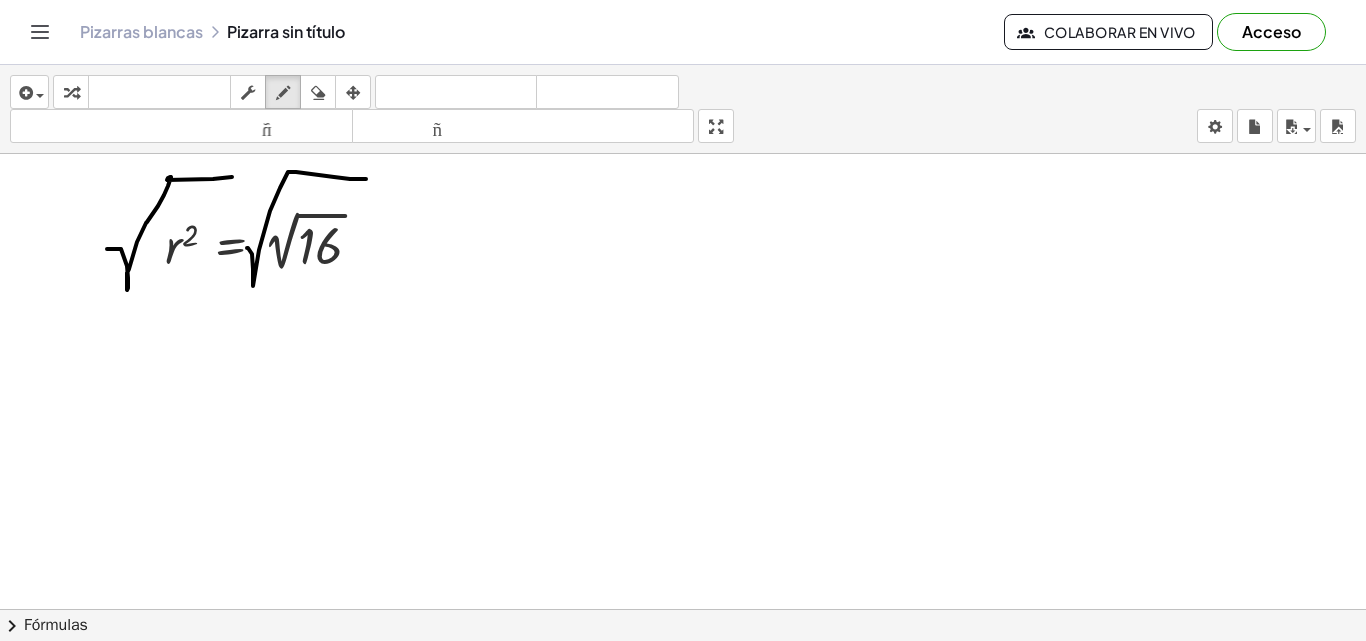 drag, startPoint x: 247, startPoint y: 248, endPoint x: 366, endPoint y: 179, distance: 137.55727 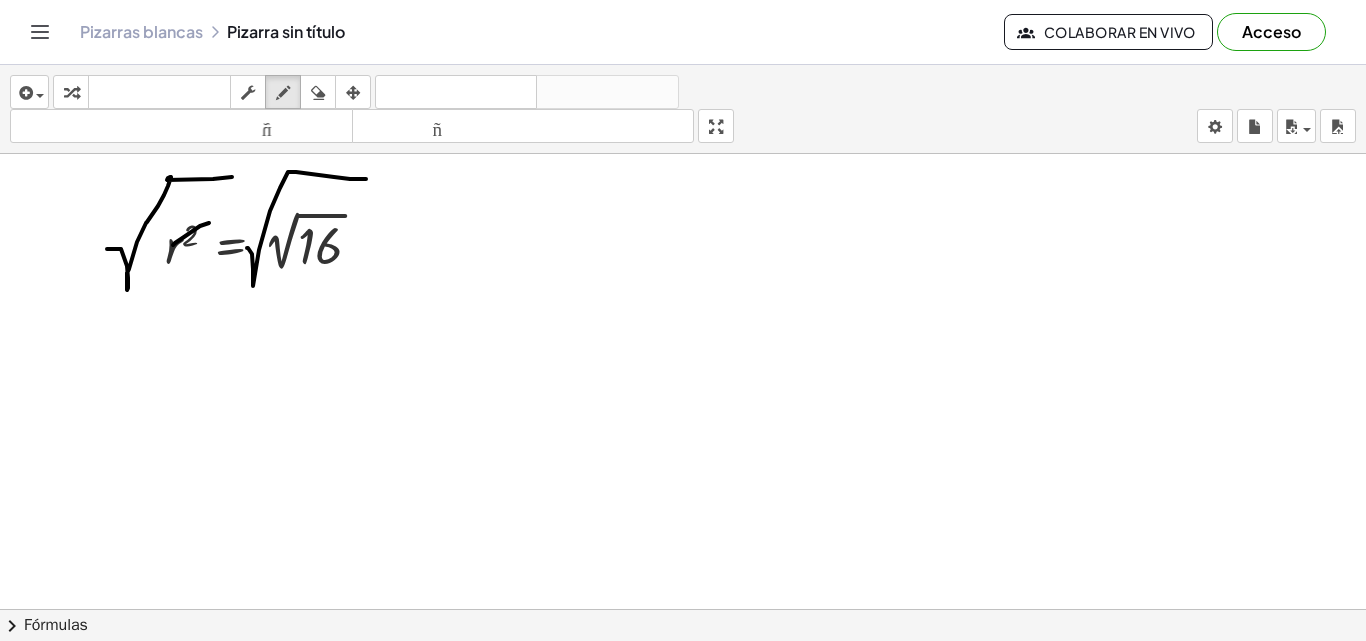 drag, startPoint x: 209, startPoint y: 223, endPoint x: 173, endPoint y: 245, distance: 42.190044 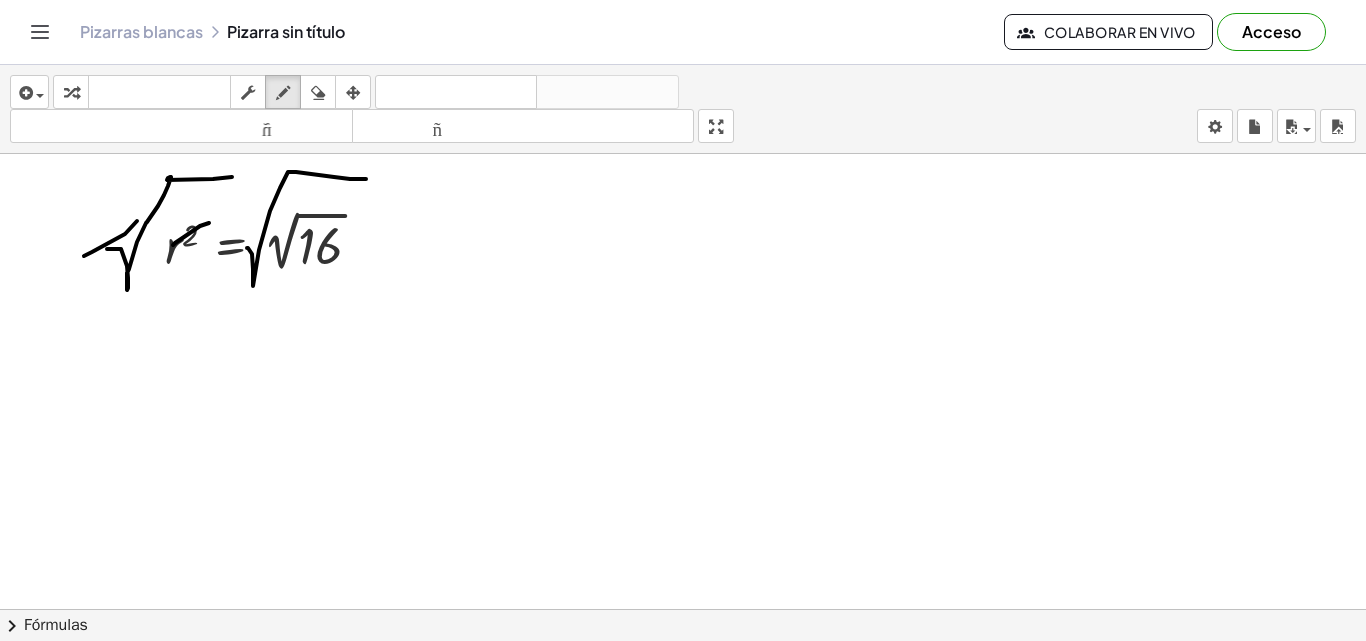 drag, startPoint x: 137, startPoint y: 221, endPoint x: 84, endPoint y: 256, distance: 63.51378 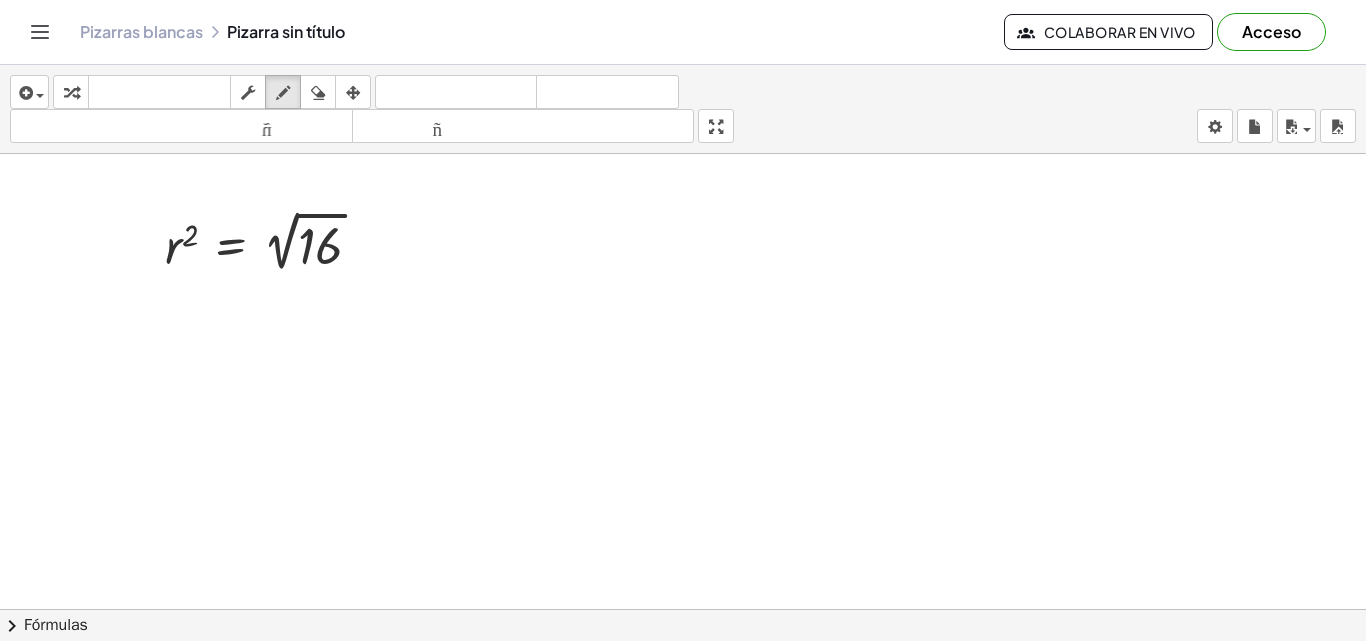 click at bounding box center (683, 688) 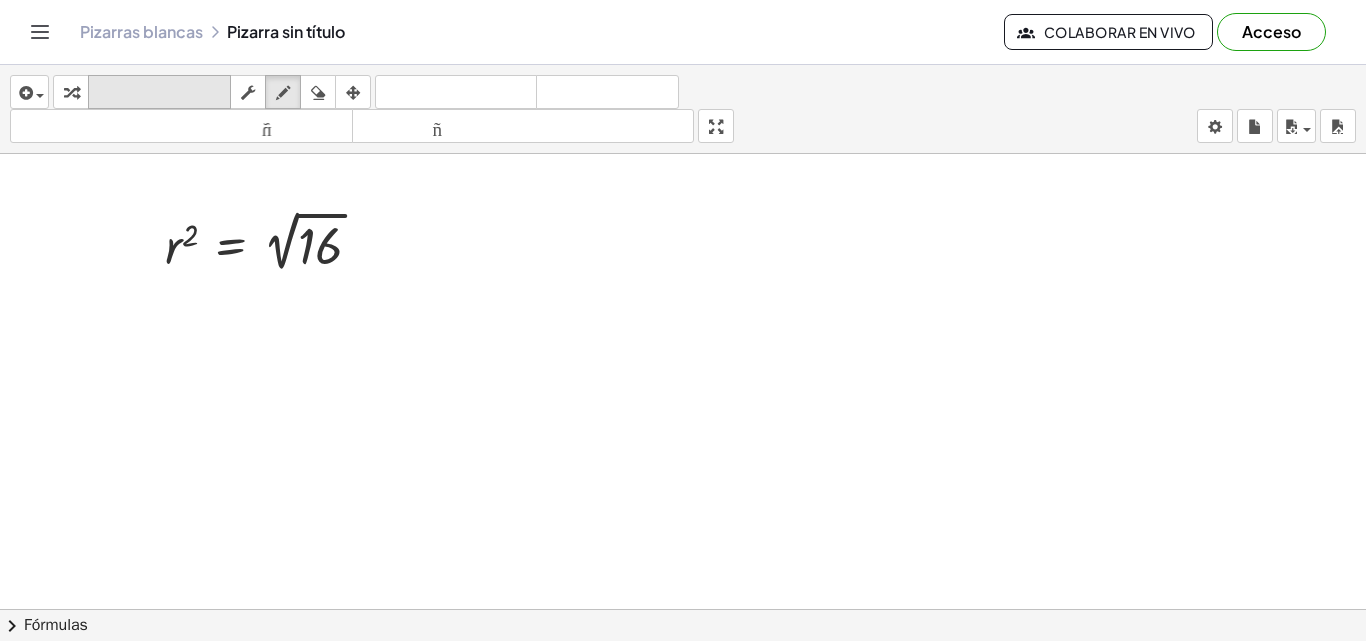 click on "teclado" at bounding box center [159, 92] 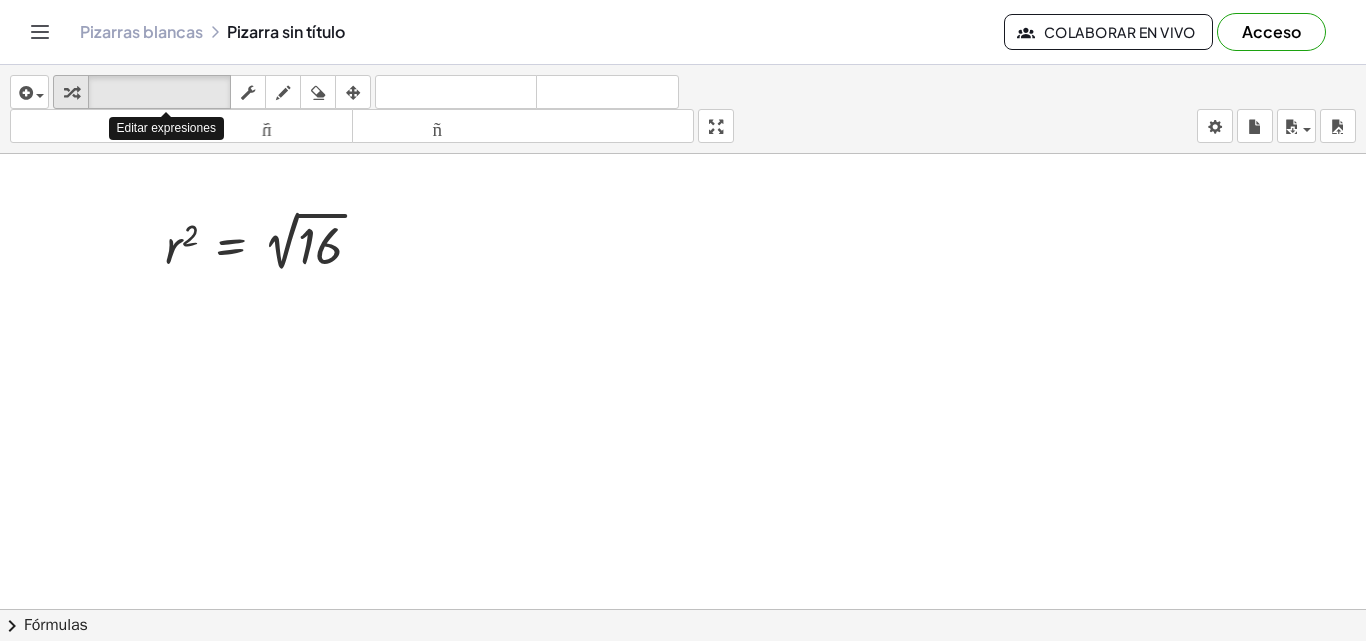 click at bounding box center (71, 92) 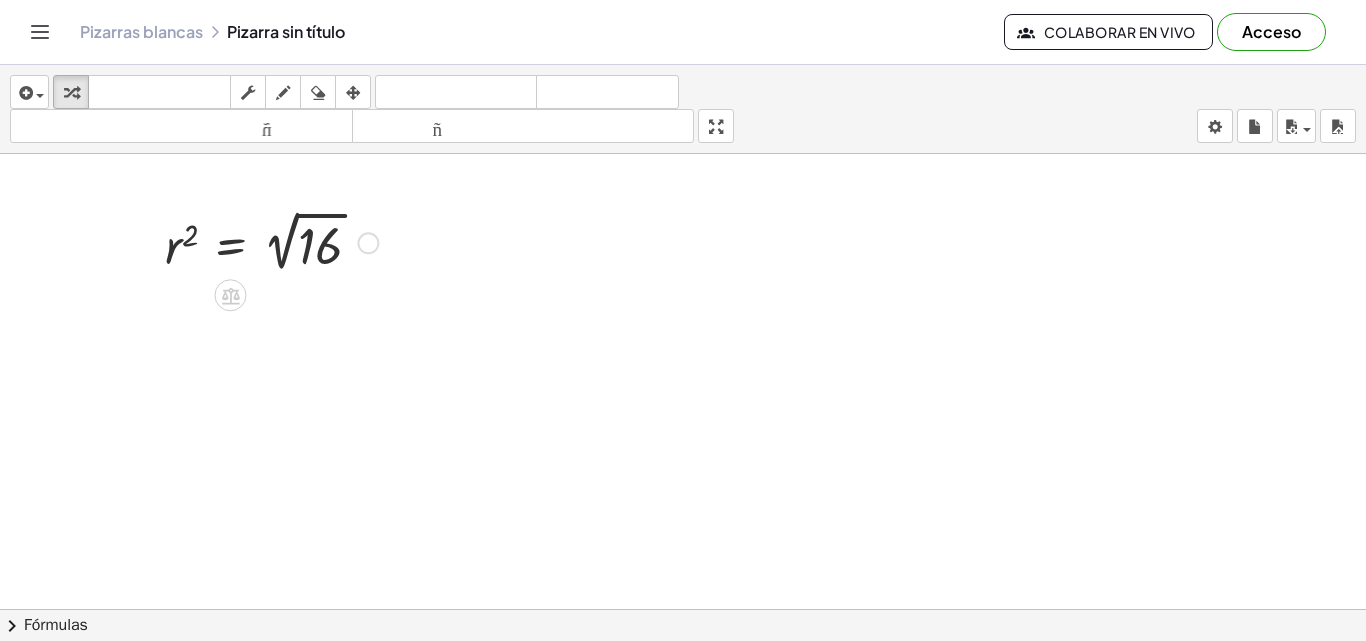click at bounding box center (271, 241) 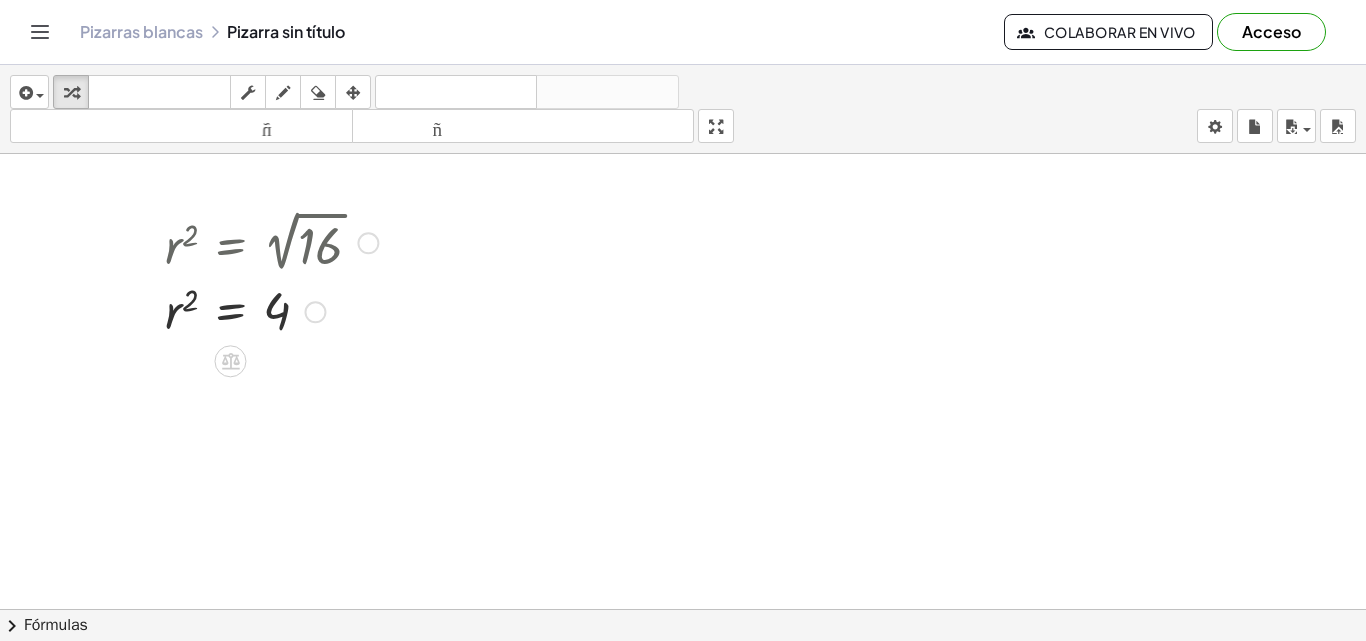 click at bounding box center [271, 241] 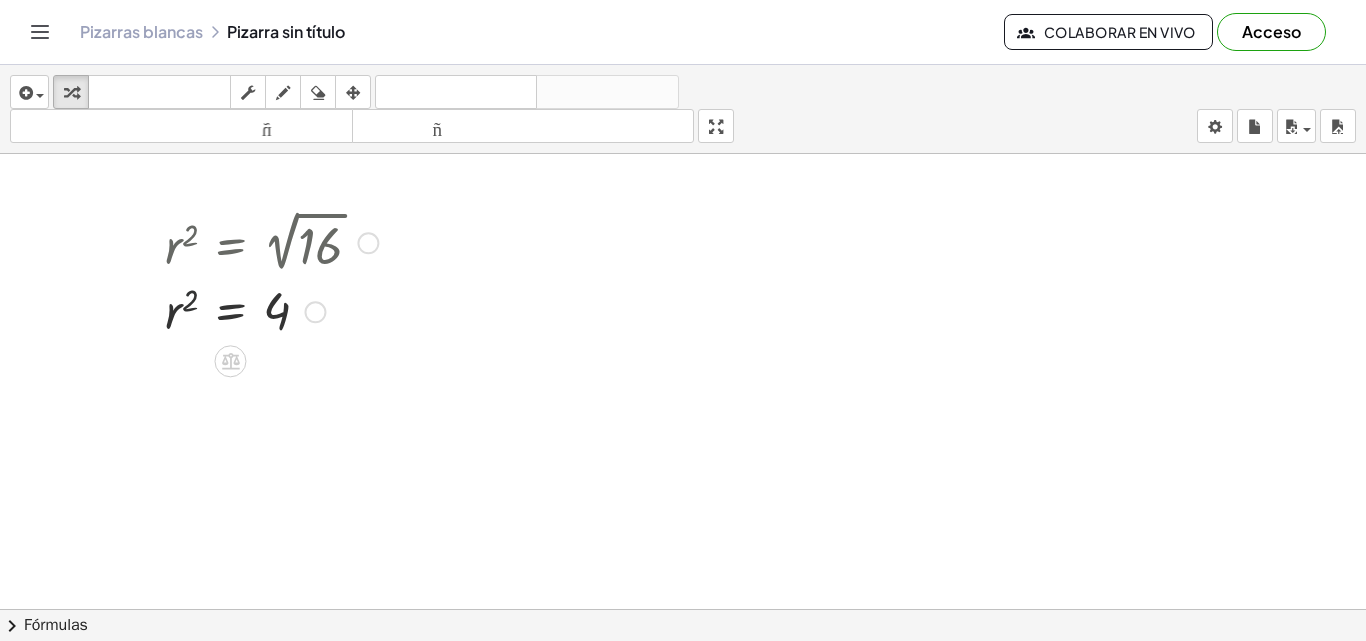 click at bounding box center (271, 311) 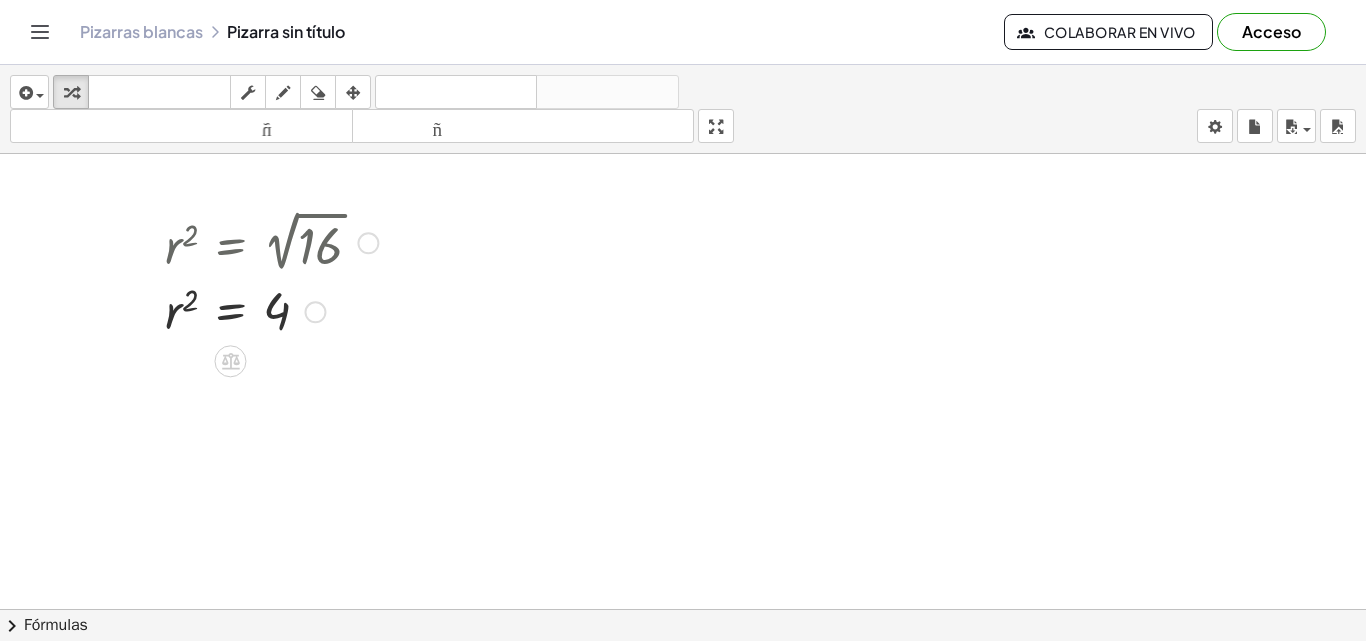 click at bounding box center [315, 312] 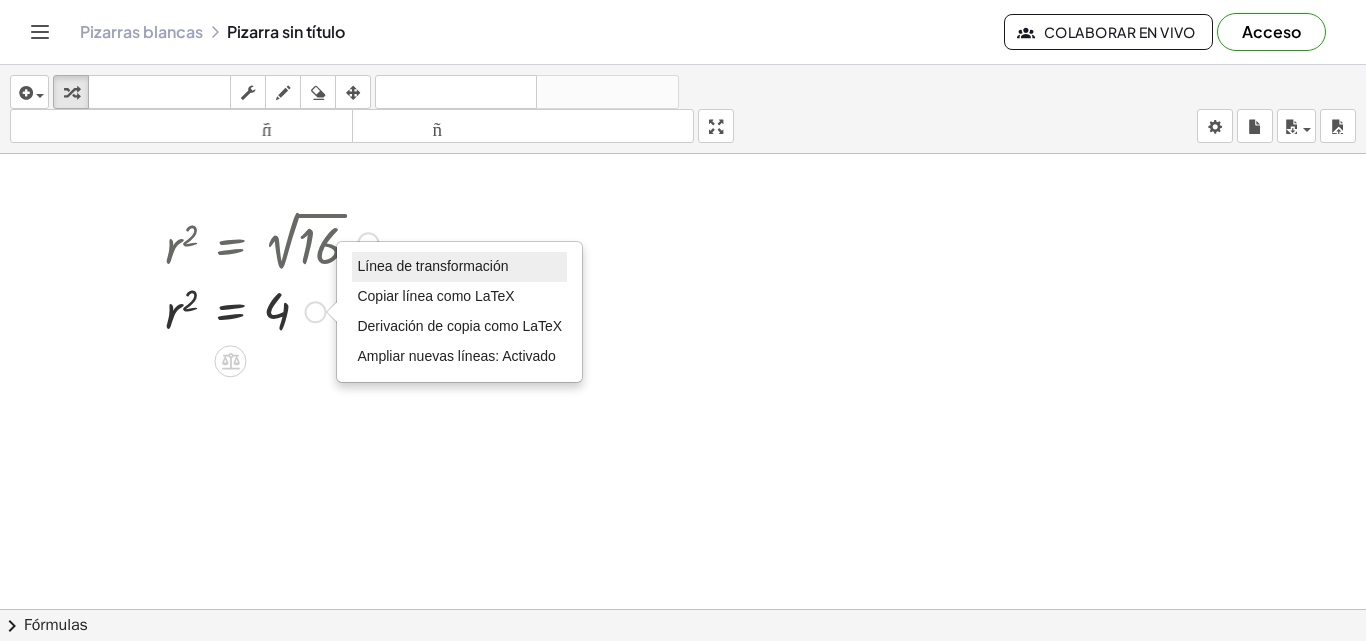 click on "Línea de transformación" at bounding box center [432, 266] 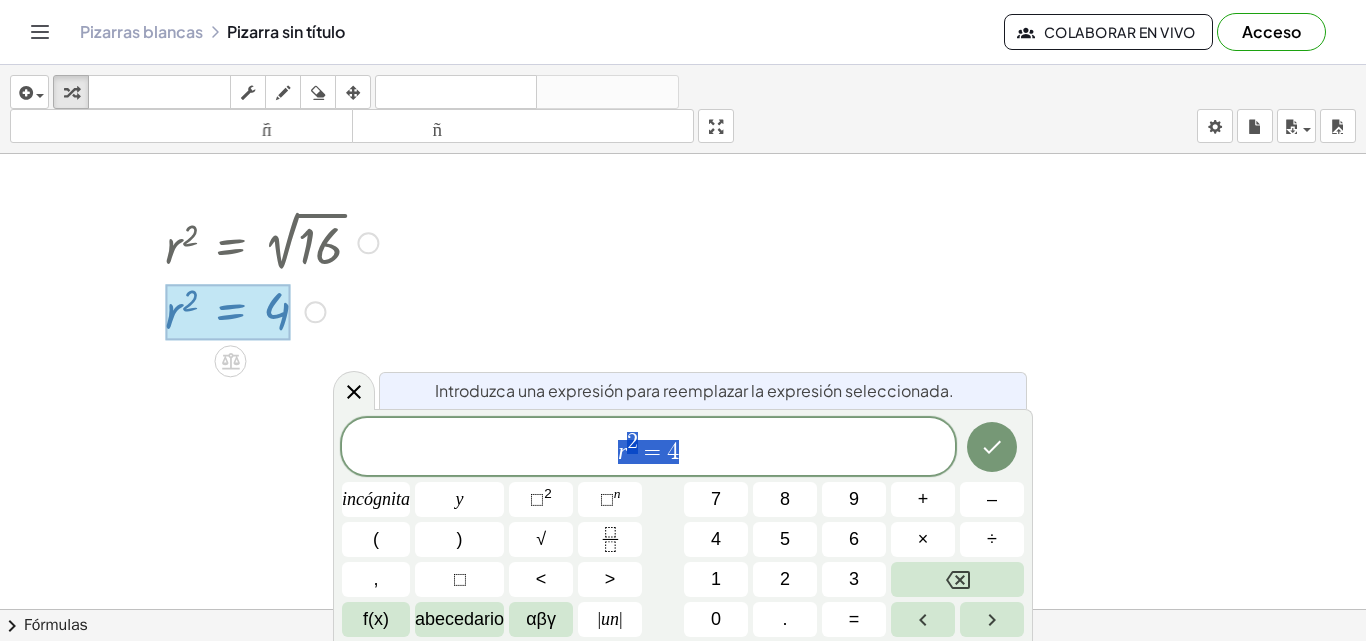 click at bounding box center (683, 688) 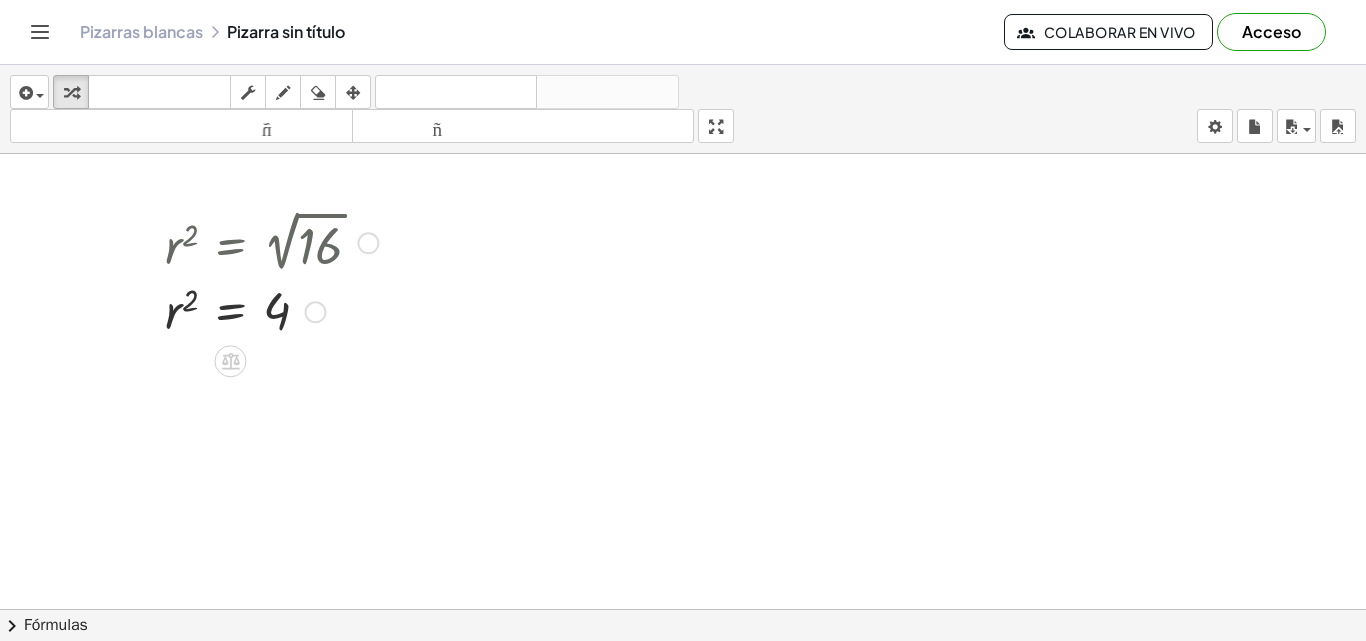 click at bounding box center [271, 241] 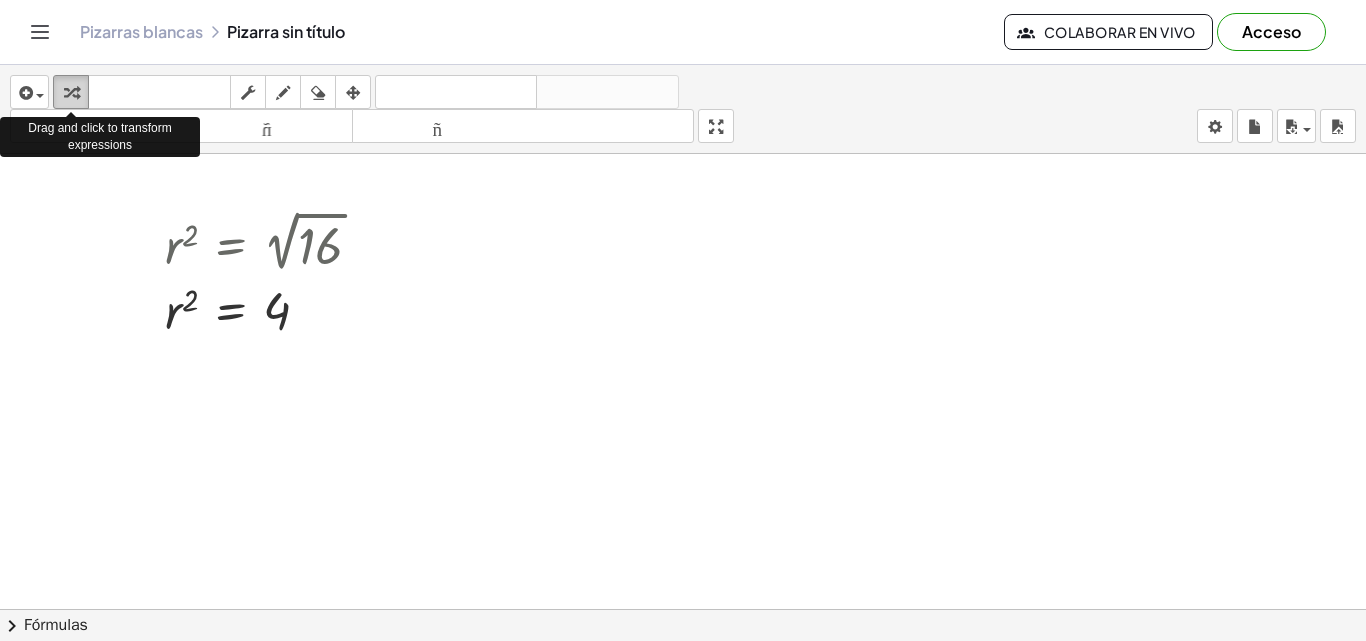 click at bounding box center [71, 93] 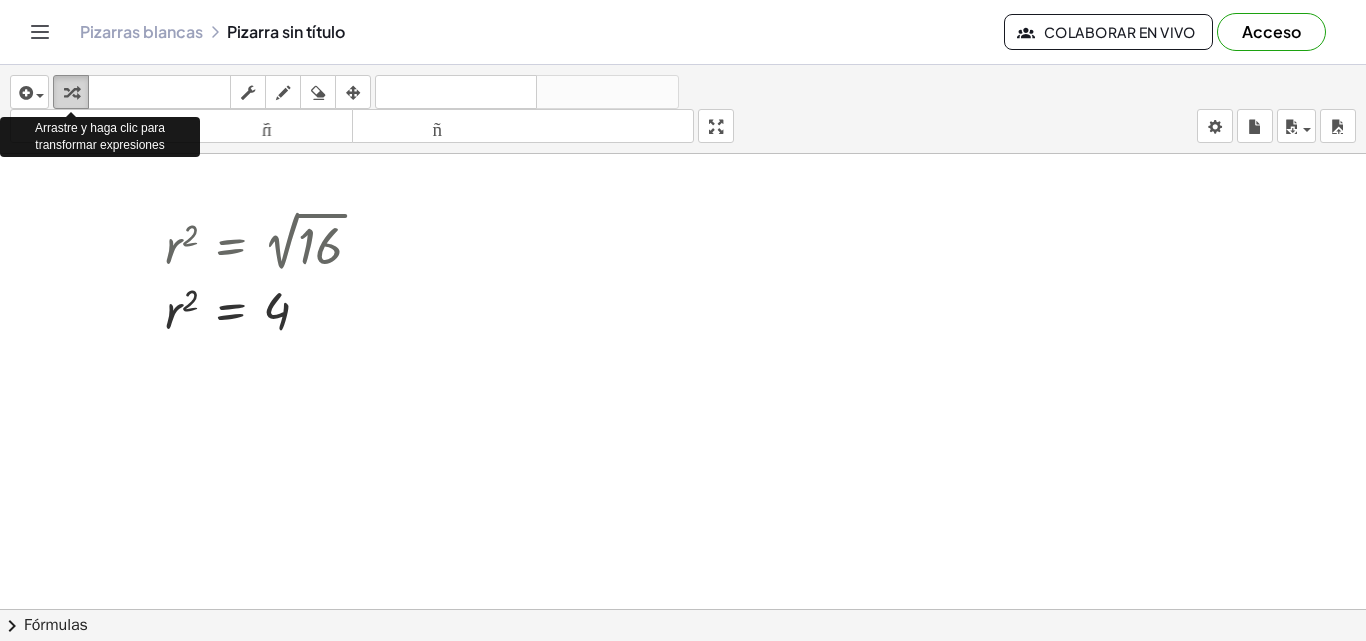 click at bounding box center [71, 93] 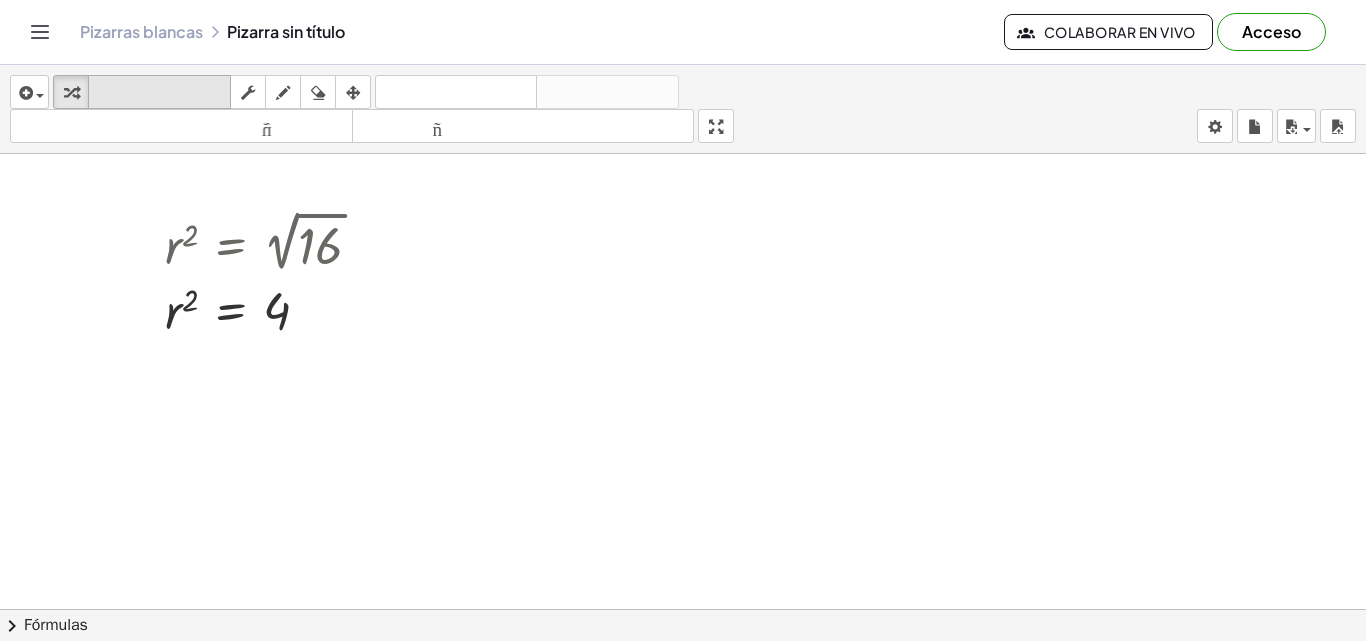 drag, startPoint x: 171, startPoint y: 241, endPoint x: 127, endPoint y: 87, distance: 160.16241 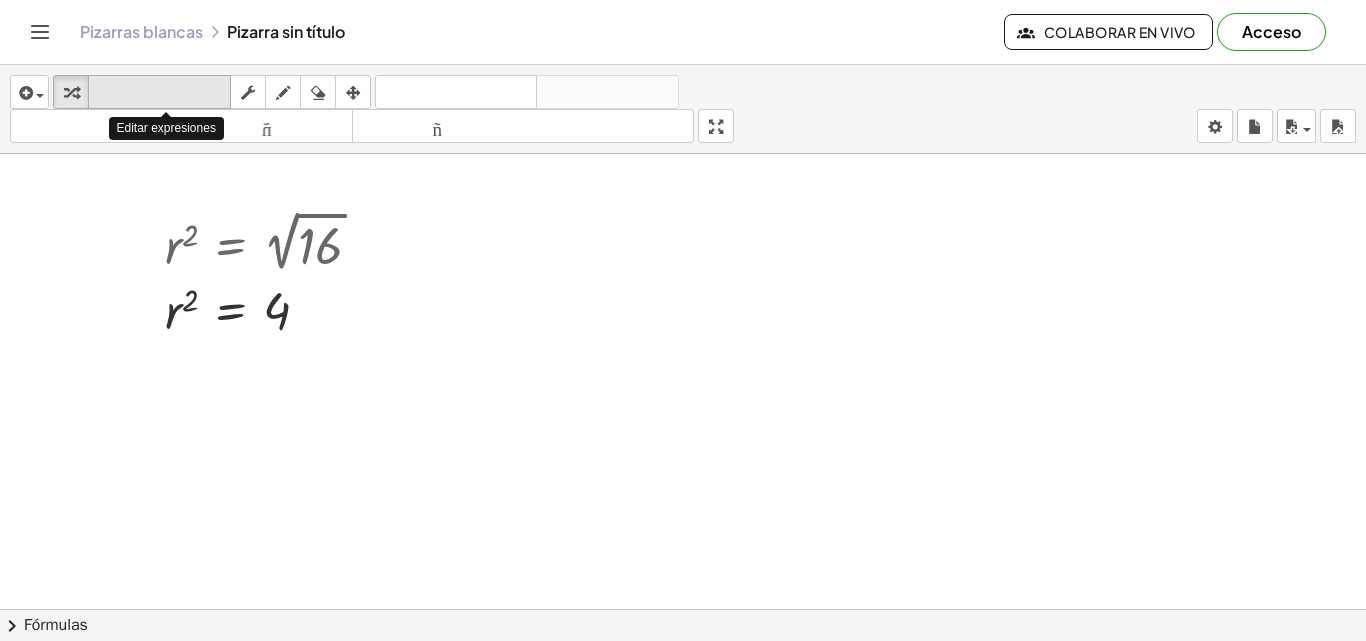 click on "teclado" at bounding box center [159, 92] 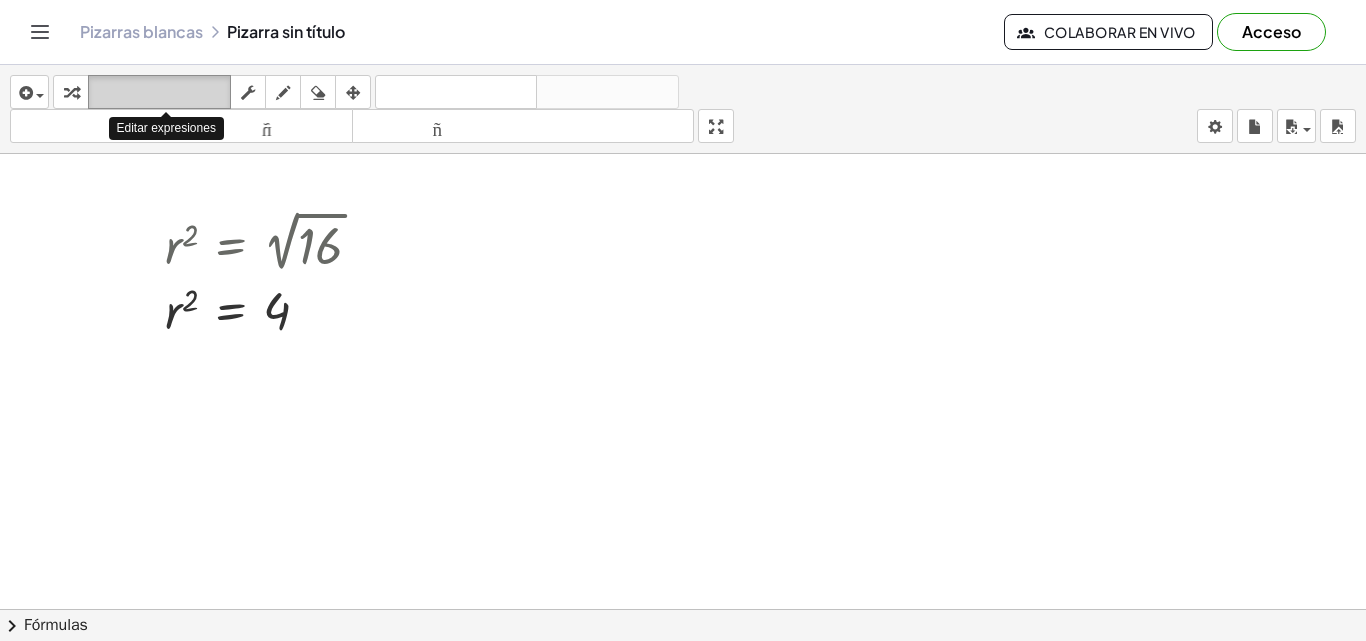 click on "teclado" at bounding box center [159, 92] 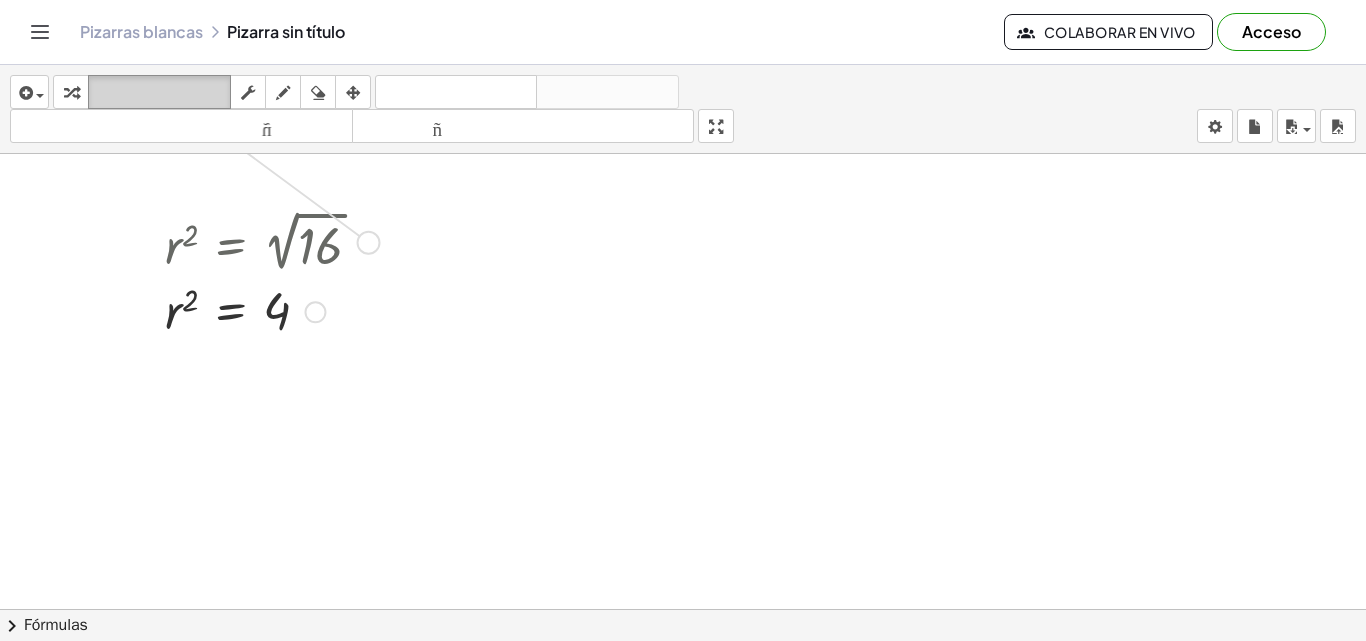 drag, startPoint x: 369, startPoint y: 248, endPoint x: 153, endPoint y: 85, distance: 270.6012 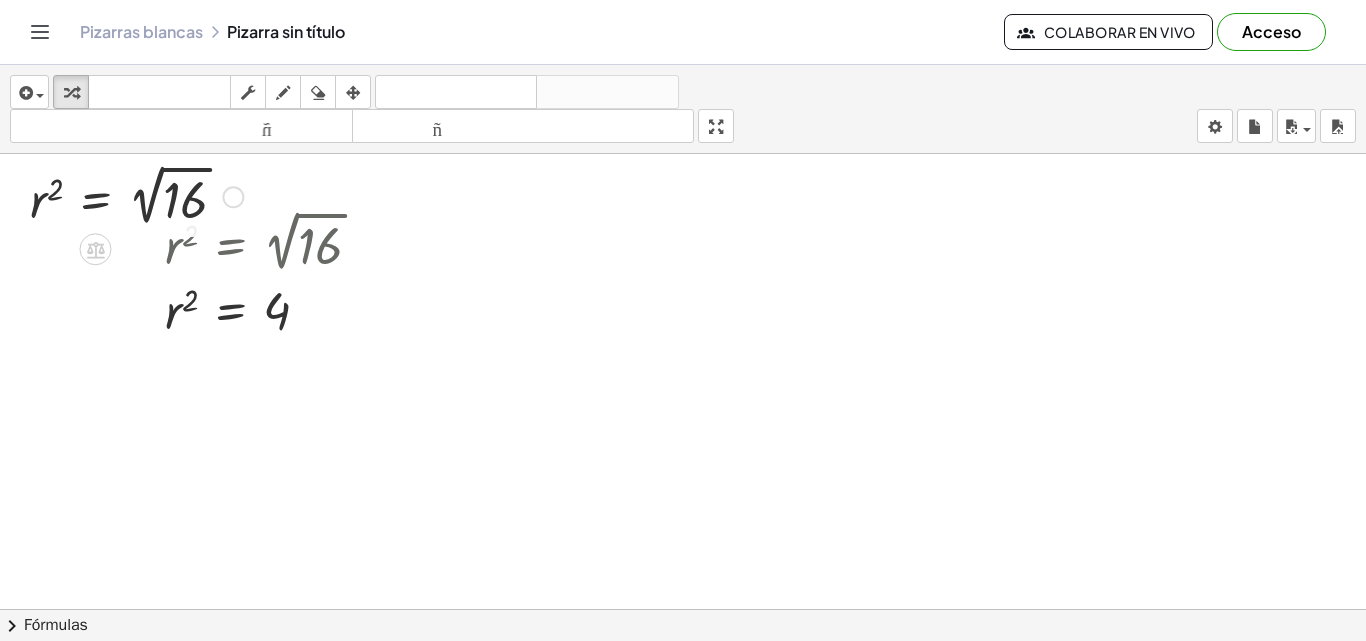 click at bounding box center (136, 195) 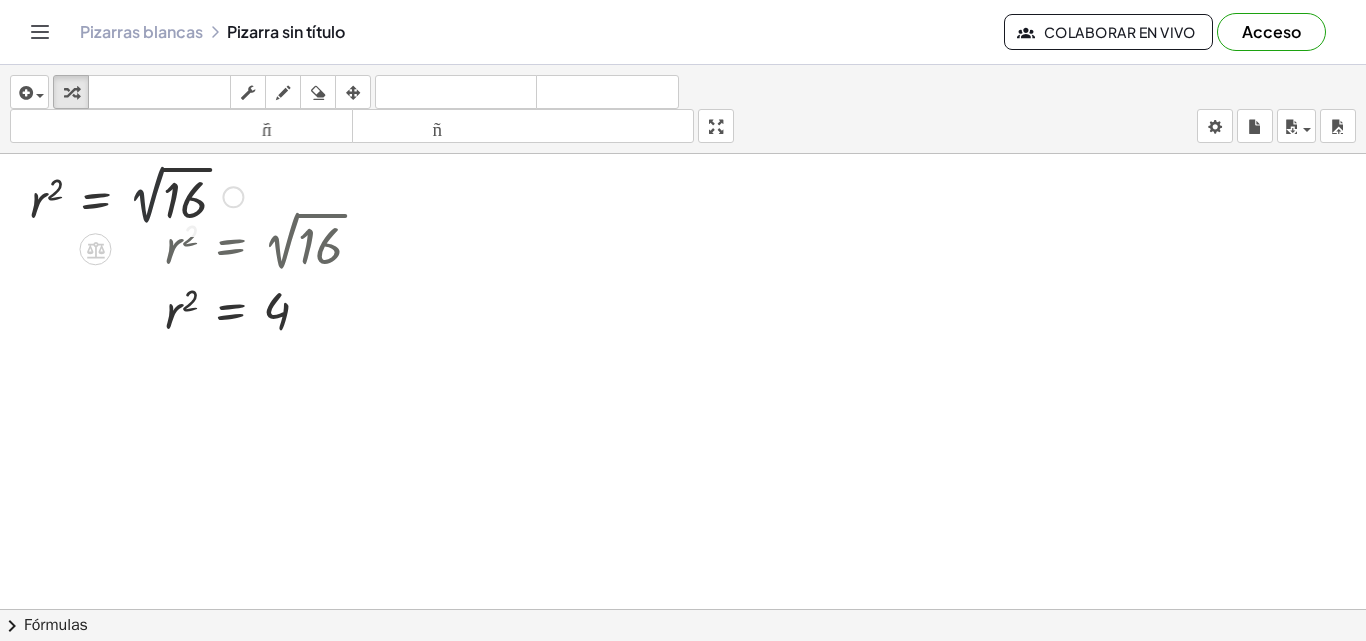 click at bounding box center (136, 195) 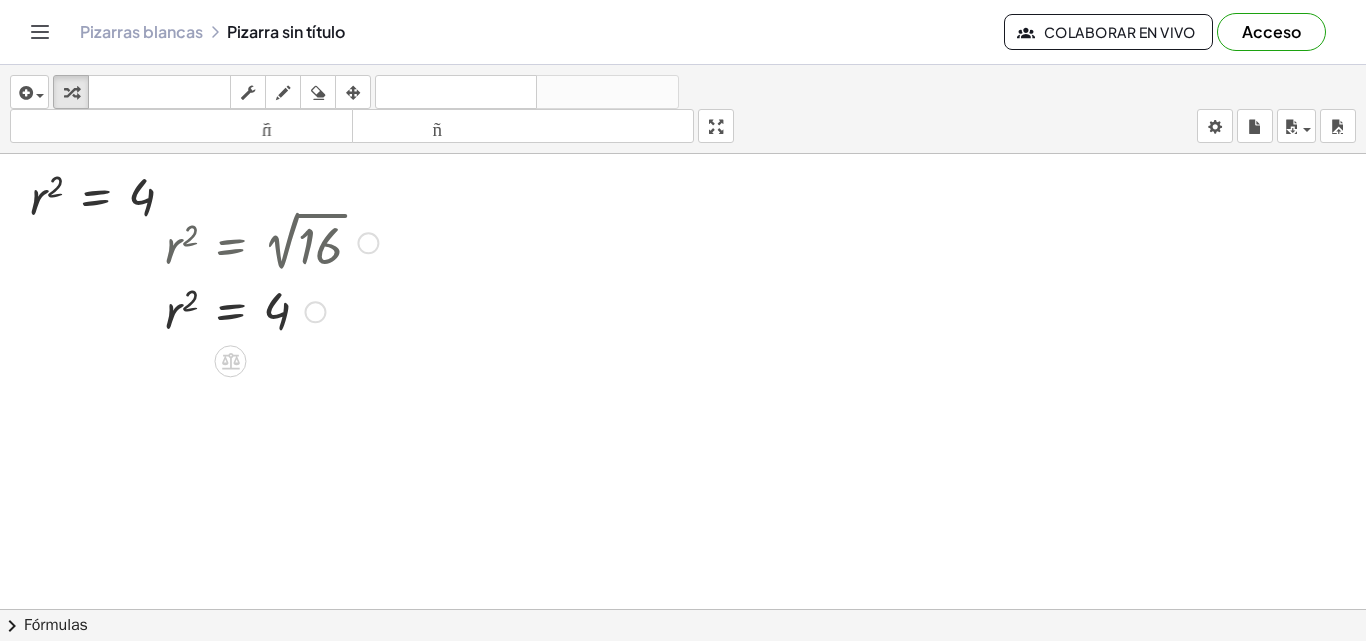 click at bounding box center [271, 241] 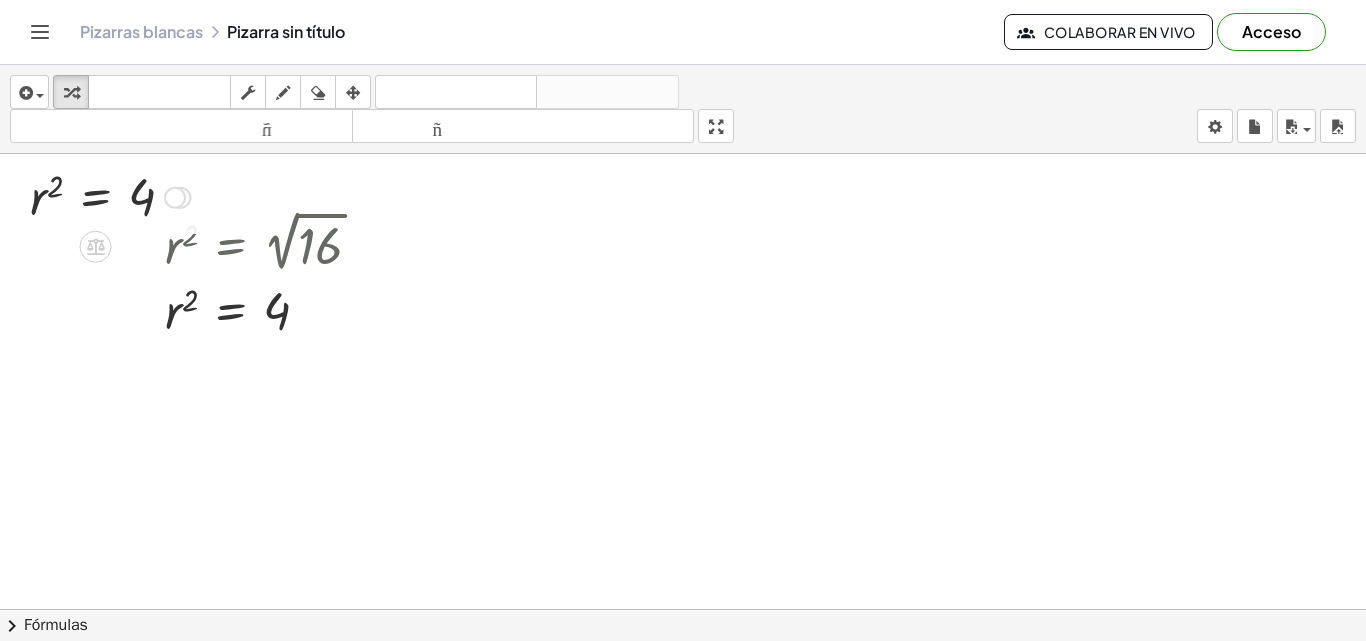 click at bounding box center (110, 196) 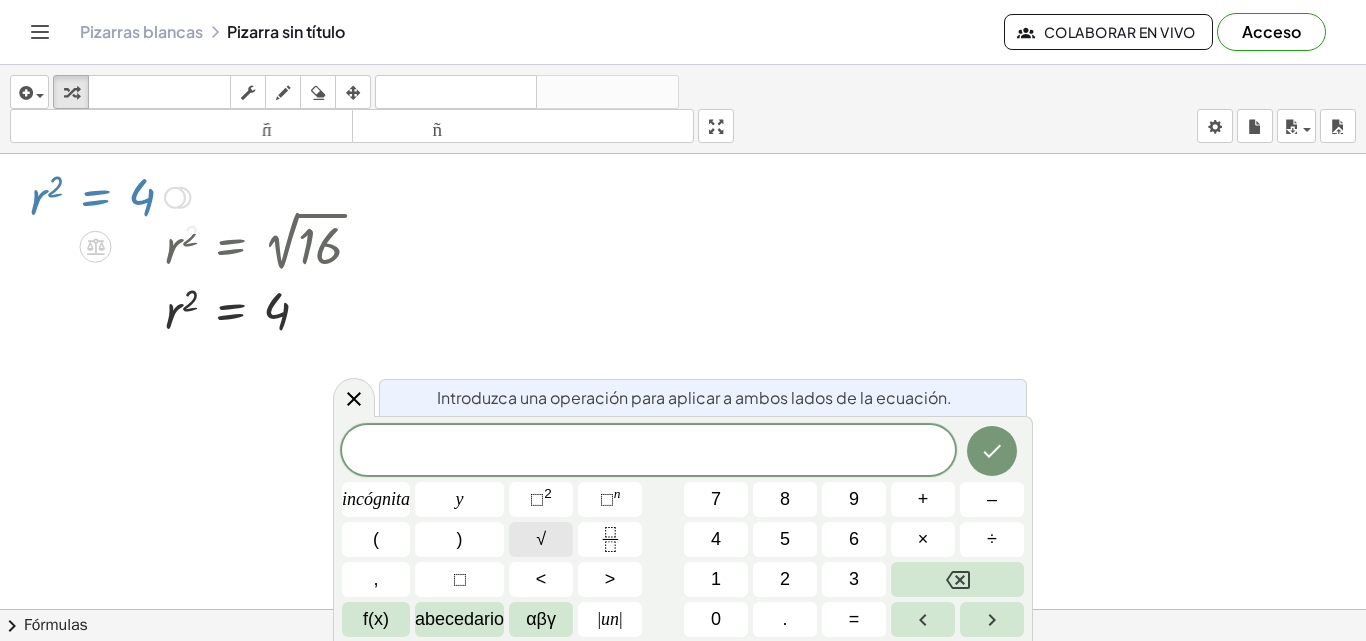click on "√" at bounding box center (541, 539) 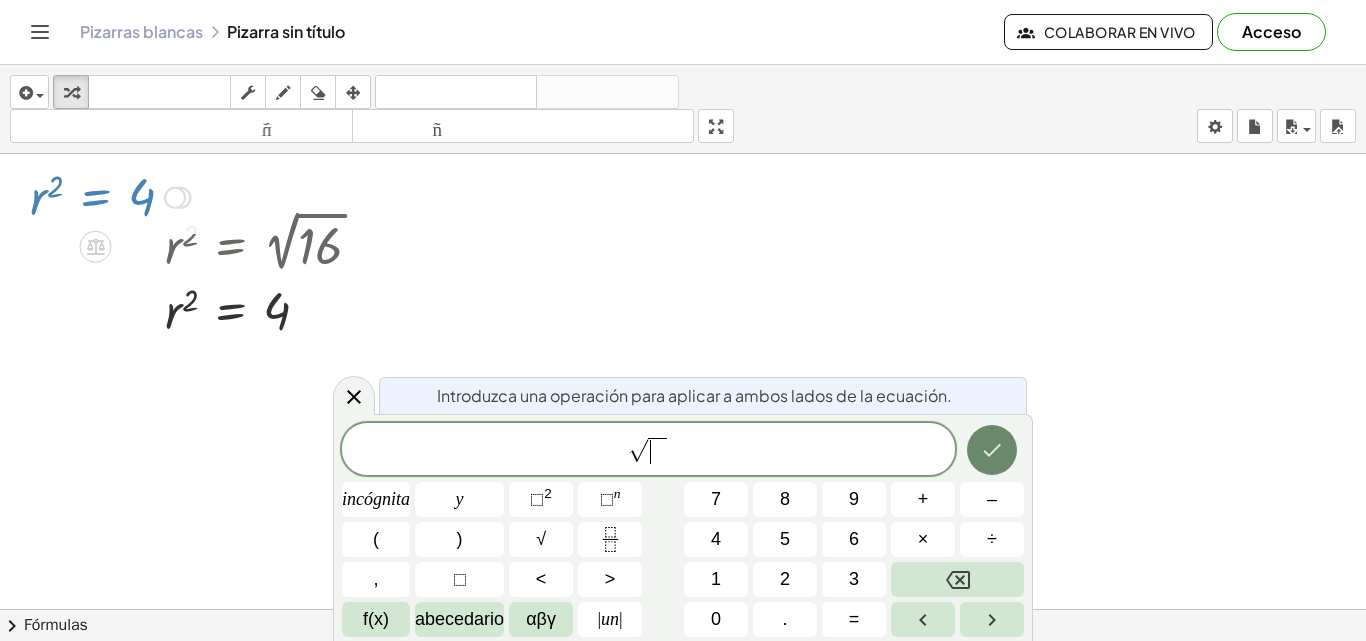 click 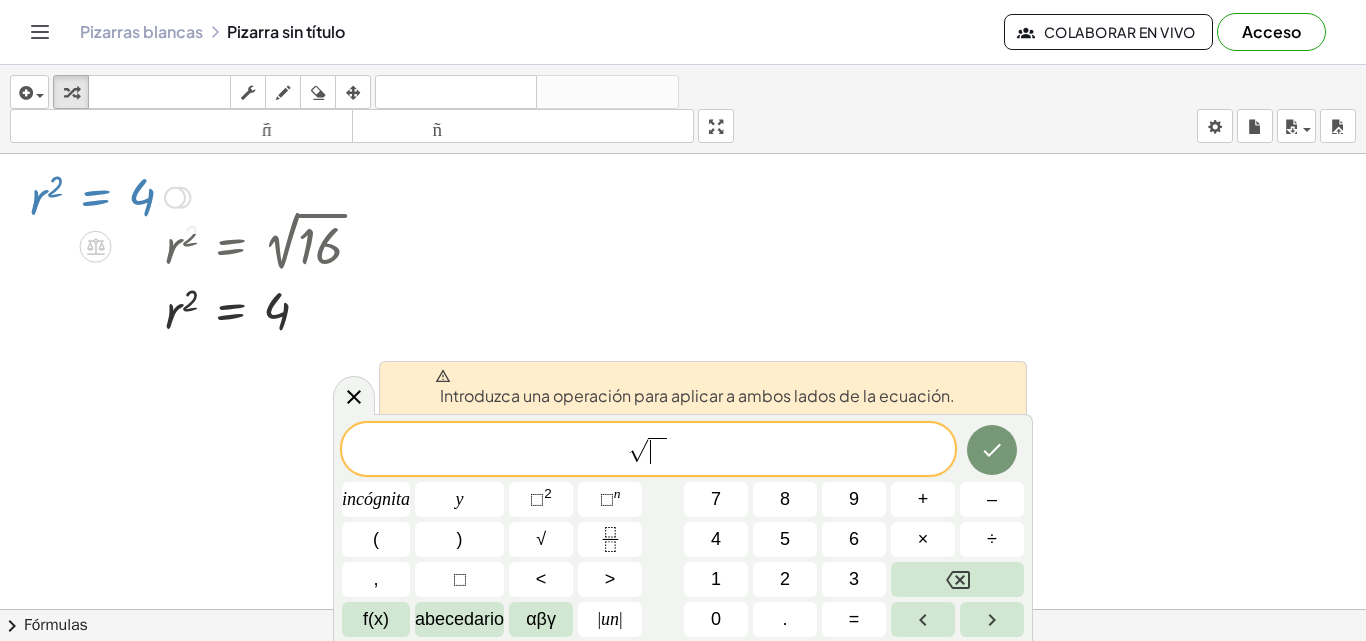 click on "√ ​" at bounding box center (648, 450) 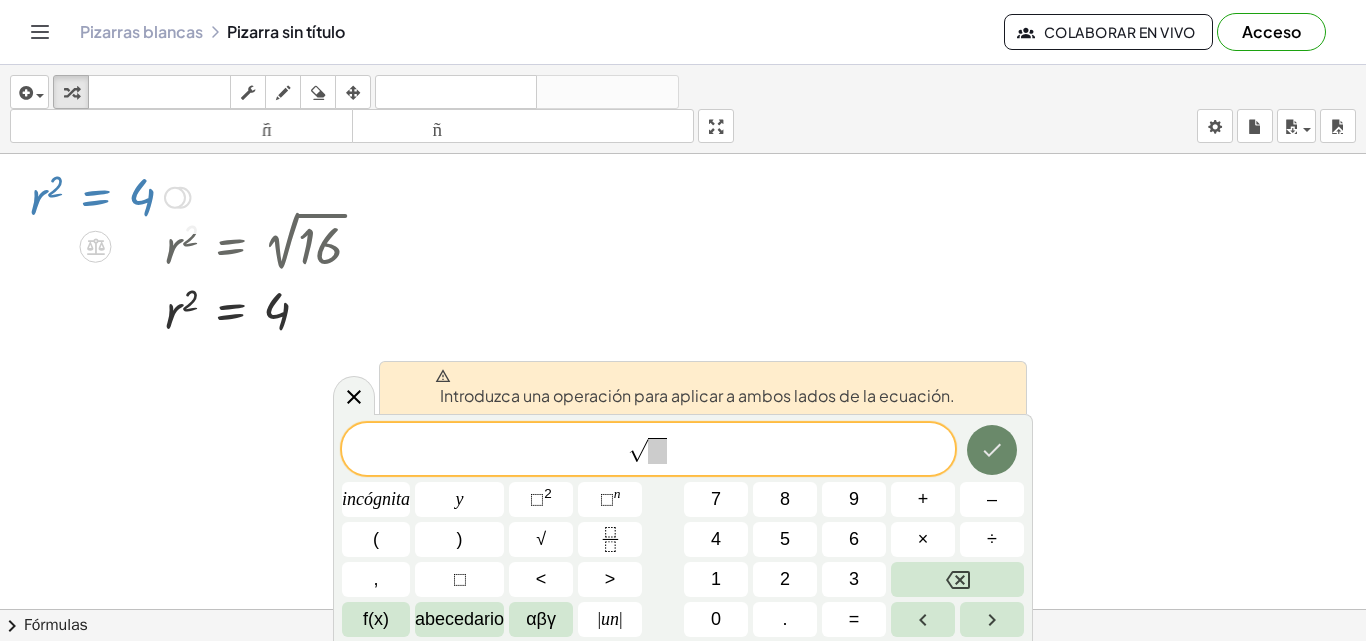click at bounding box center [992, 450] 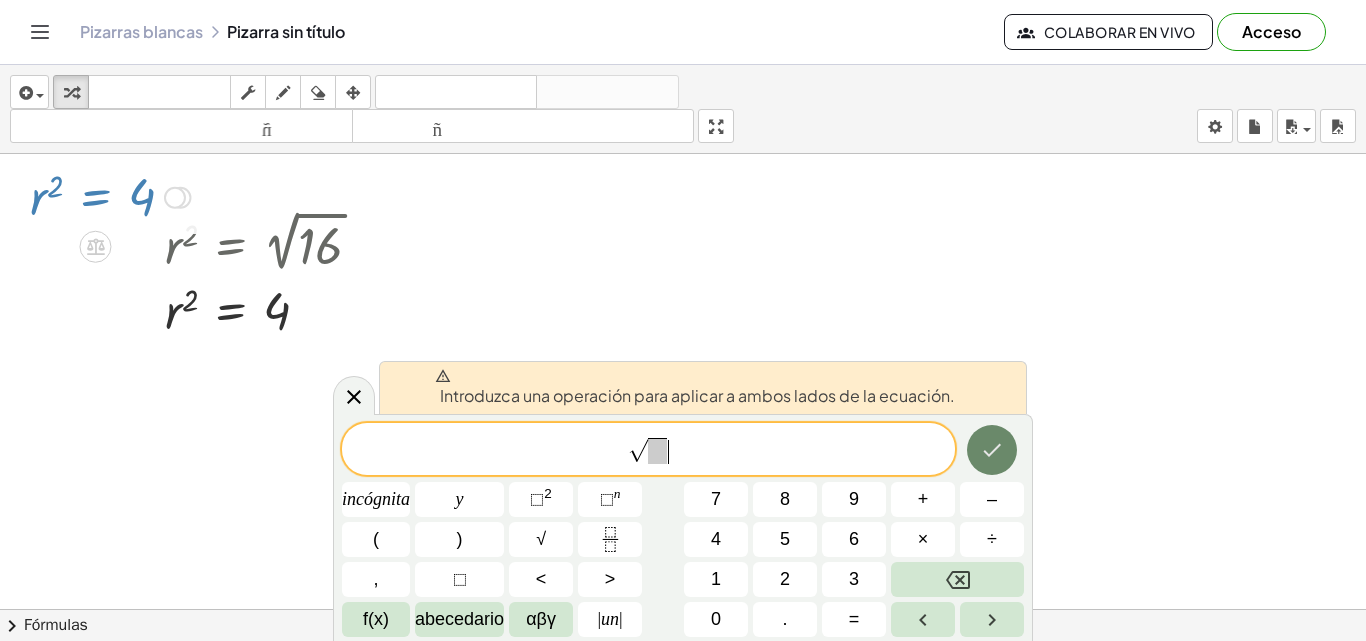click at bounding box center (992, 450) 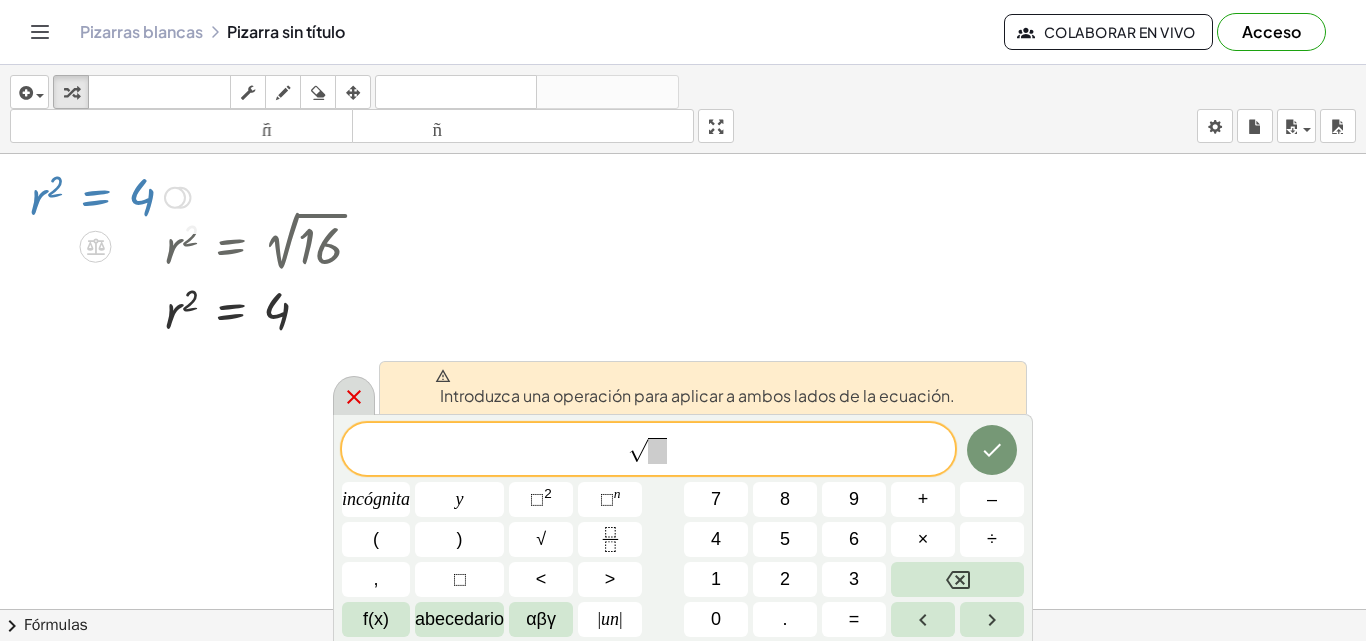 click 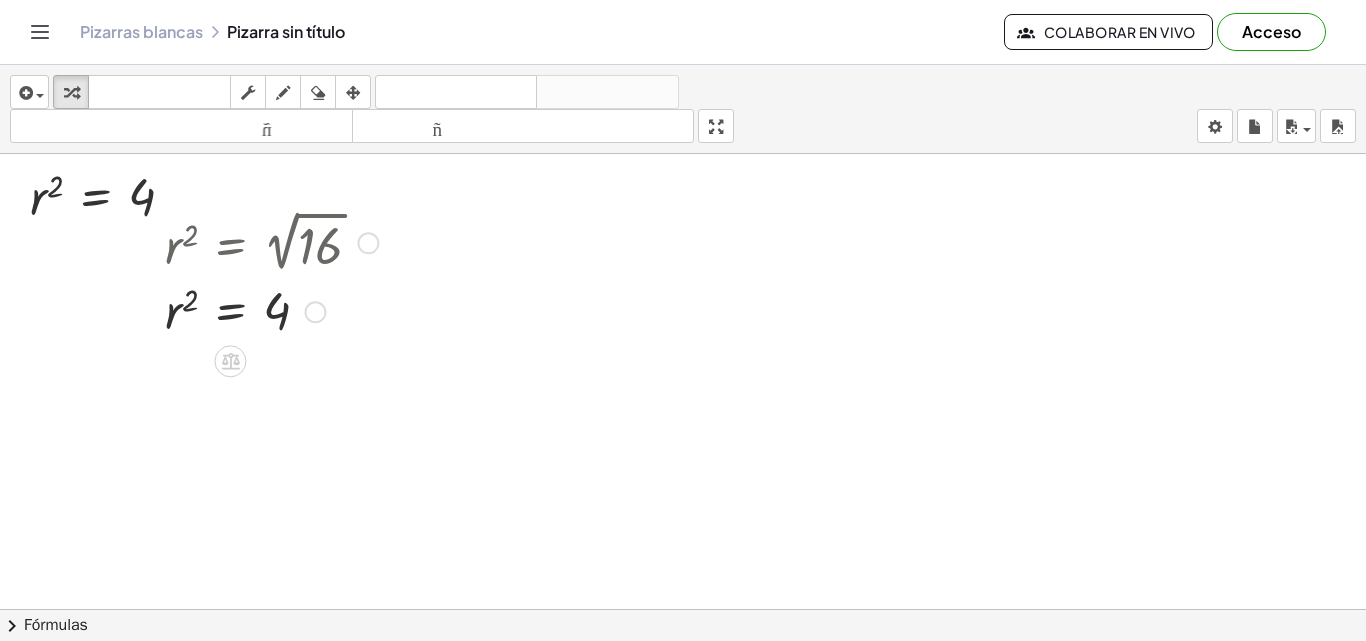 click at bounding box center [271, 241] 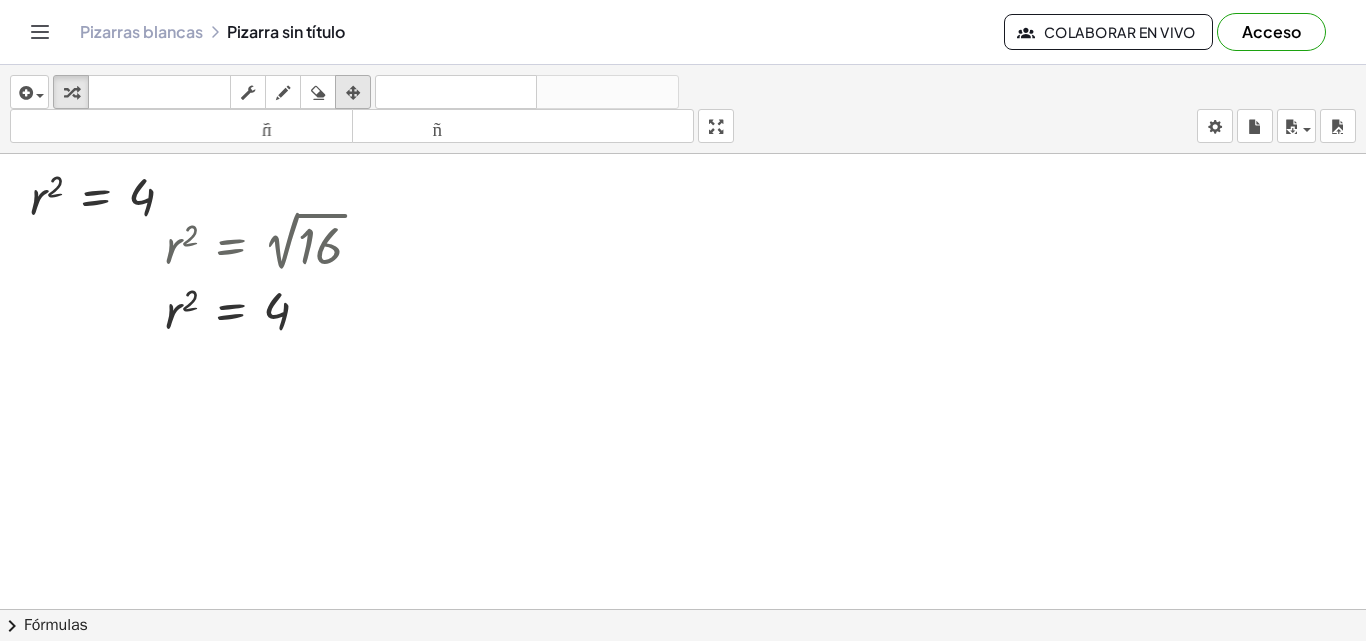 click at bounding box center [353, 93] 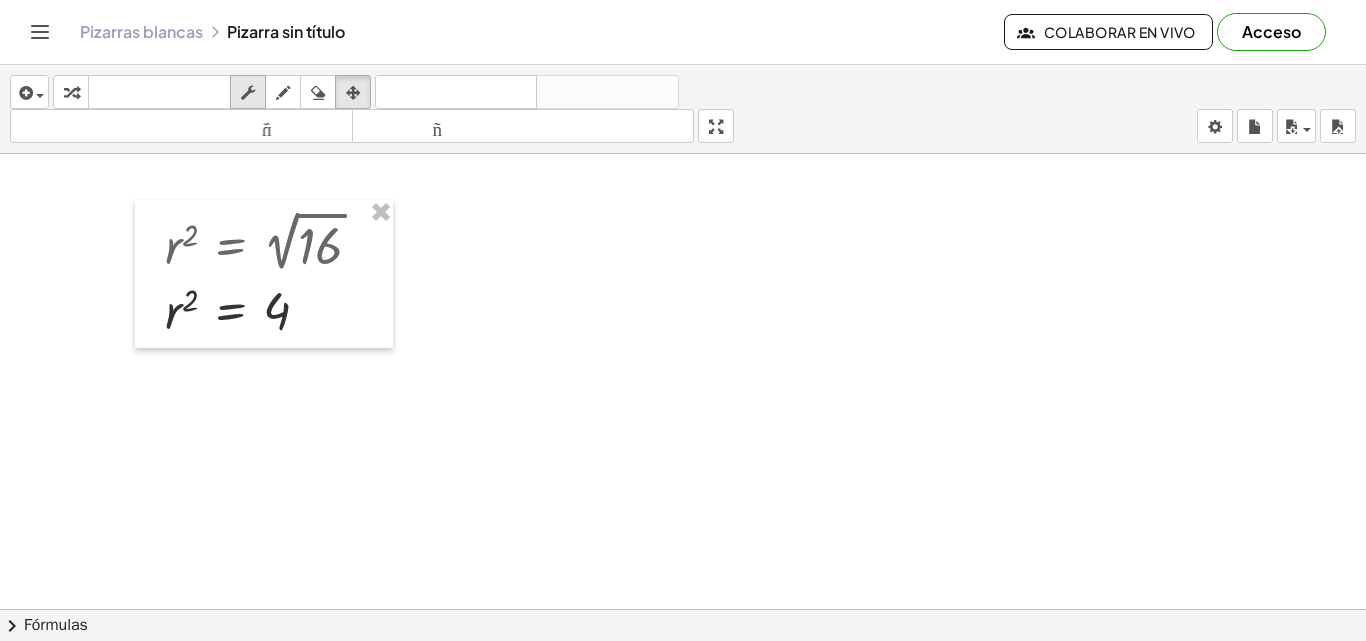 click at bounding box center [248, 93] 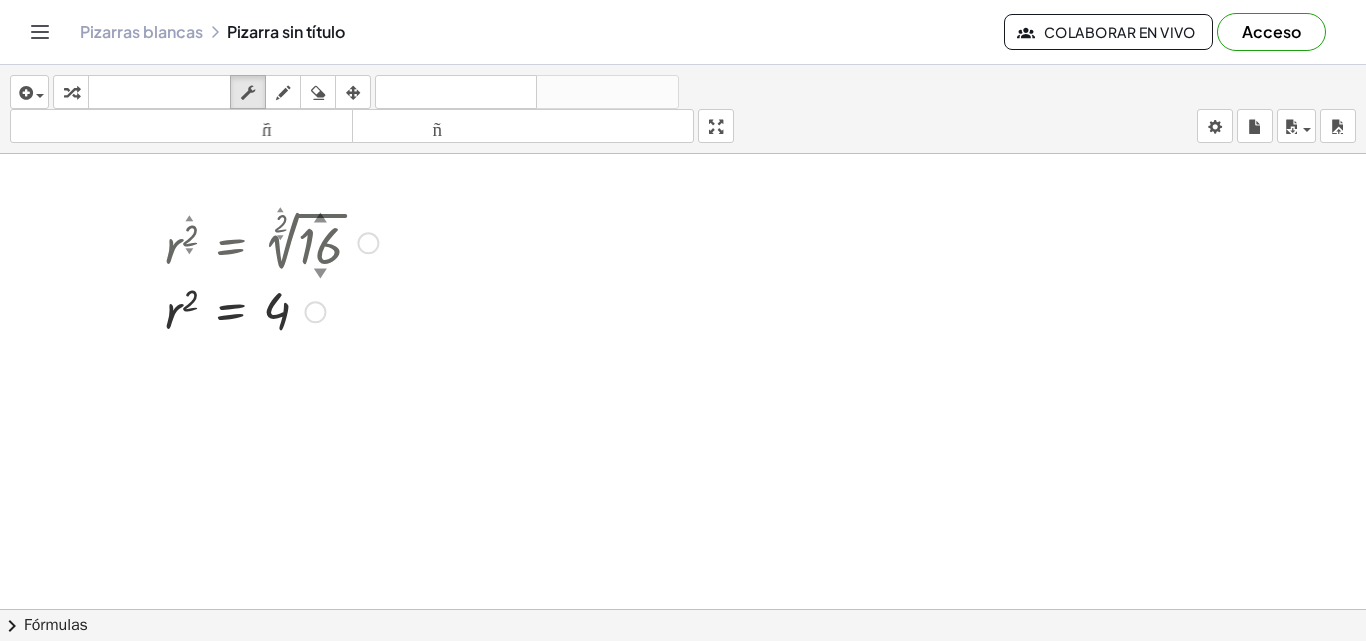 click at bounding box center [271, 241] 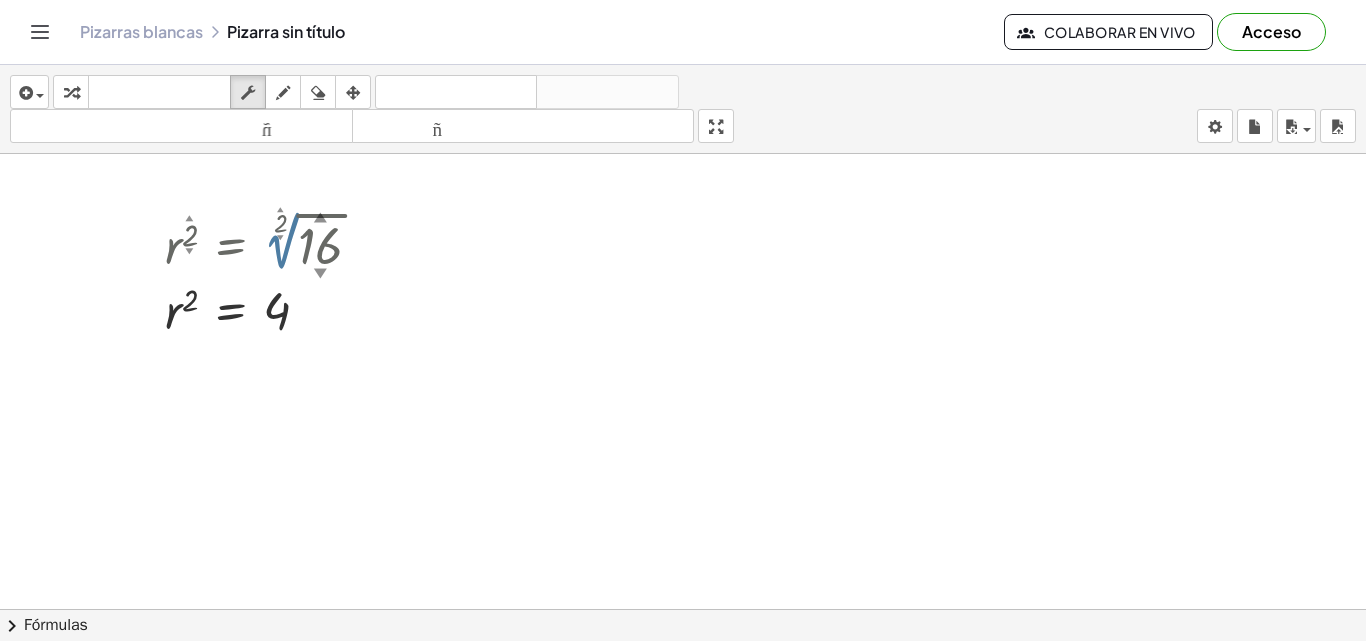 drag, startPoint x: 282, startPoint y: 257, endPoint x: 350, endPoint y: 249, distance: 68.46897 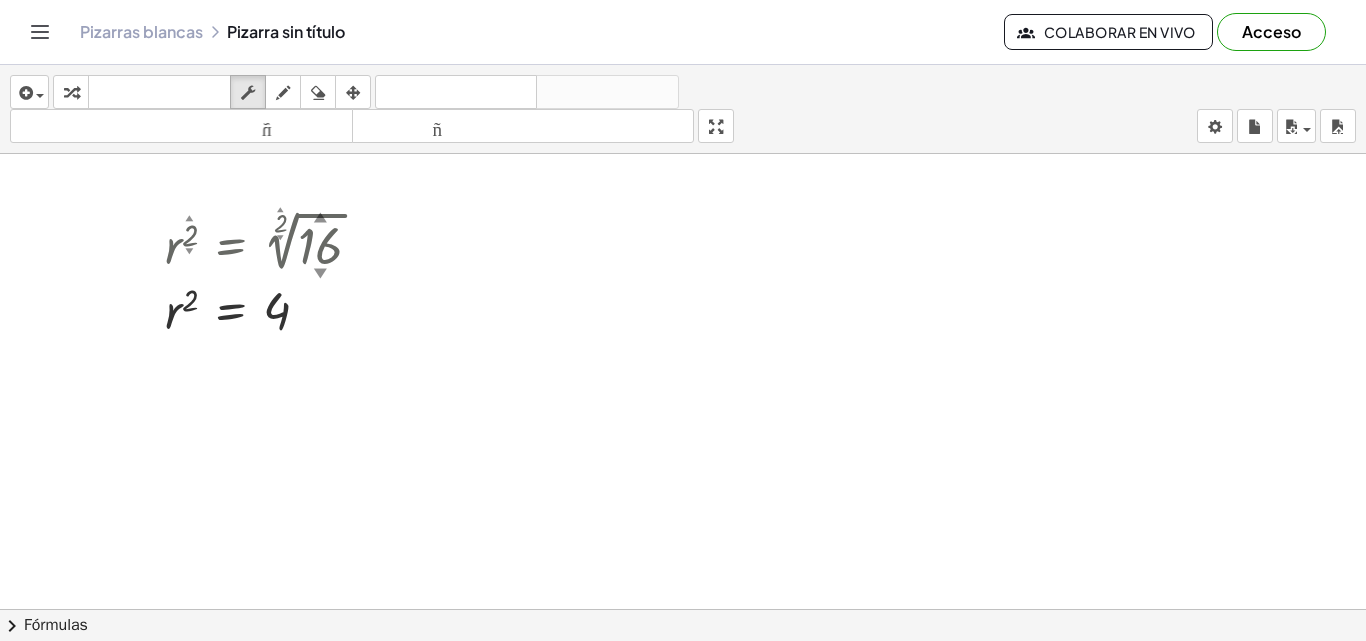 drag, startPoint x: 294, startPoint y: 223, endPoint x: 344, endPoint y: 209, distance: 51.92302 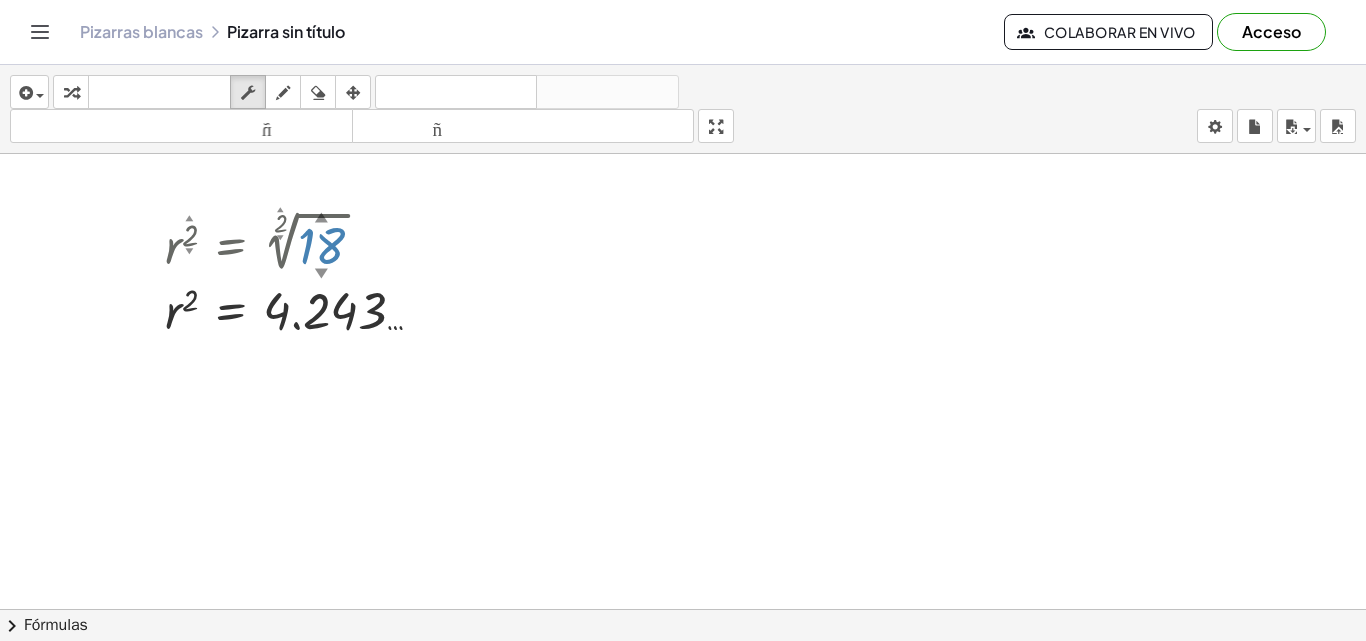 drag, startPoint x: 317, startPoint y: 221, endPoint x: 340, endPoint y: 185, distance: 42.72002 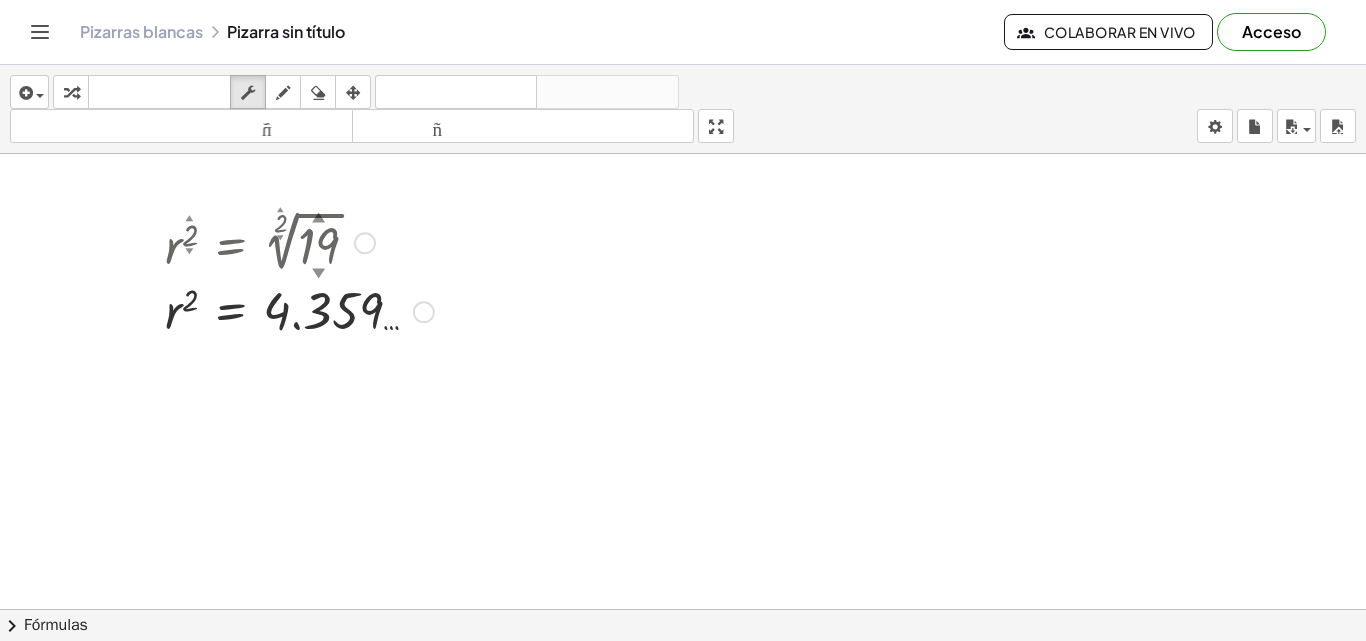 click on "▼" at bounding box center (318, 274) 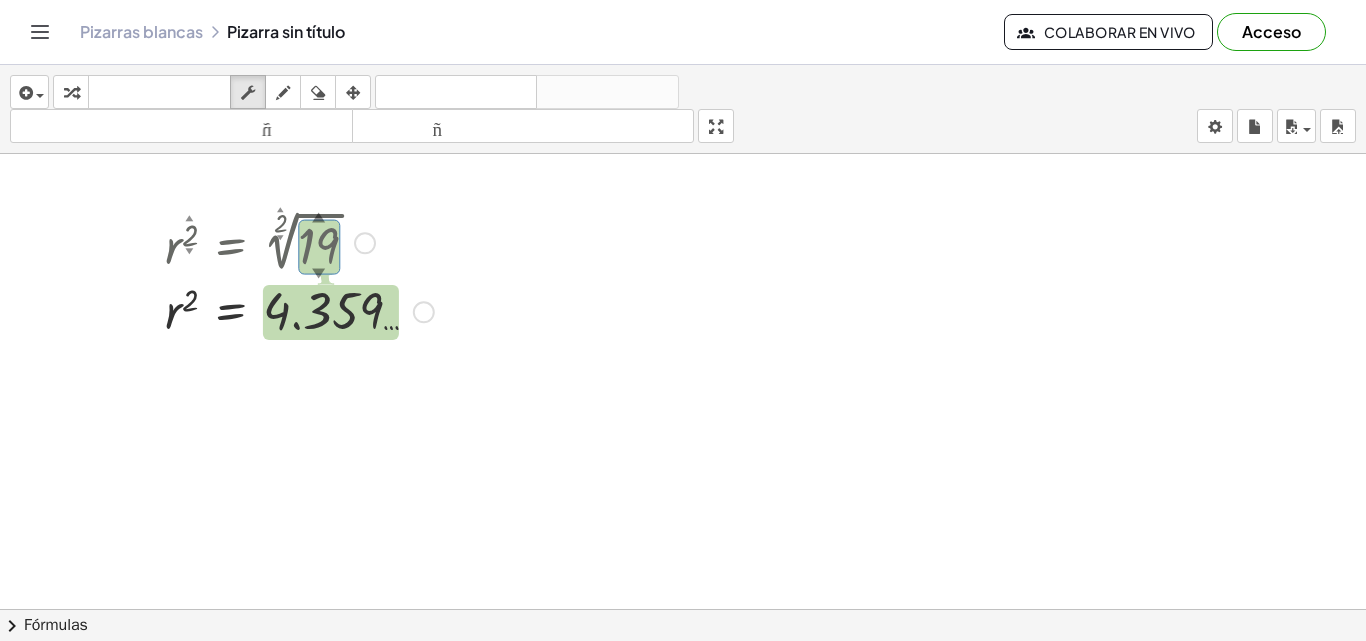 click on "▼" at bounding box center [318, 274] 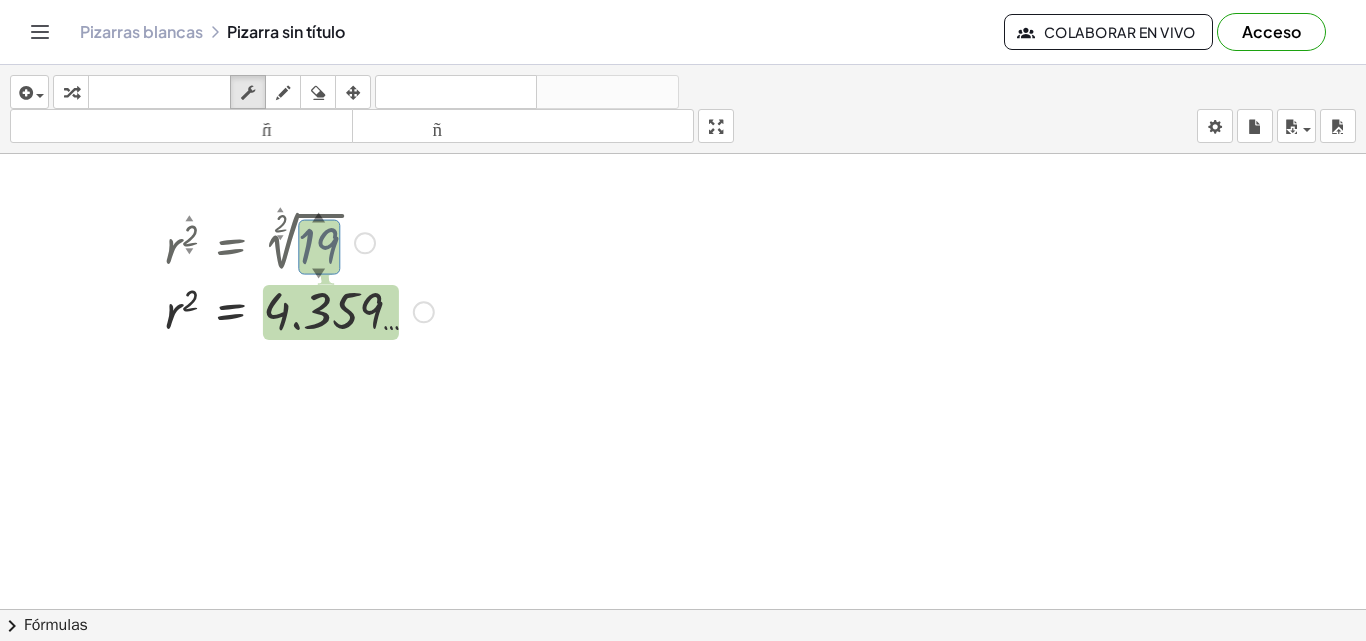 click on "▼" at bounding box center [318, 274] 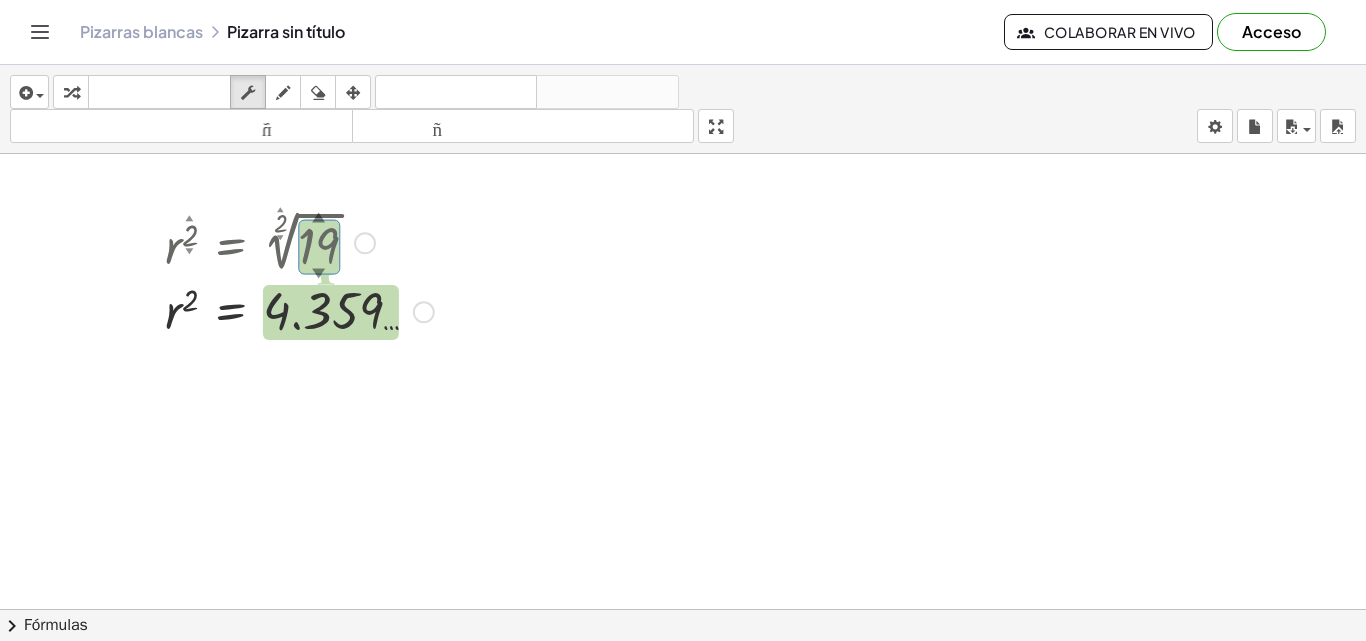click on "▼" at bounding box center [318, 274] 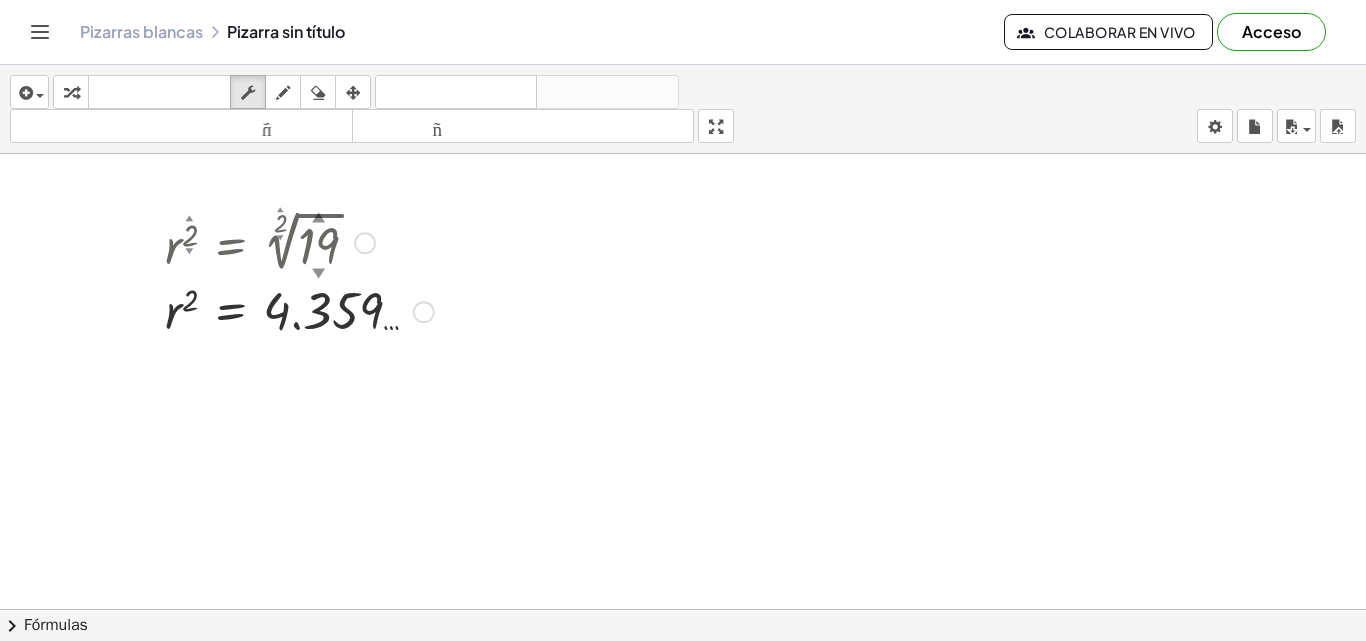 click on "▼" at bounding box center [318, 274] 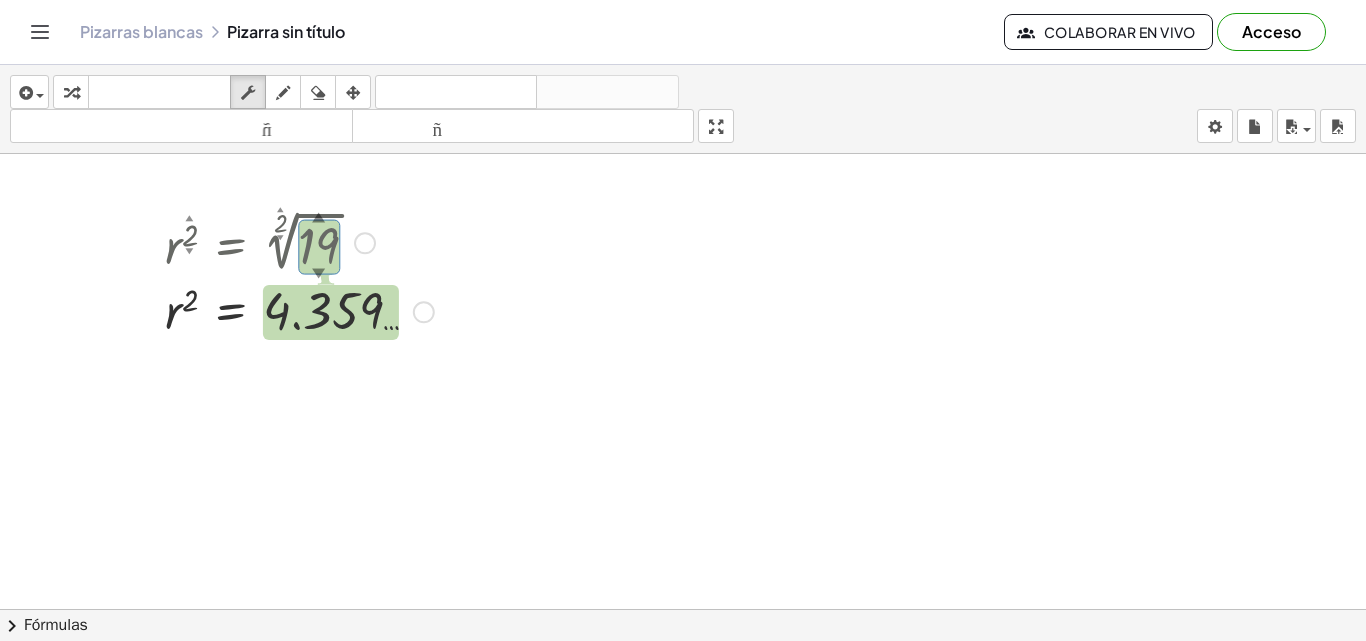 click on "▼" at bounding box center (318, 274) 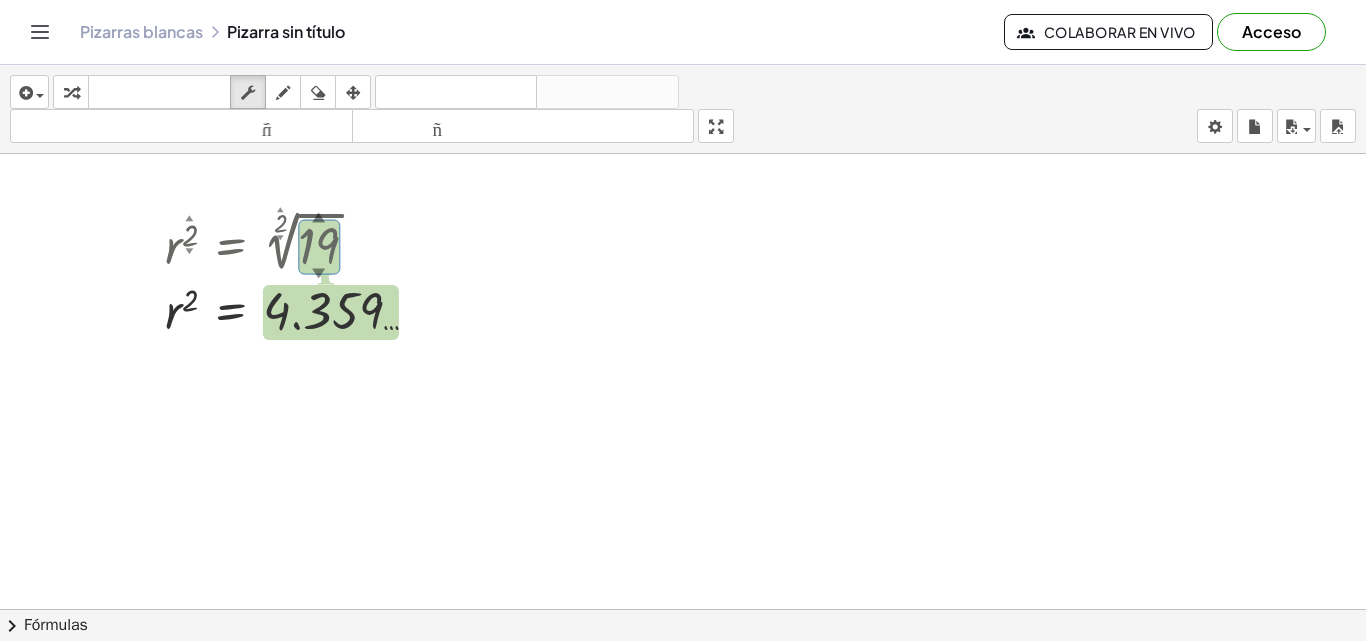 click at bounding box center (683, 688) 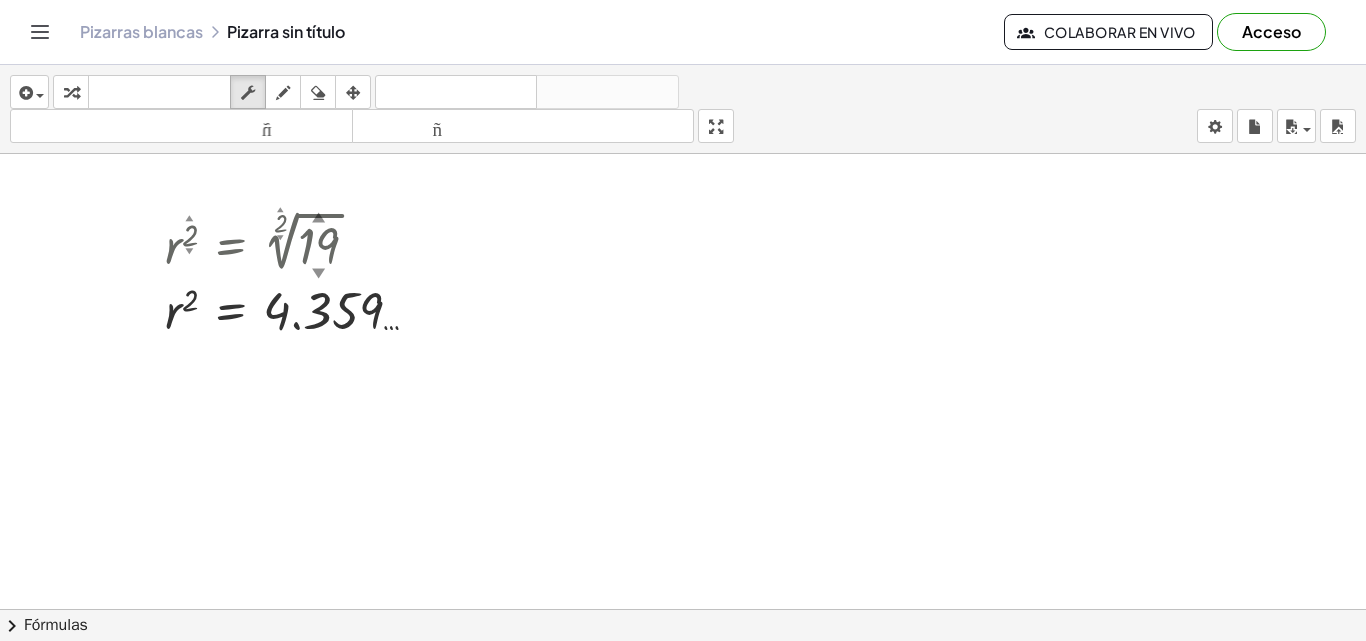 drag, startPoint x: 252, startPoint y: 242, endPoint x: 275, endPoint y: 204, distance: 44.418465 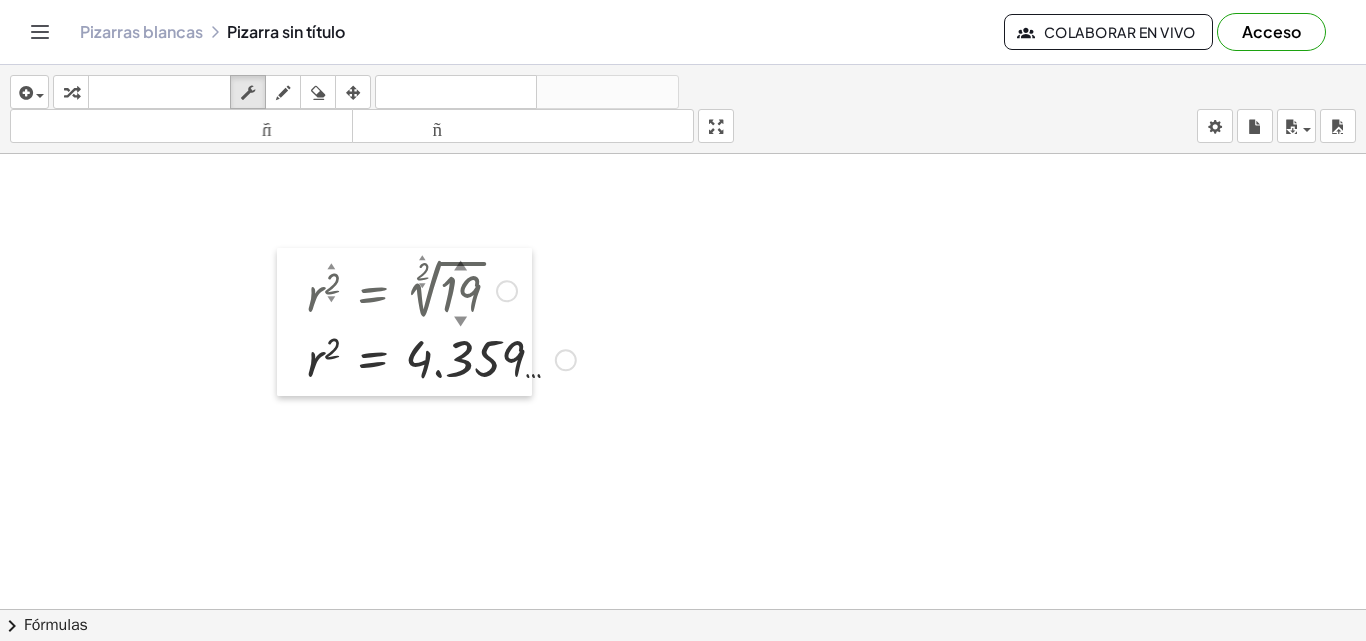 drag, startPoint x: 137, startPoint y: 250, endPoint x: 279, endPoint y: 298, distance: 149.8933 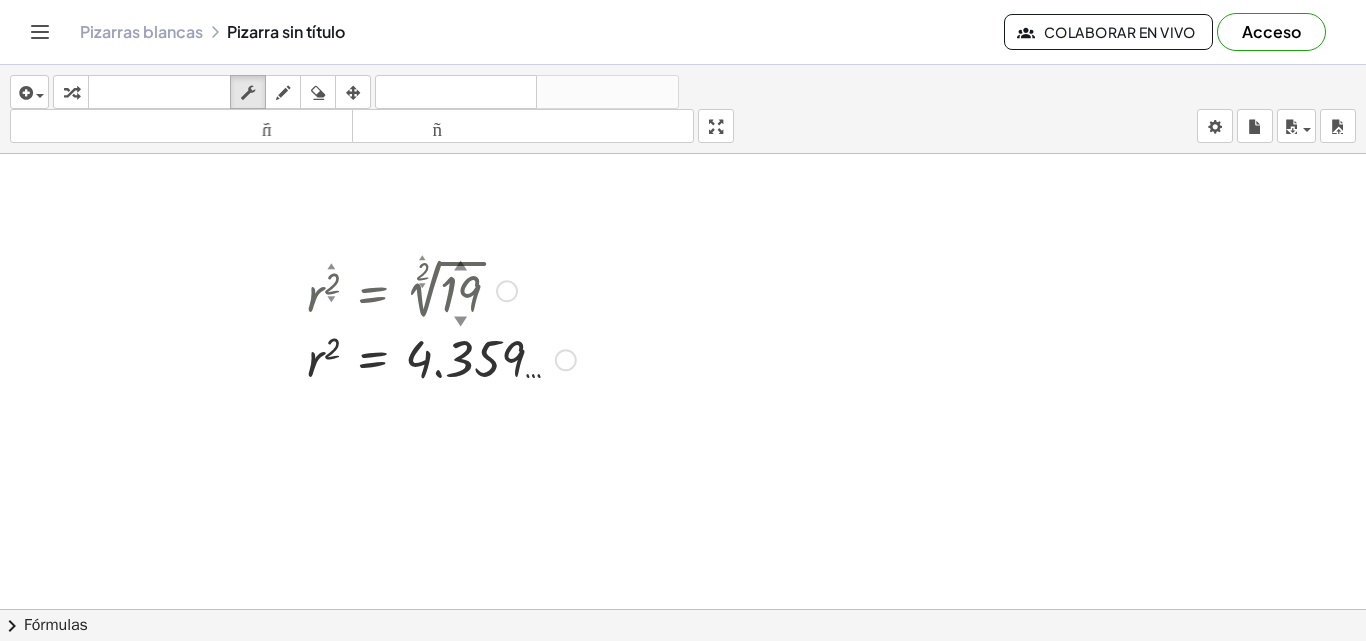 click at bounding box center (466, 359) 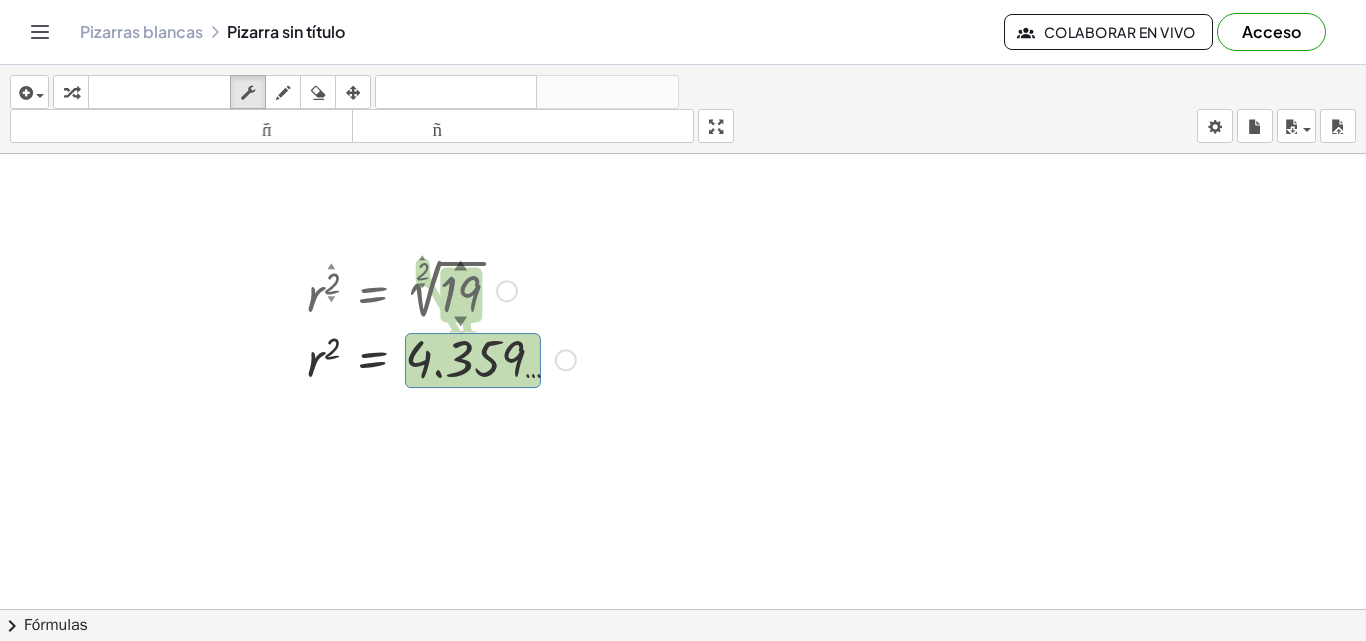 click at bounding box center (507, 291) 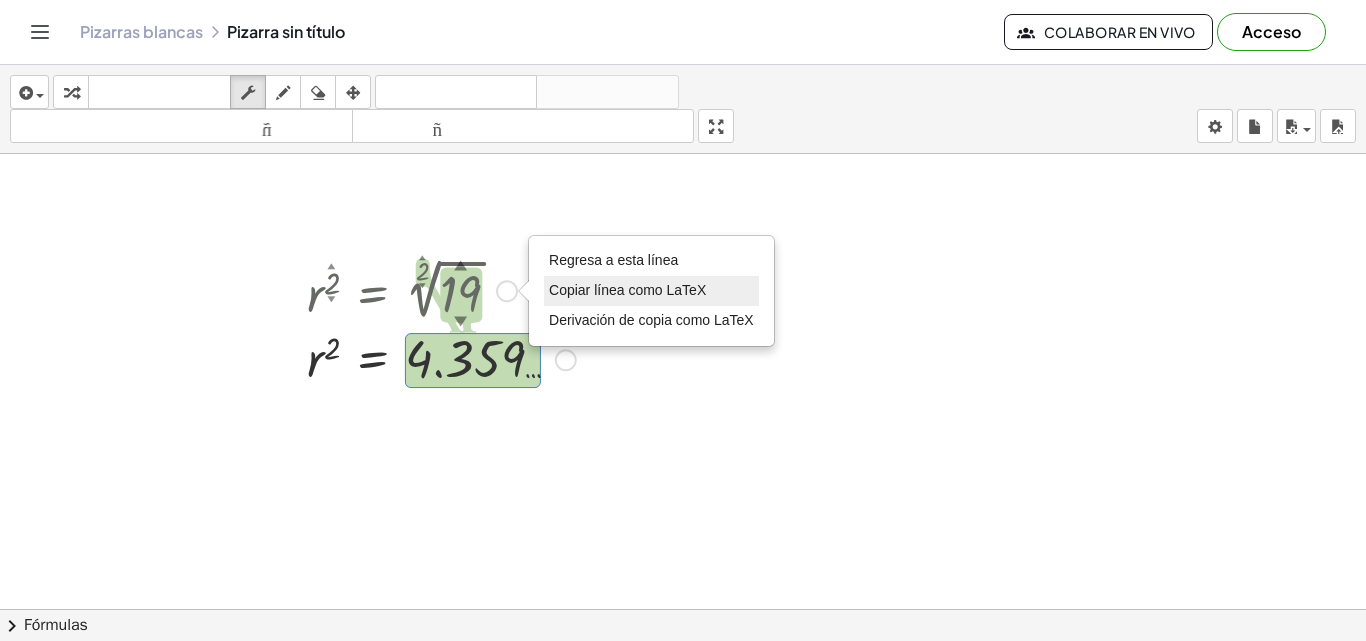 click on "Copiar línea como LaTeX" at bounding box center [627, 290] 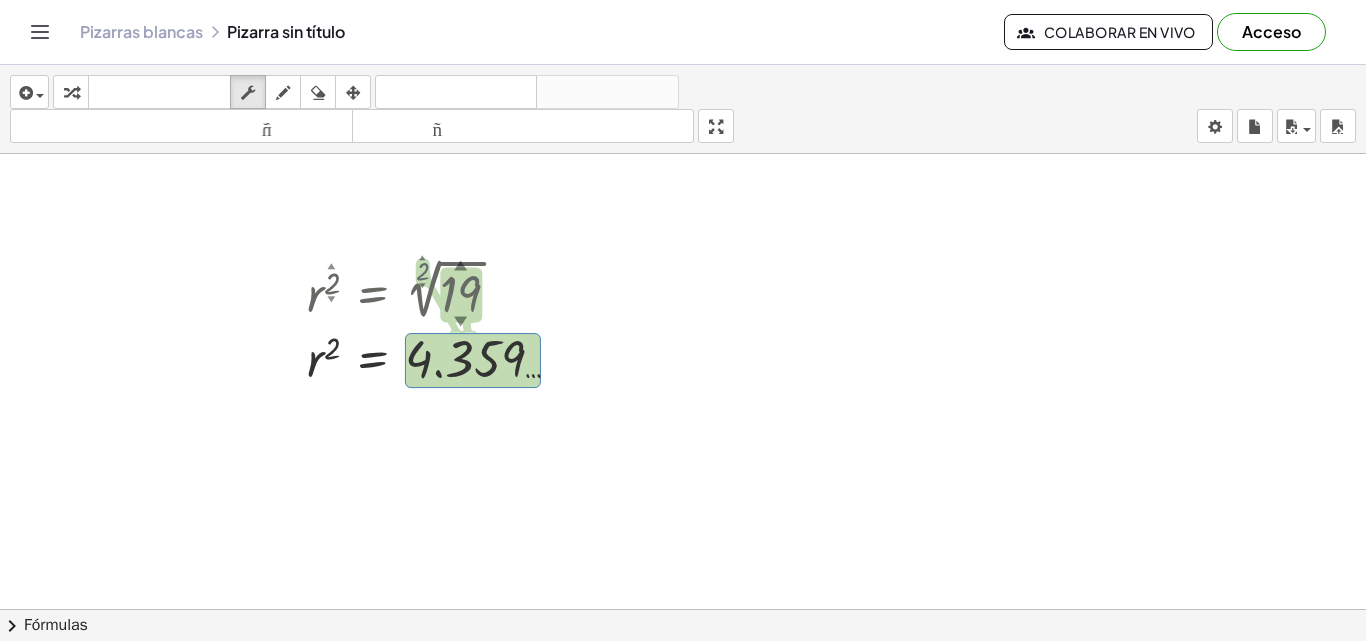 drag, startPoint x: 437, startPoint y: 261, endPoint x: 531, endPoint y: 258, distance: 94.04786 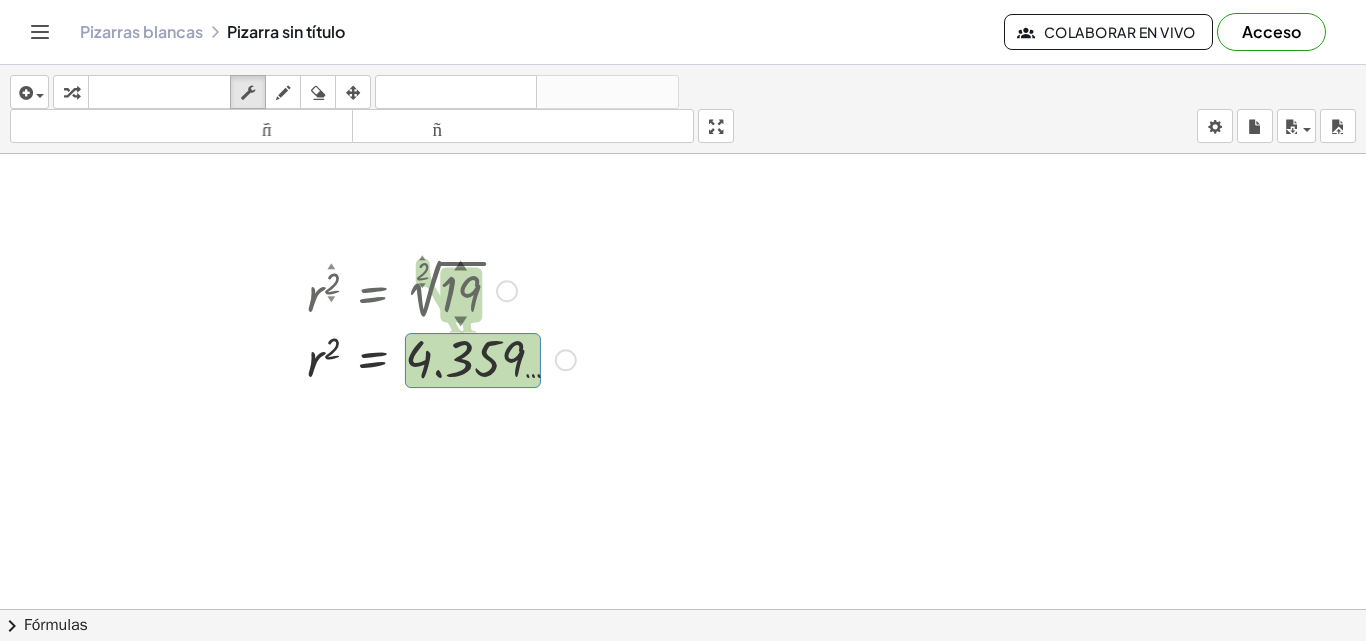click on "Copiado done" at bounding box center (507, 291) 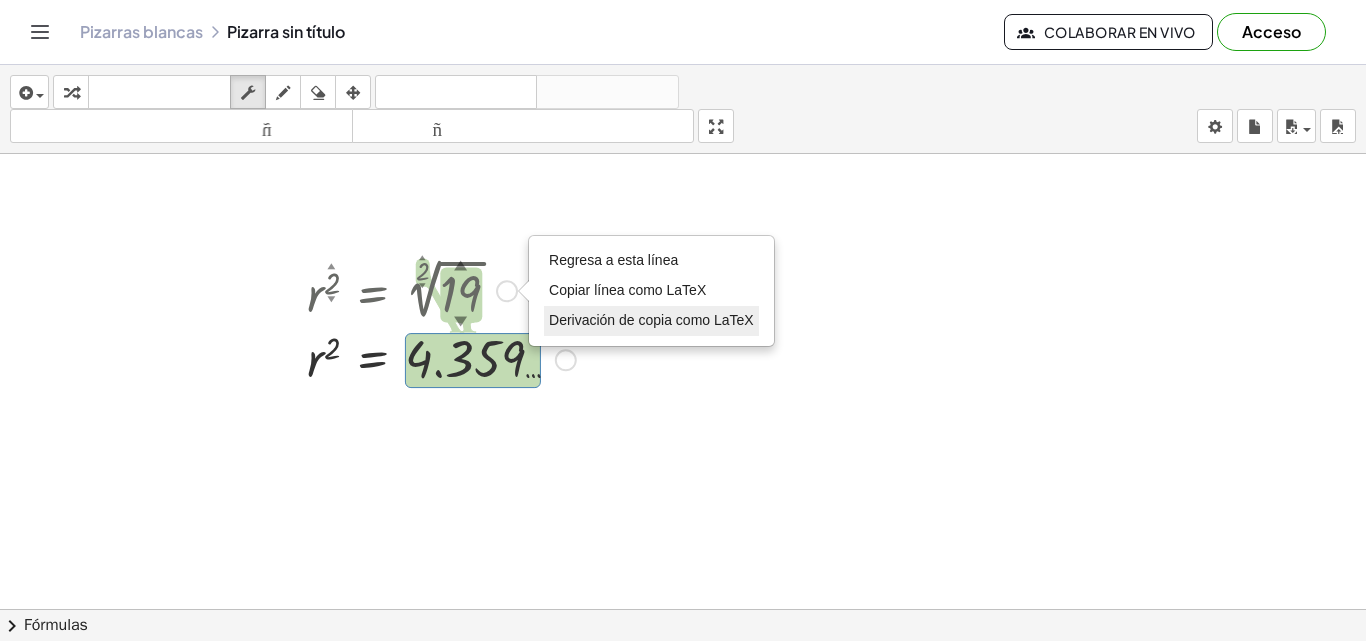 click on "Derivación de copia como LaTeX" at bounding box center (651, 321) 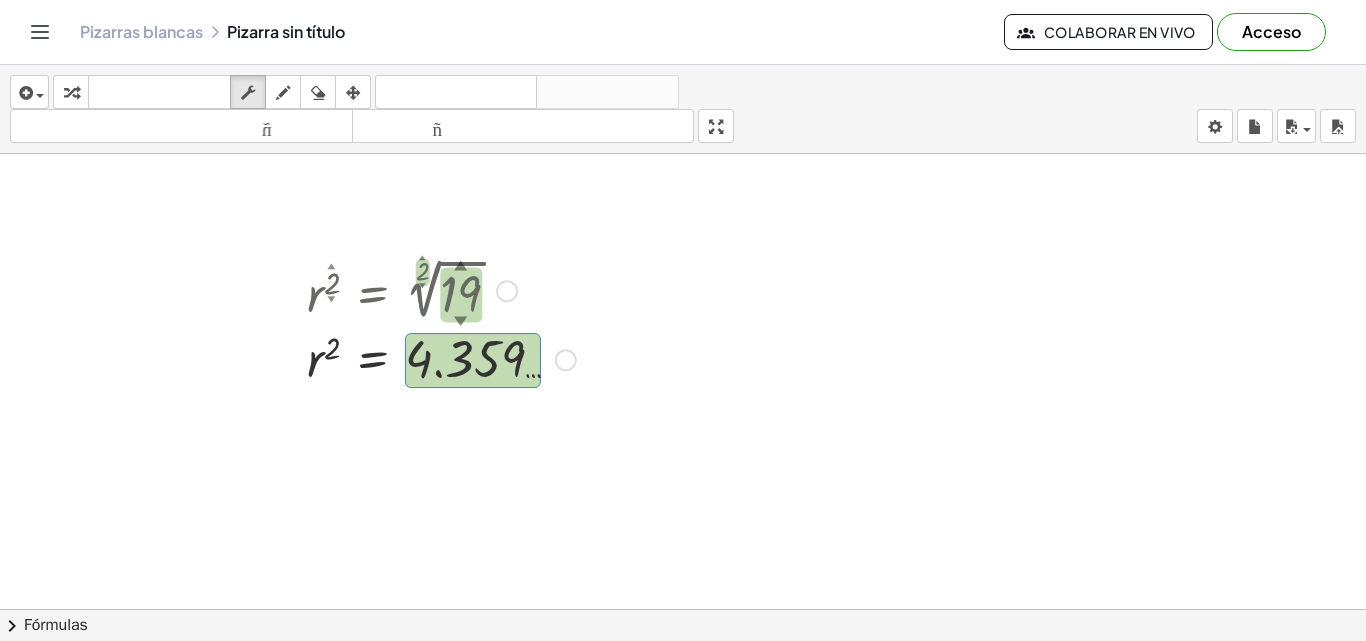 click on "Copiado done" at bounding box center (507, 291) 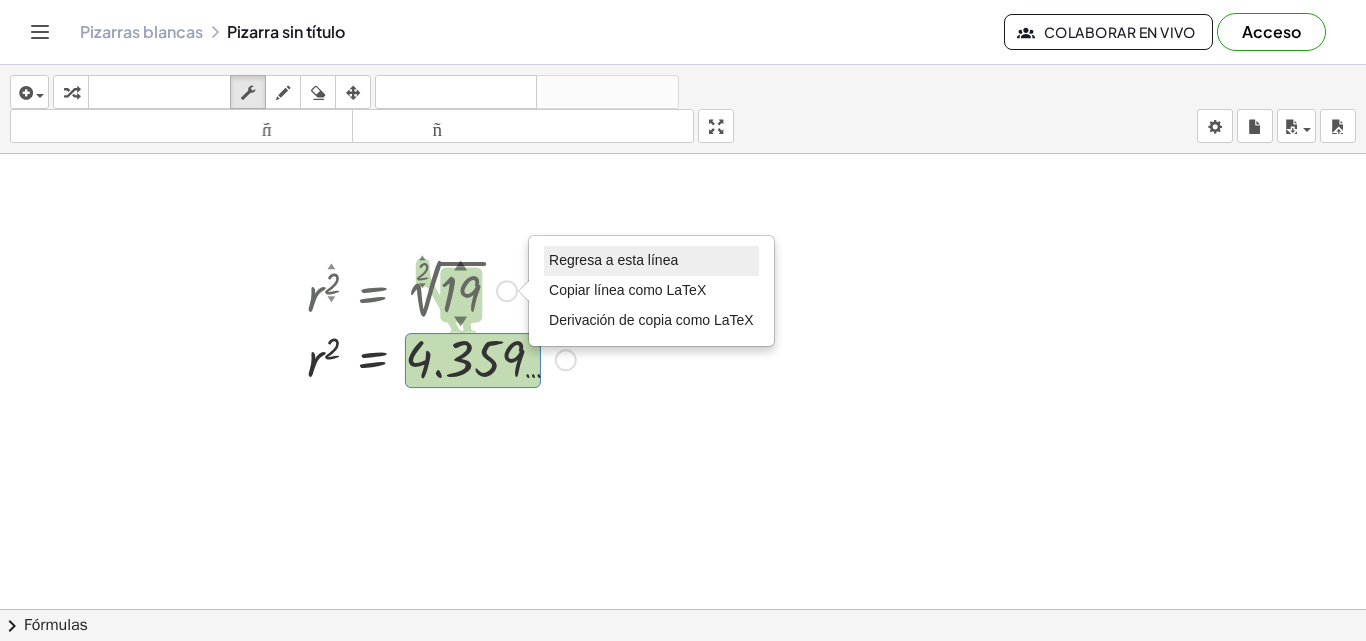 click on "Regresa a esta línea" at bounding box center (613, 260) 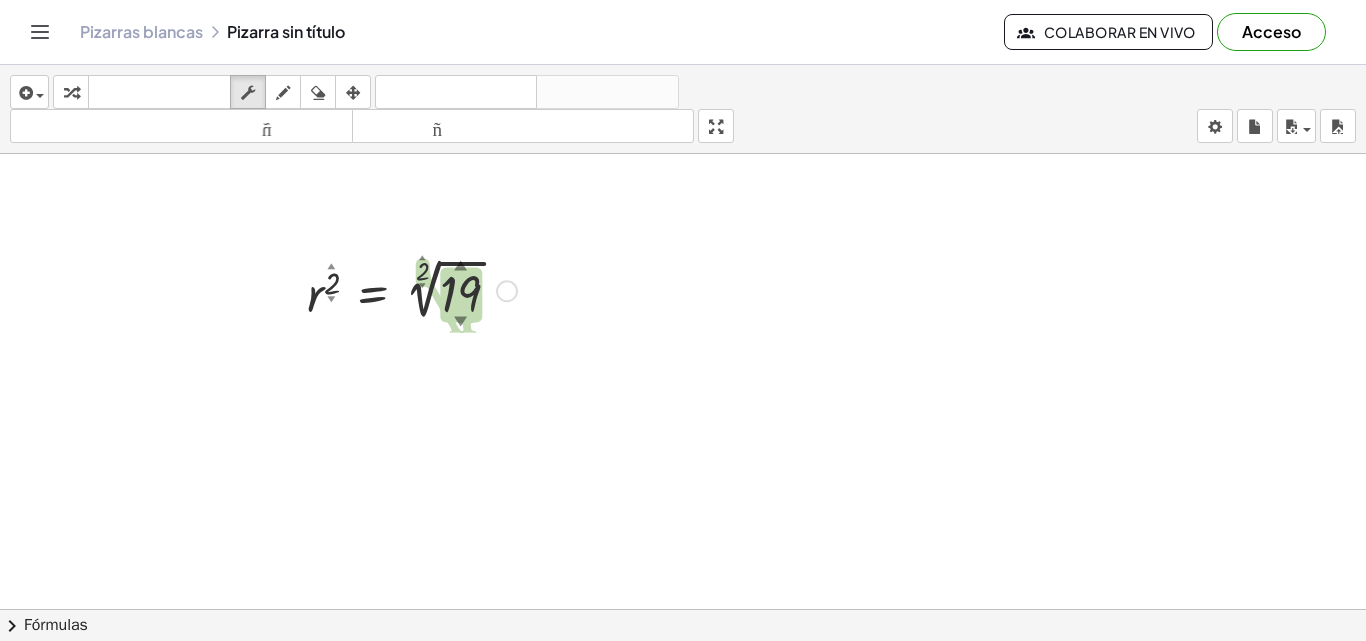 click on "▼" at bounding box center [460, 322] 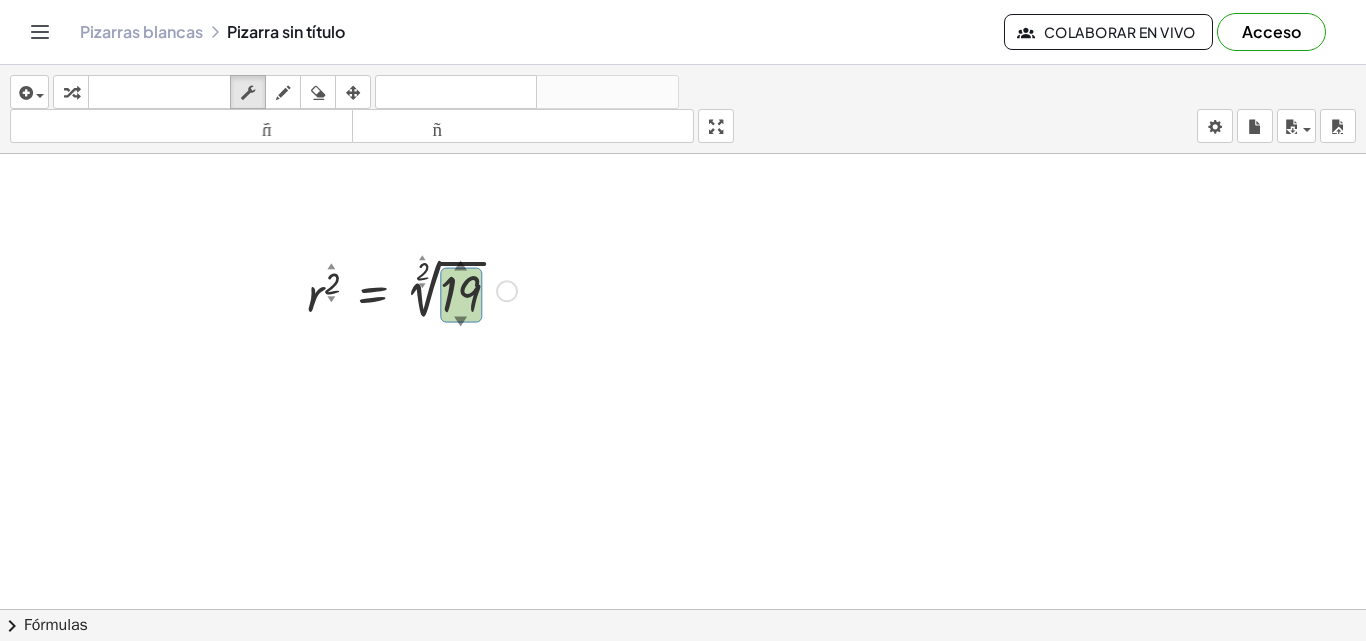 click on "▼" at bounding box center [460, 322] 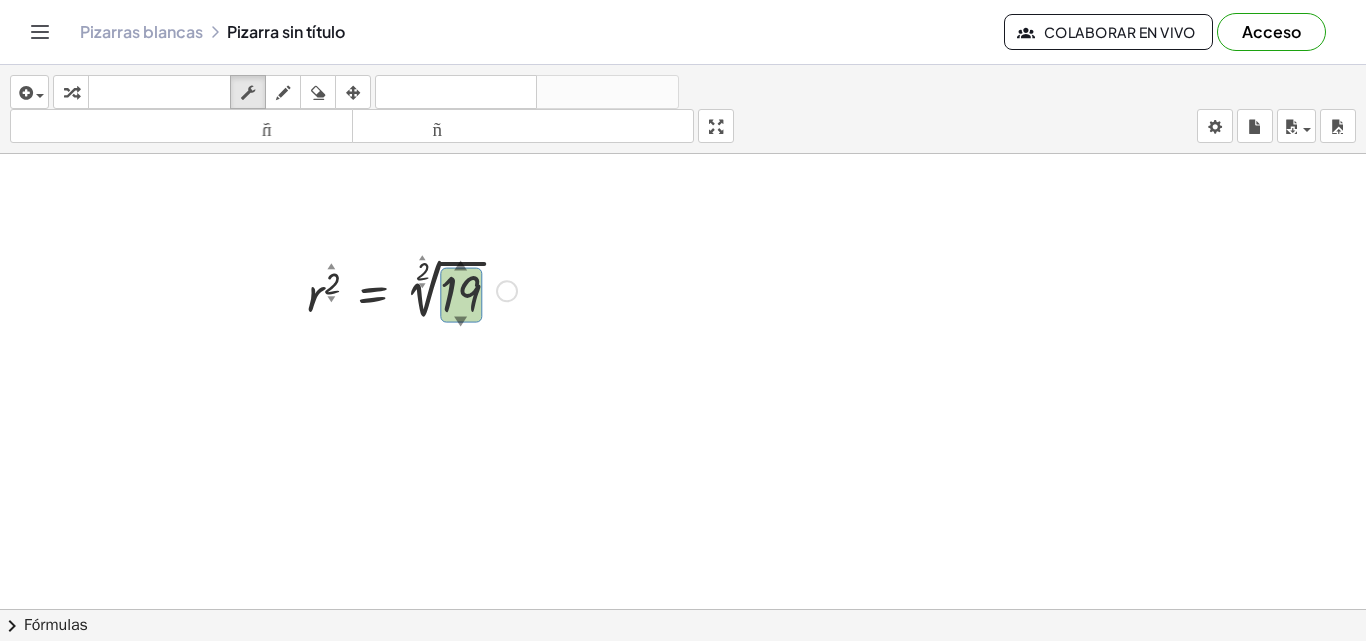 click on "▼" at bounding box center (460, 322) 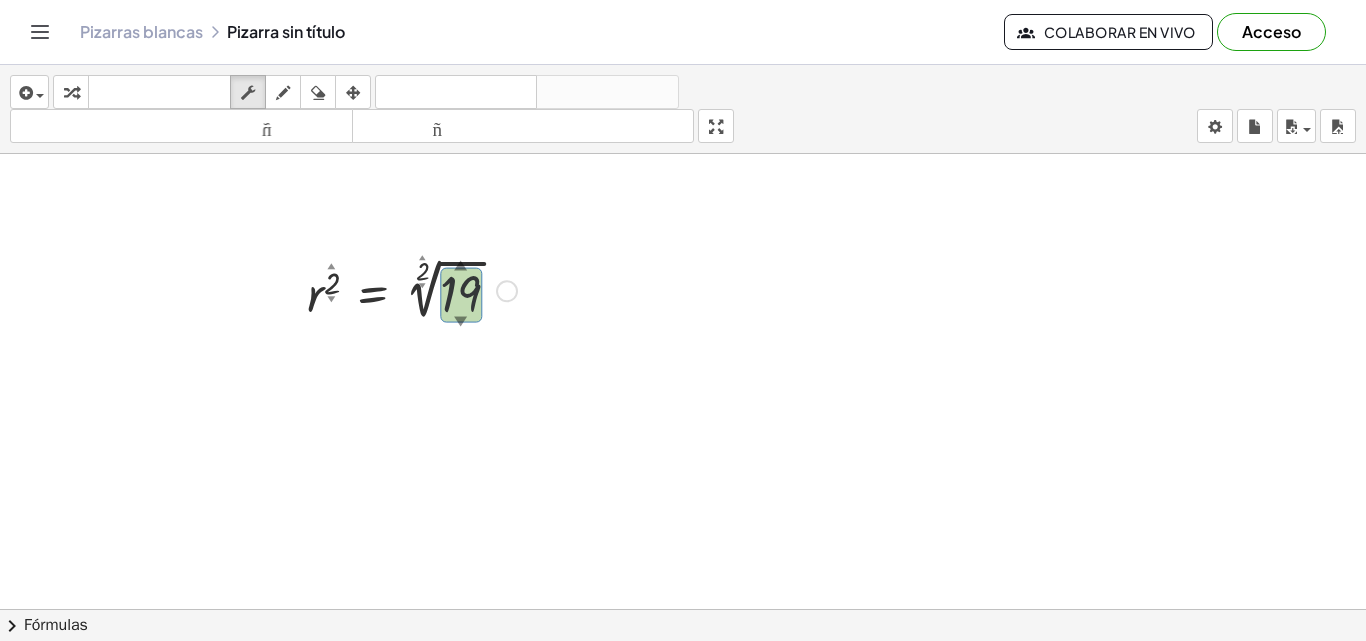 click on "▼" at bounding box center [460, 322] 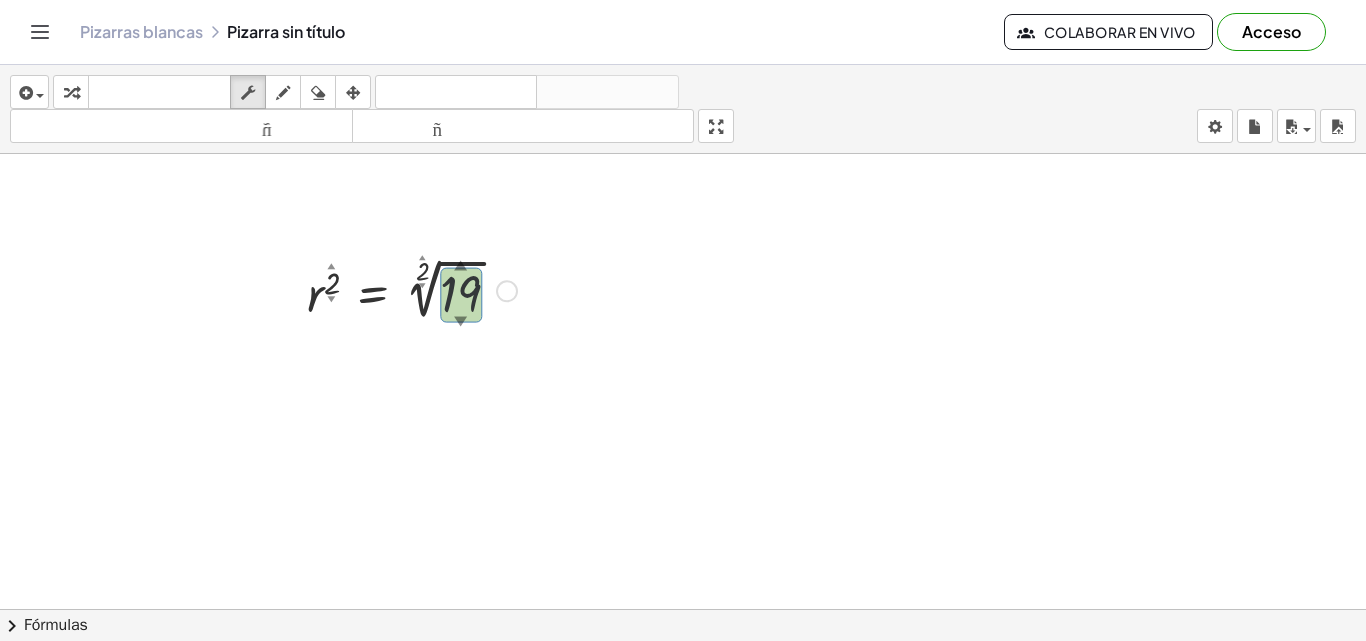 click on "▼" at bounding box center (460, 322) 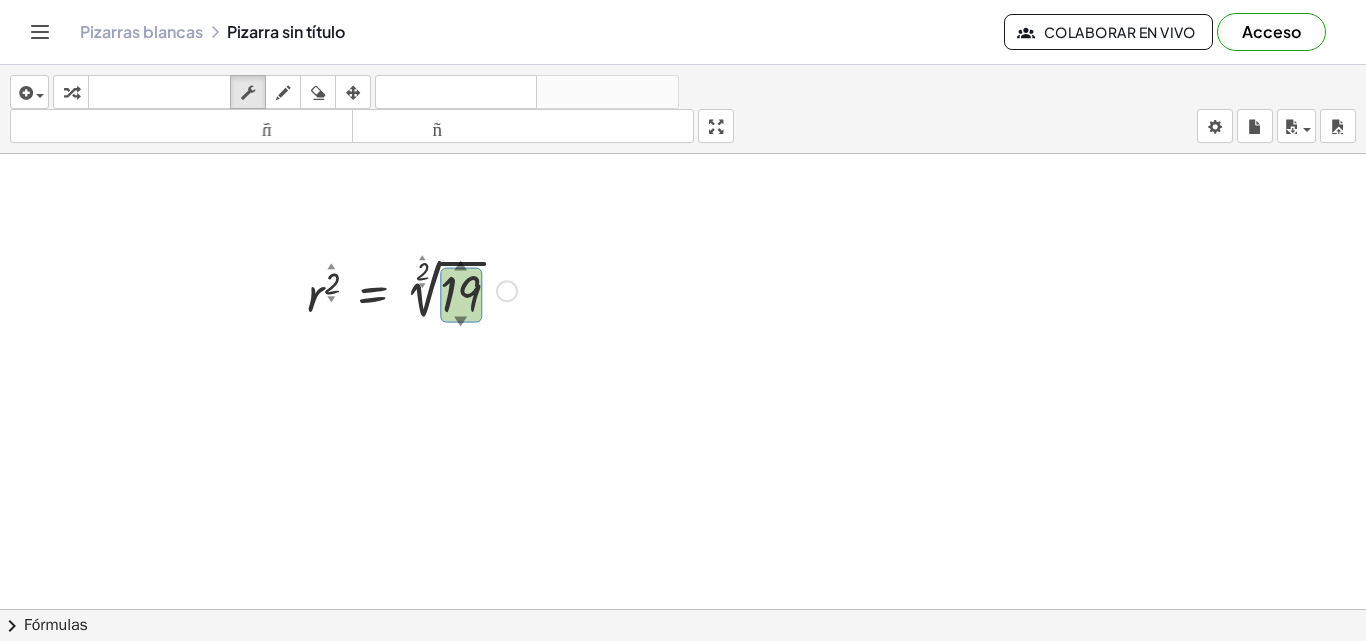 click at bounding box center [412, 289] 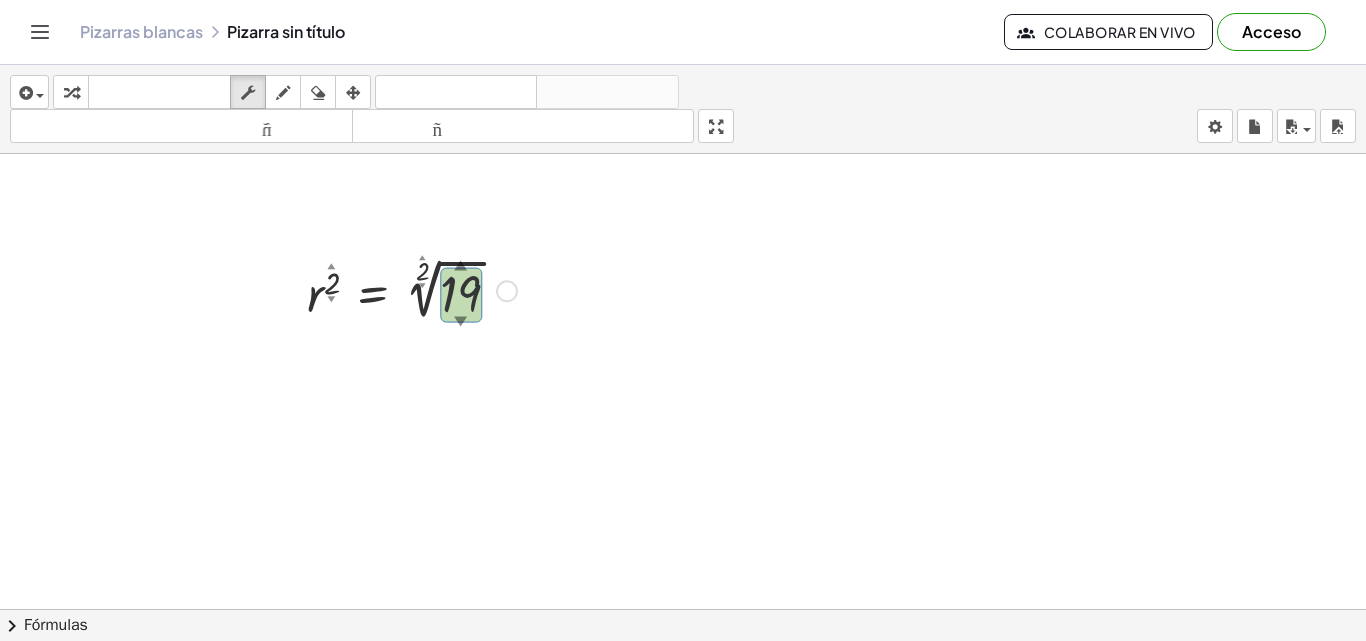 click at bounding box center (412, 289) 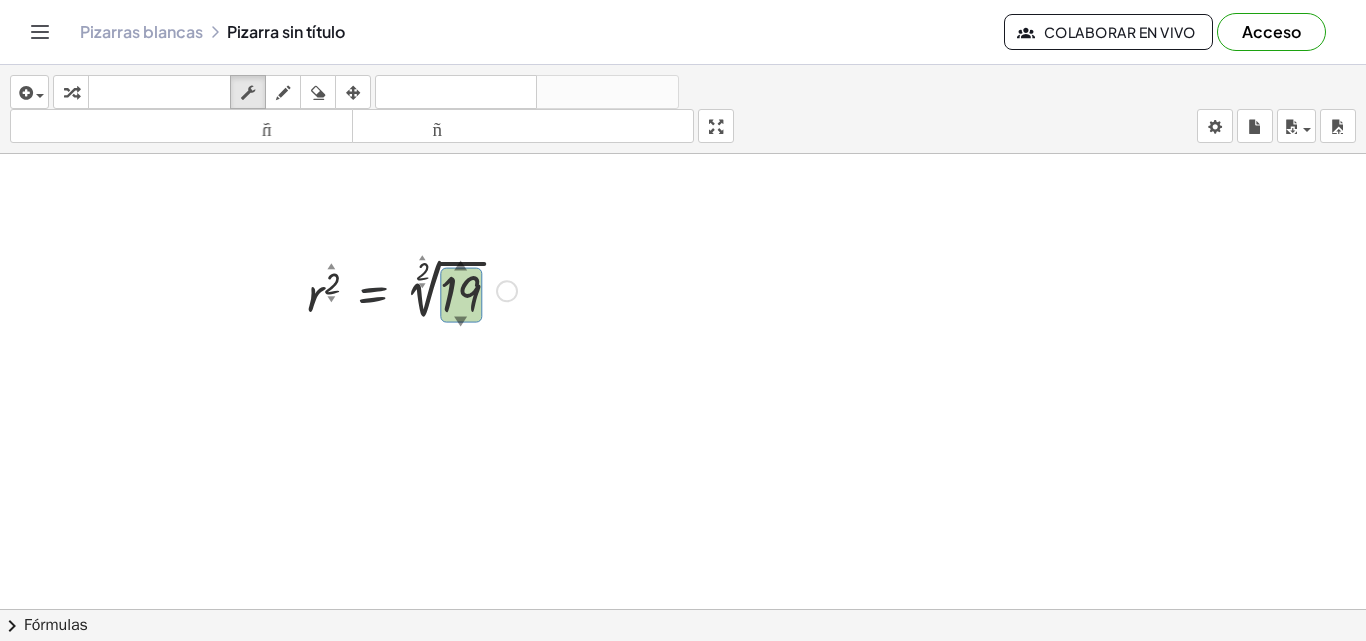 click at bounding box center [412, 289] 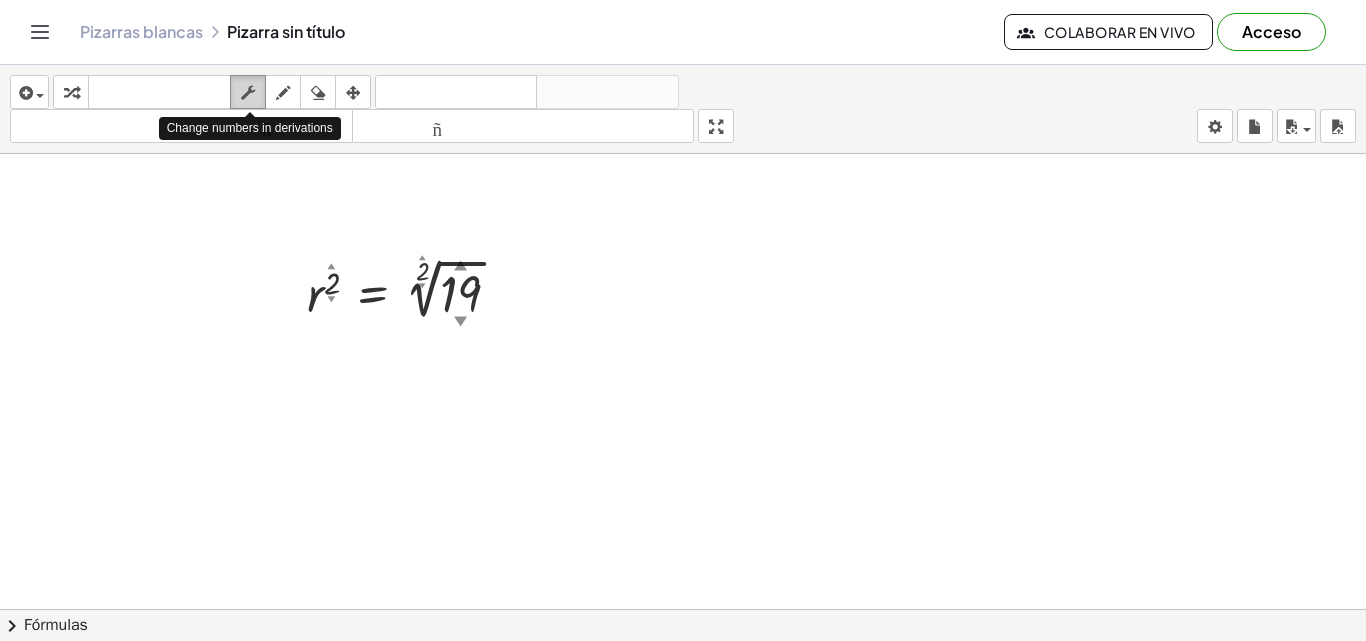 click at bounding box center (248, 93) 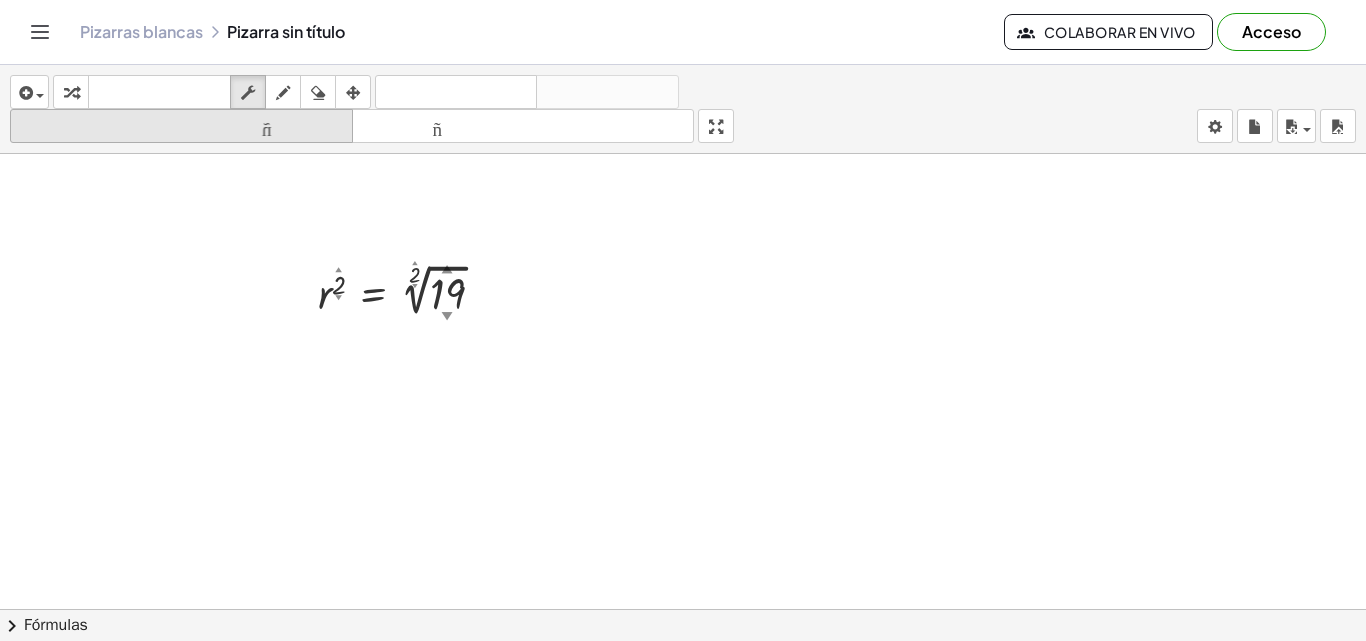 click on "tamaño_del_formato" at bounding box center (181, 126) 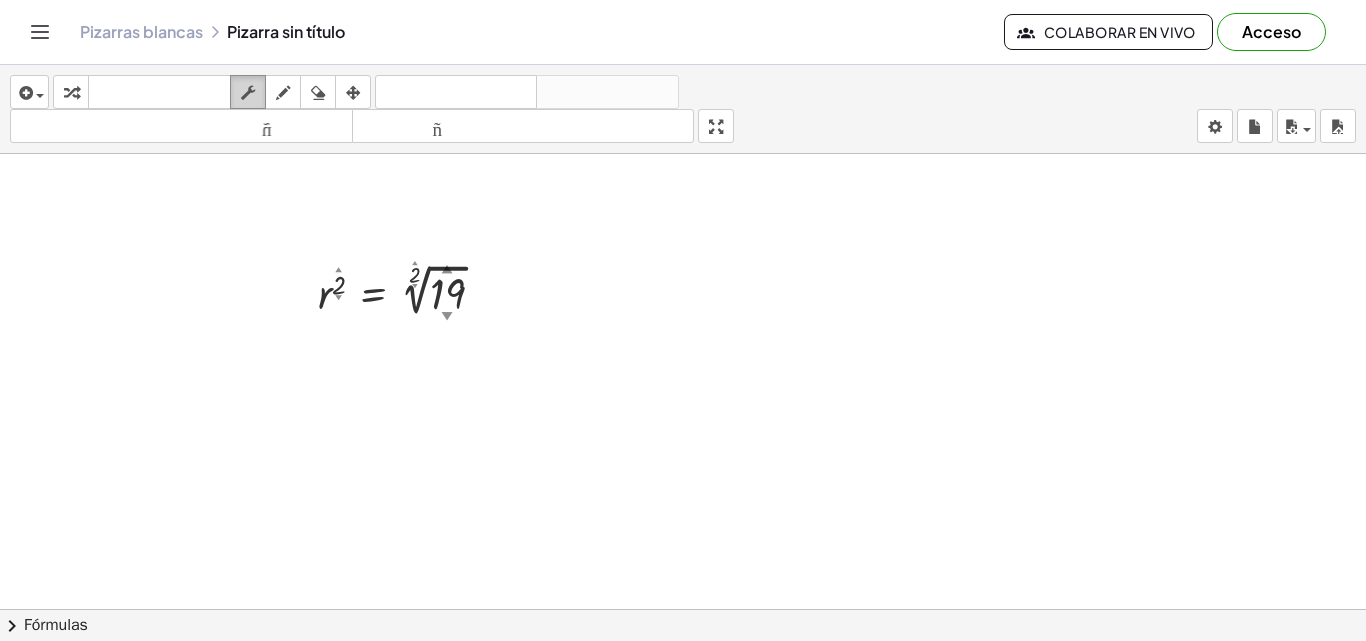 click at bounding box center (248, 93) 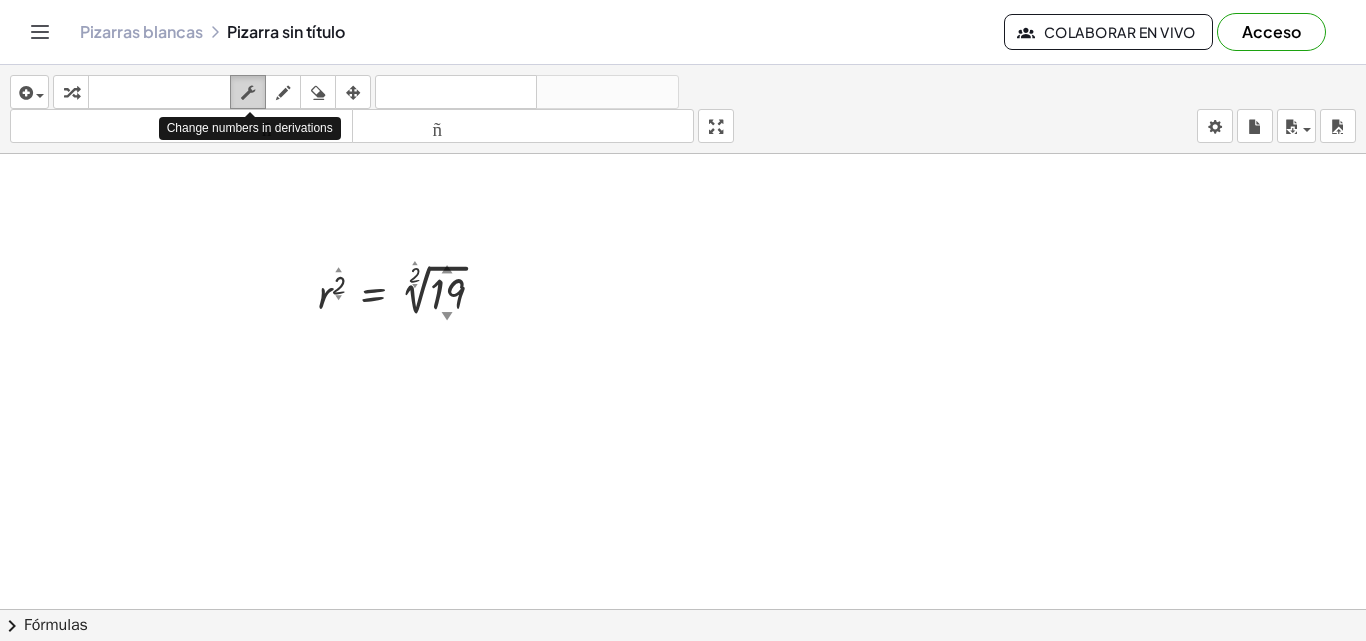 click at bounding box center [248, 93] 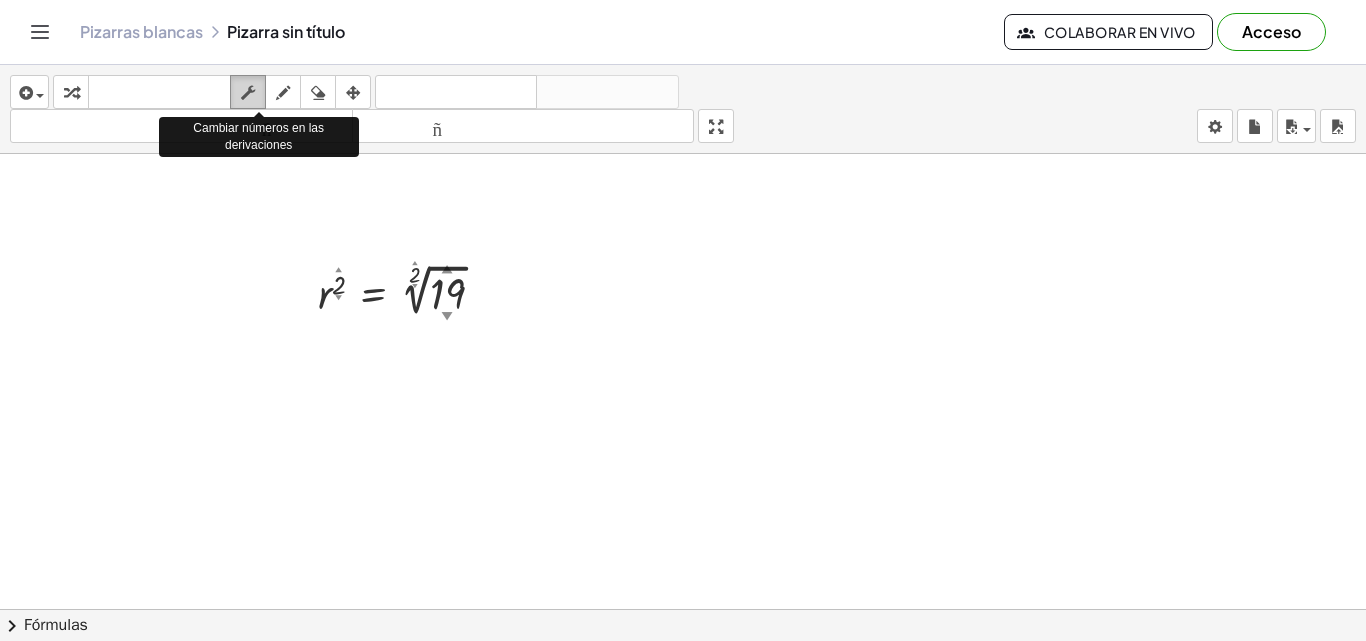 click at bounding box center (248, 93) 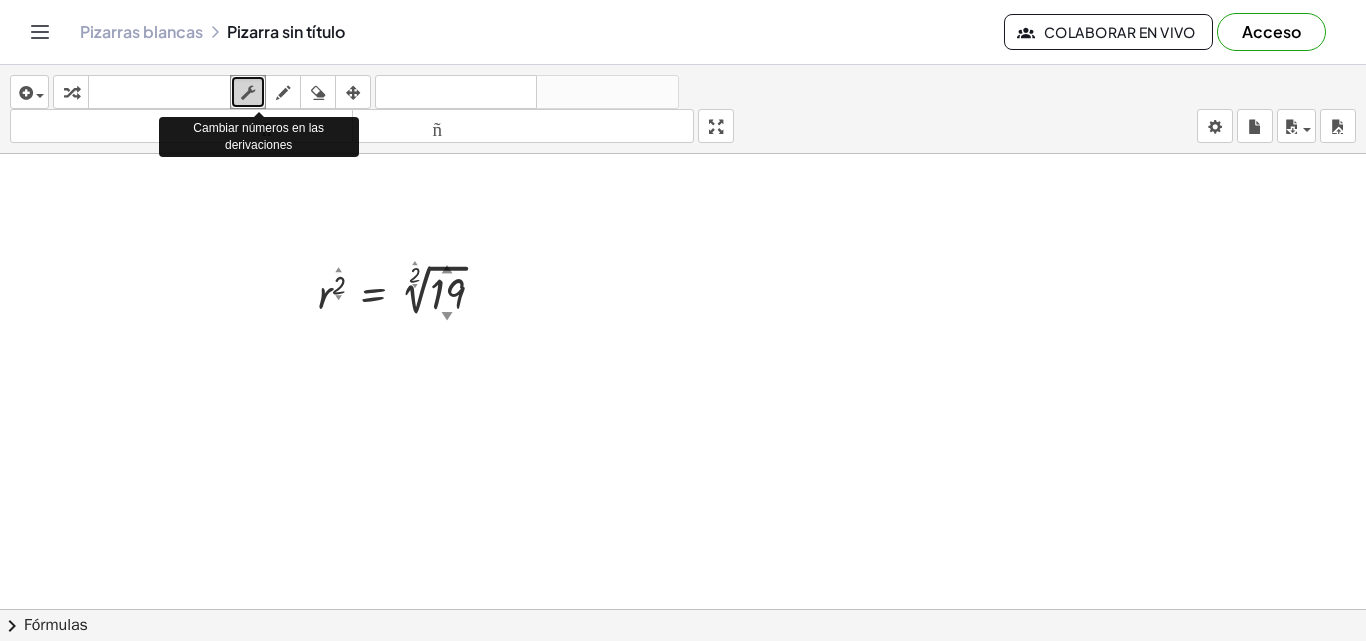 click at bounding box center (248, 93) 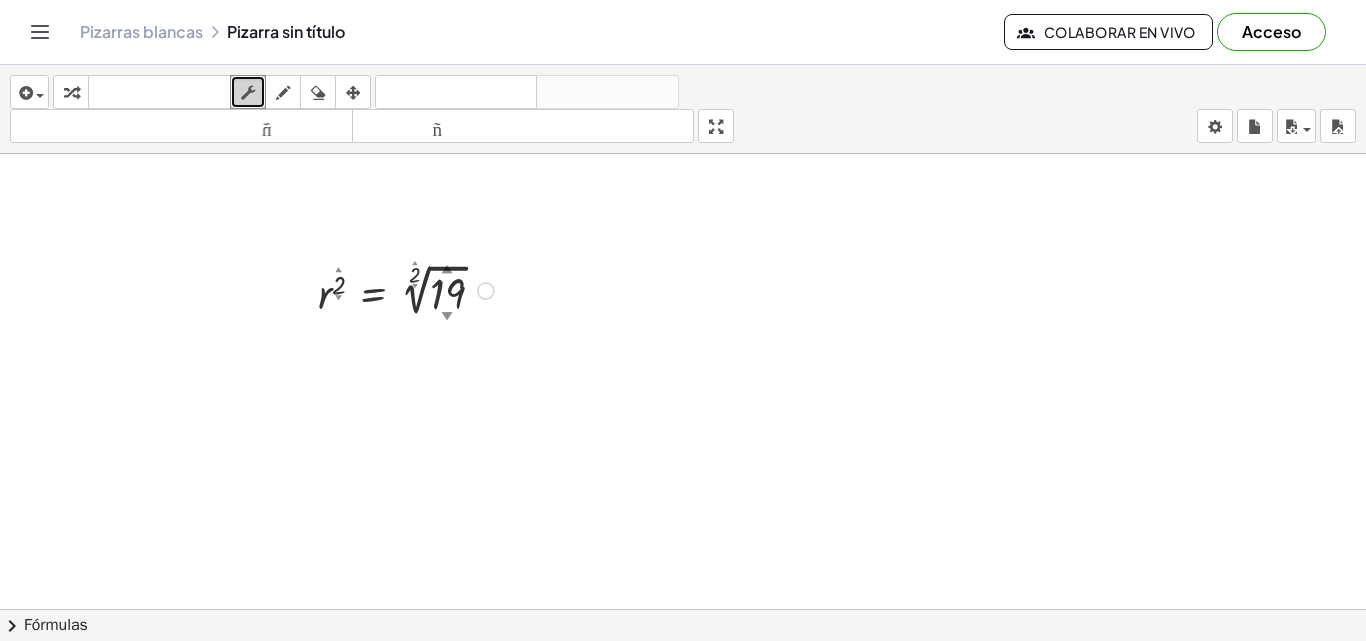 click at bounding box center (409, 289) 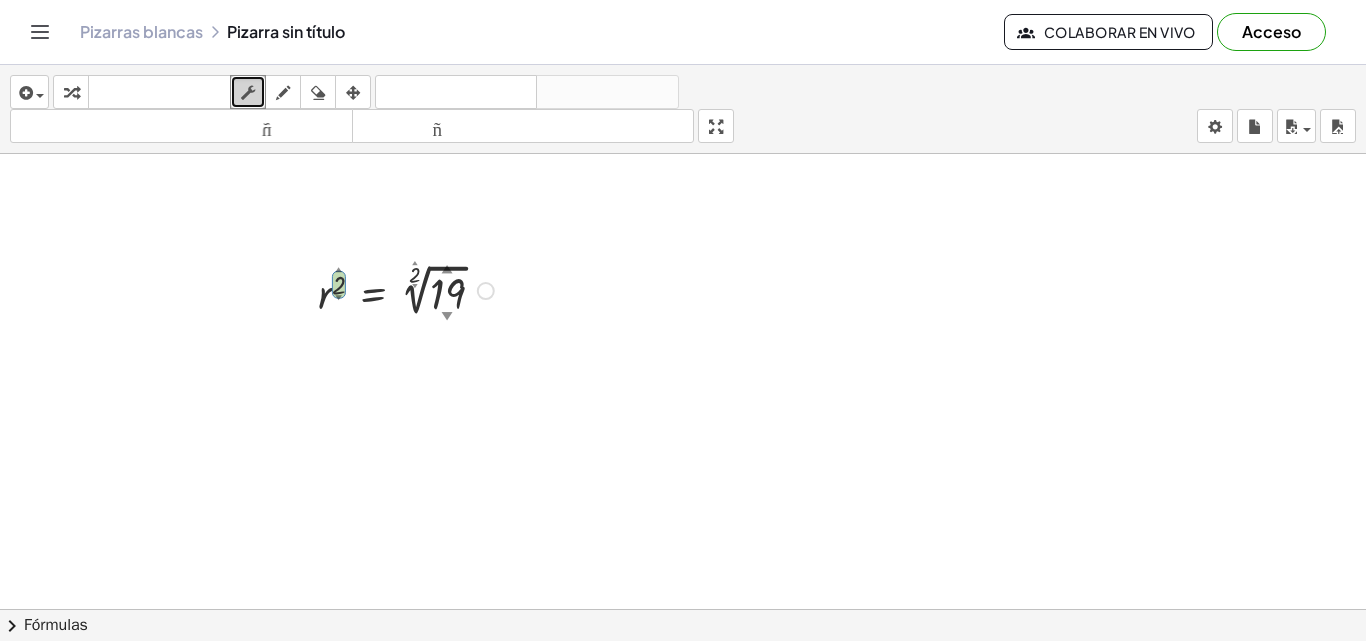 click at bounding box center [409, 289] 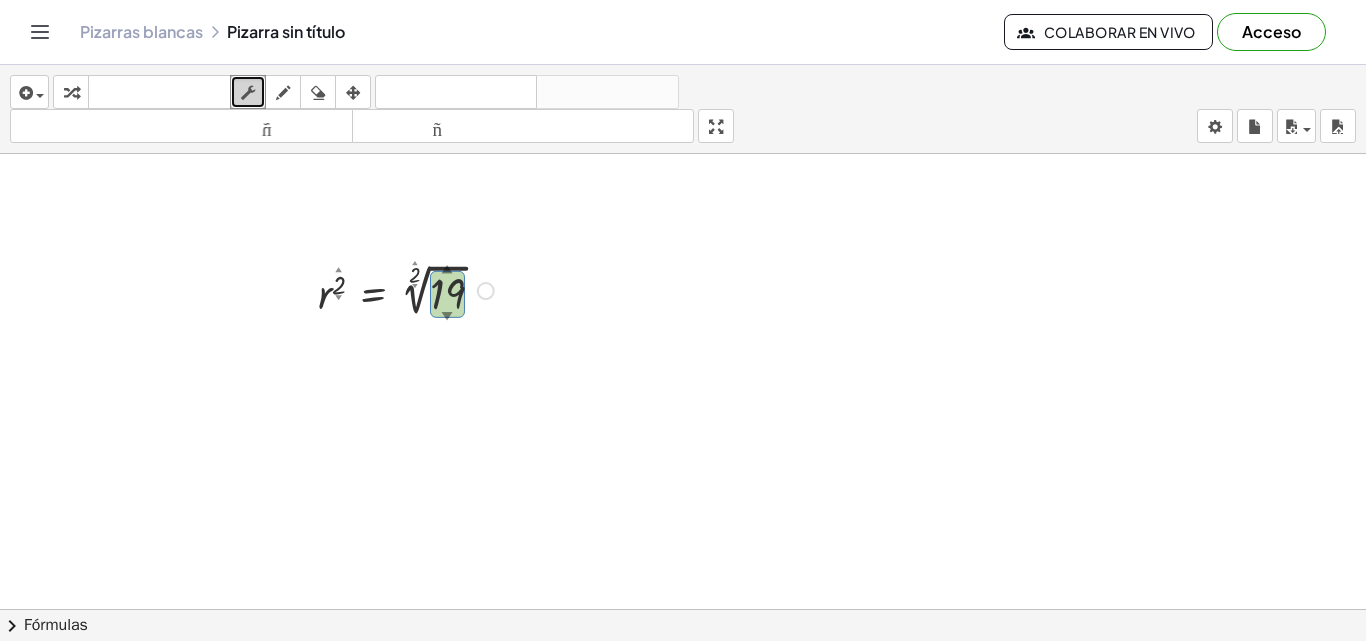 click at bounding box center (409, 289) 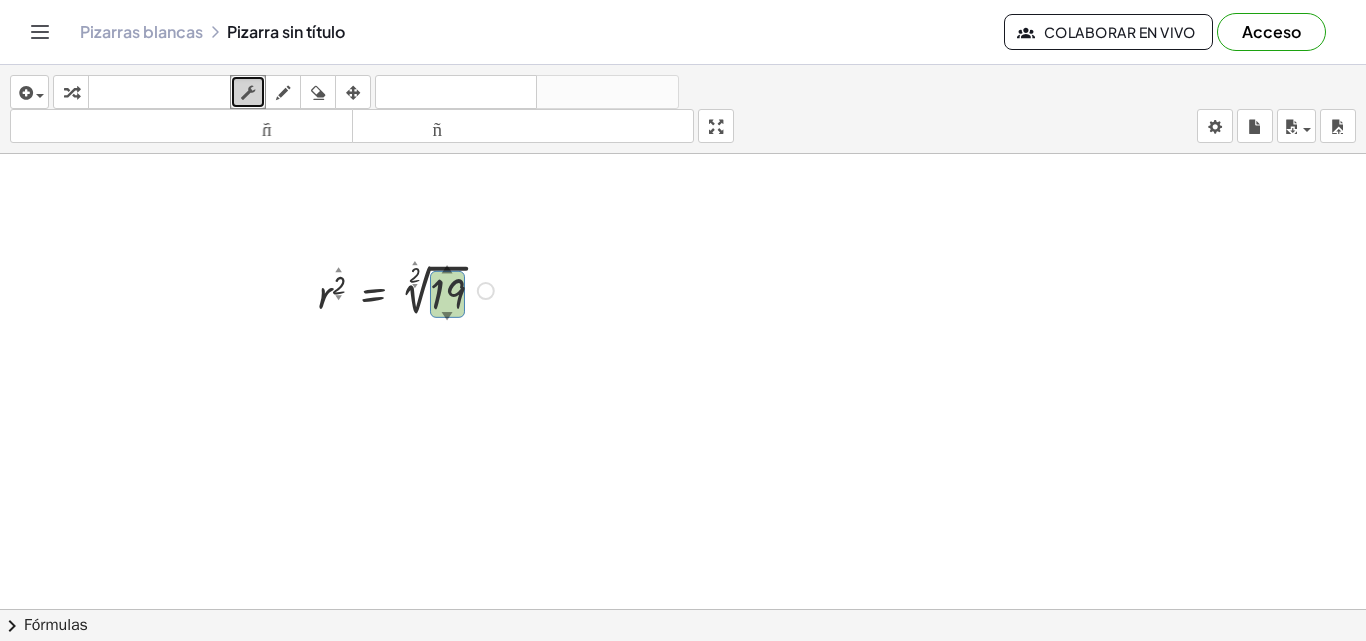 click at bounding box center [409, 289] 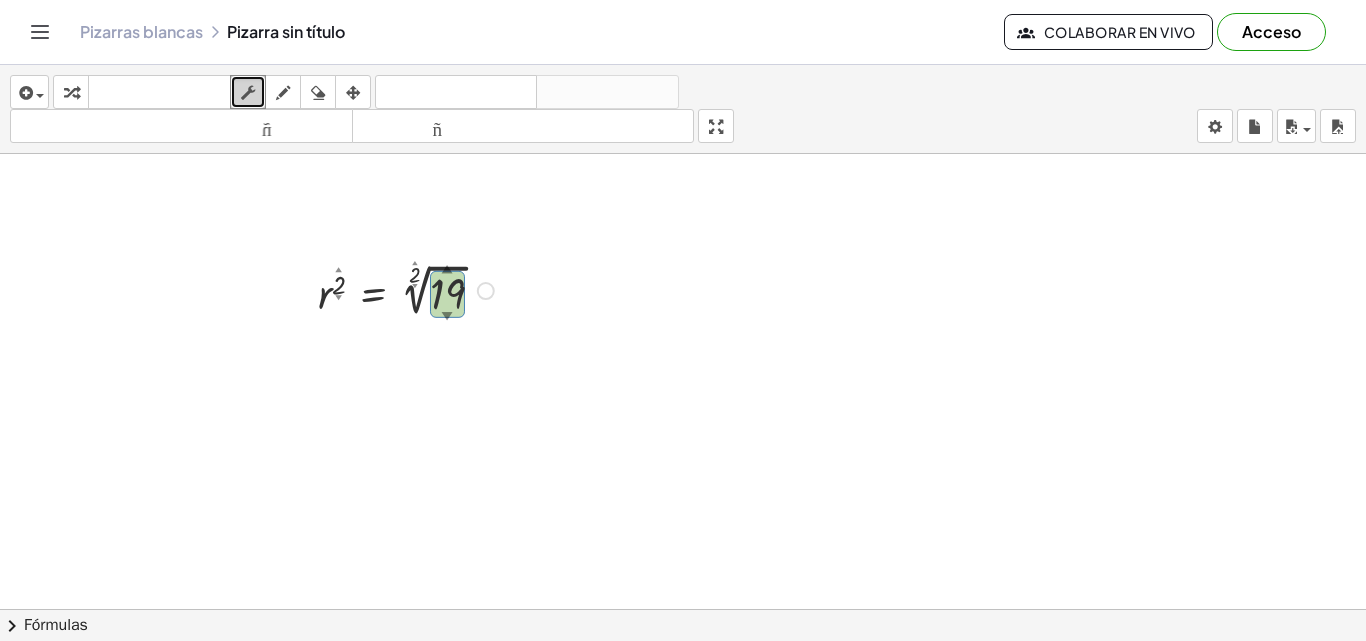 click on "Regresa a esta línea Copiar línea como LaTeX Derivación de copia como LaTeX" at bounding box center [486, 291] 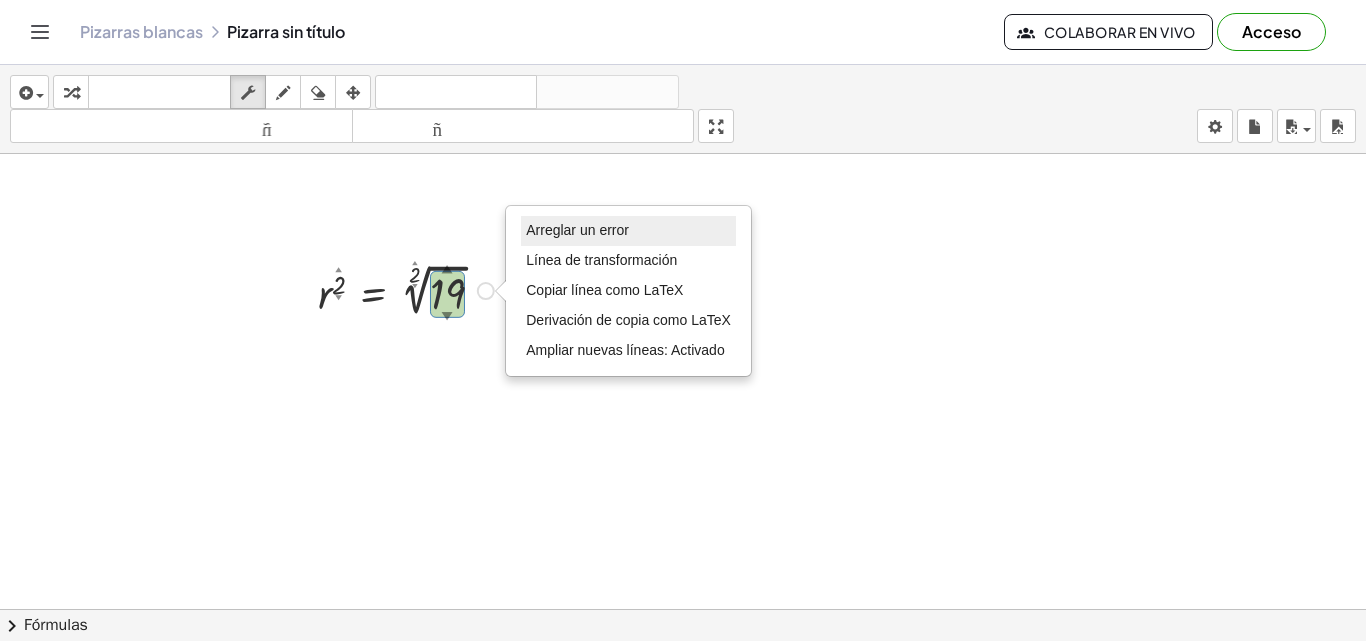 click on "Arreglar un error" at bounding box center [577, 230] 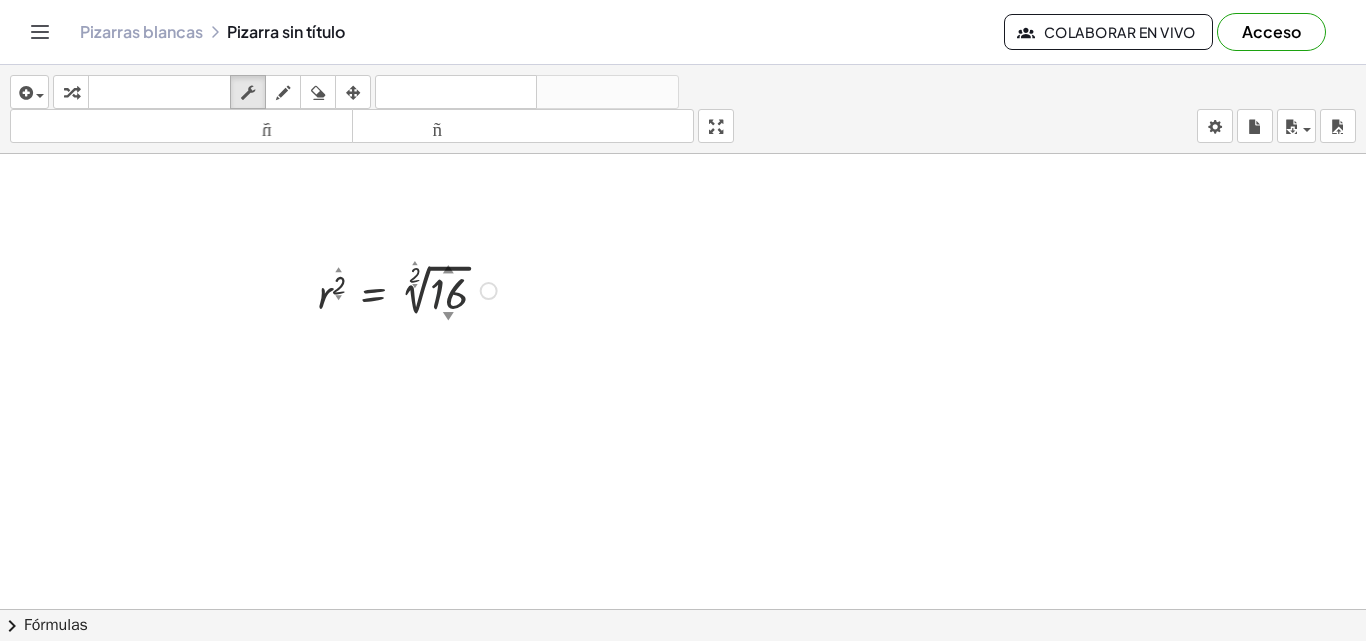 click at bounding box center [410, 289] 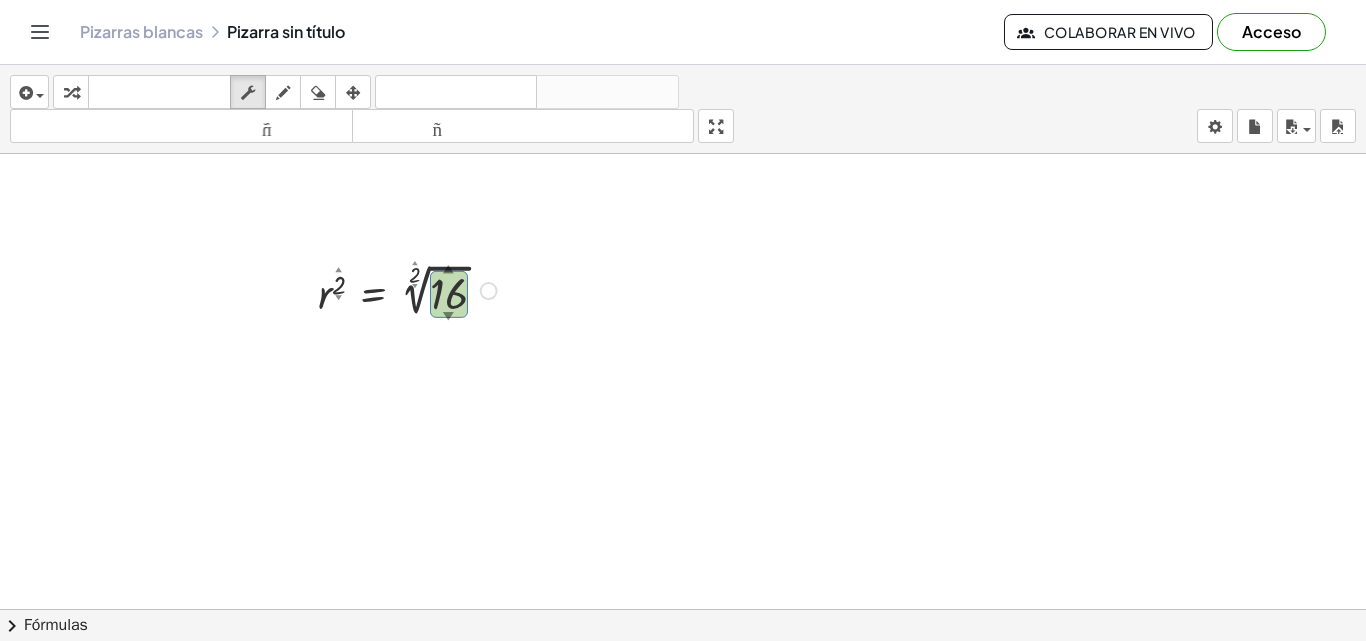 click at bounding box center (410, 289) 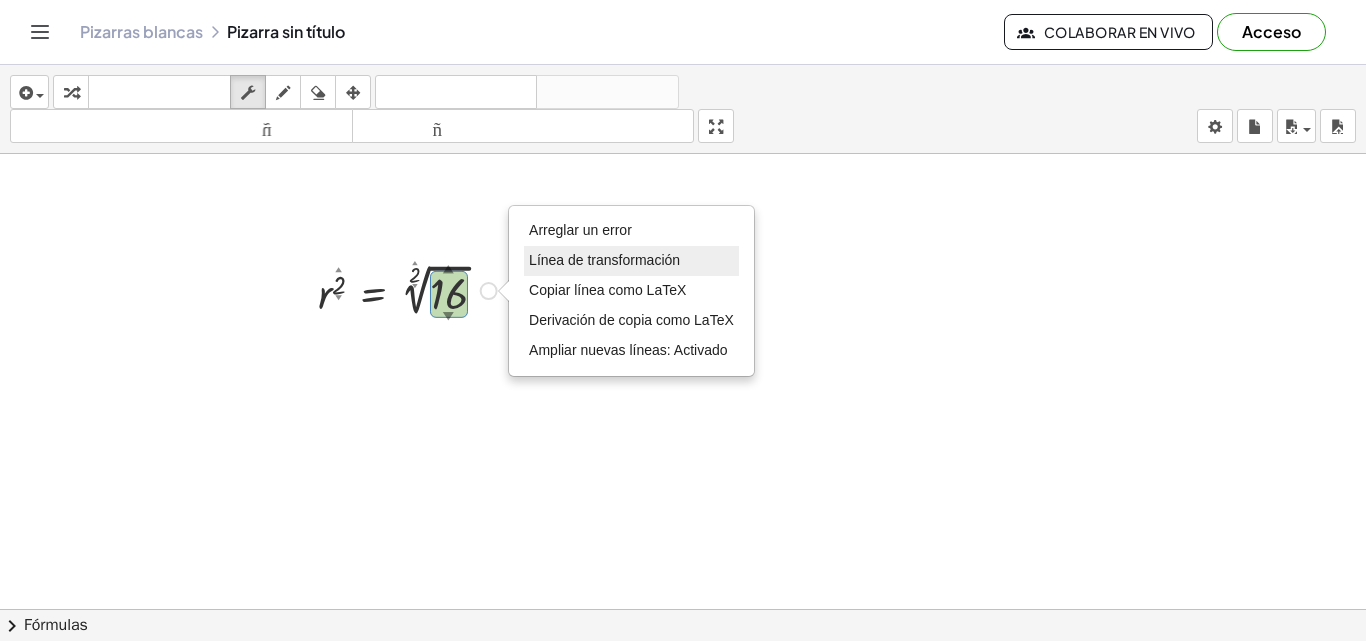 click on "Línea de transformación" at bounding box center (604, 260) 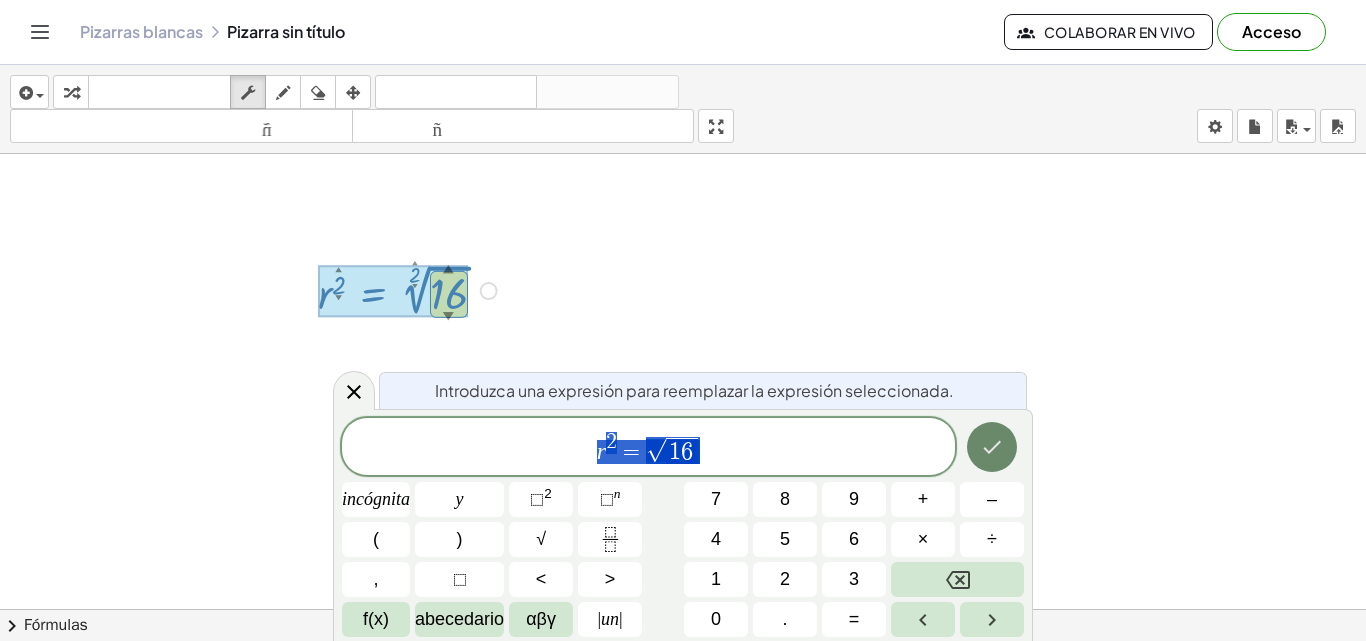 click 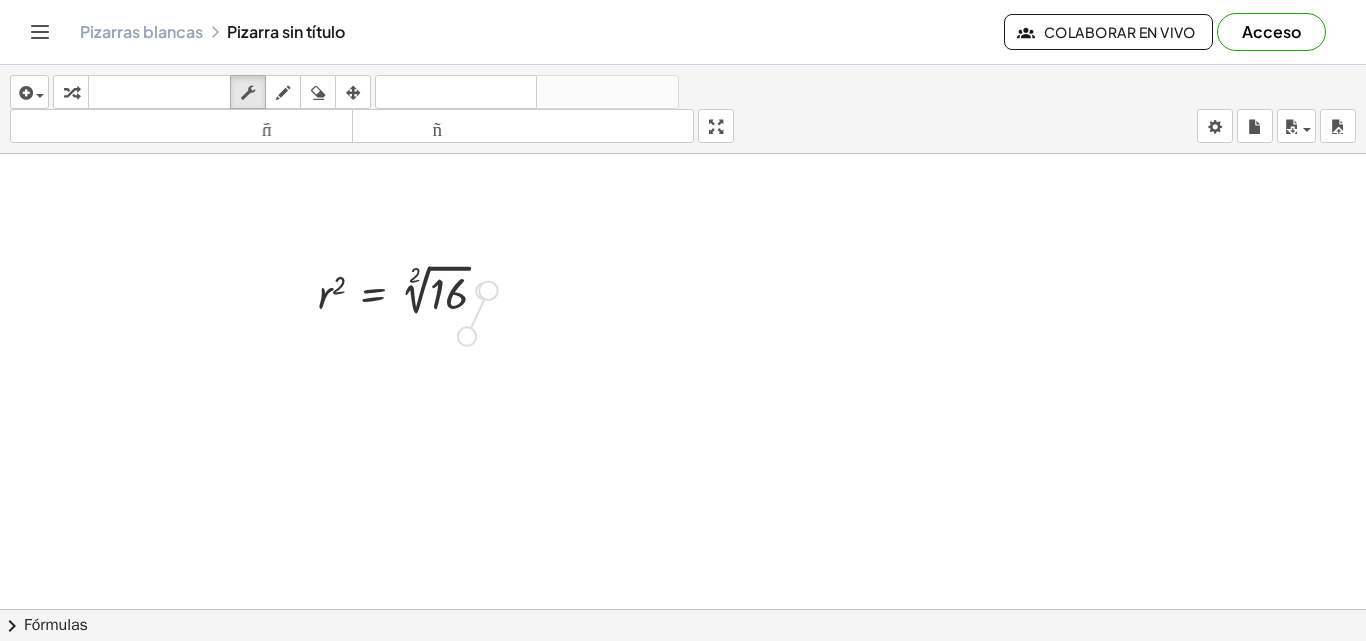 drag, startPoint x: 485, startPoint y: 294, endPoint x: 468, endPoint y: 347, distance: 55.65968 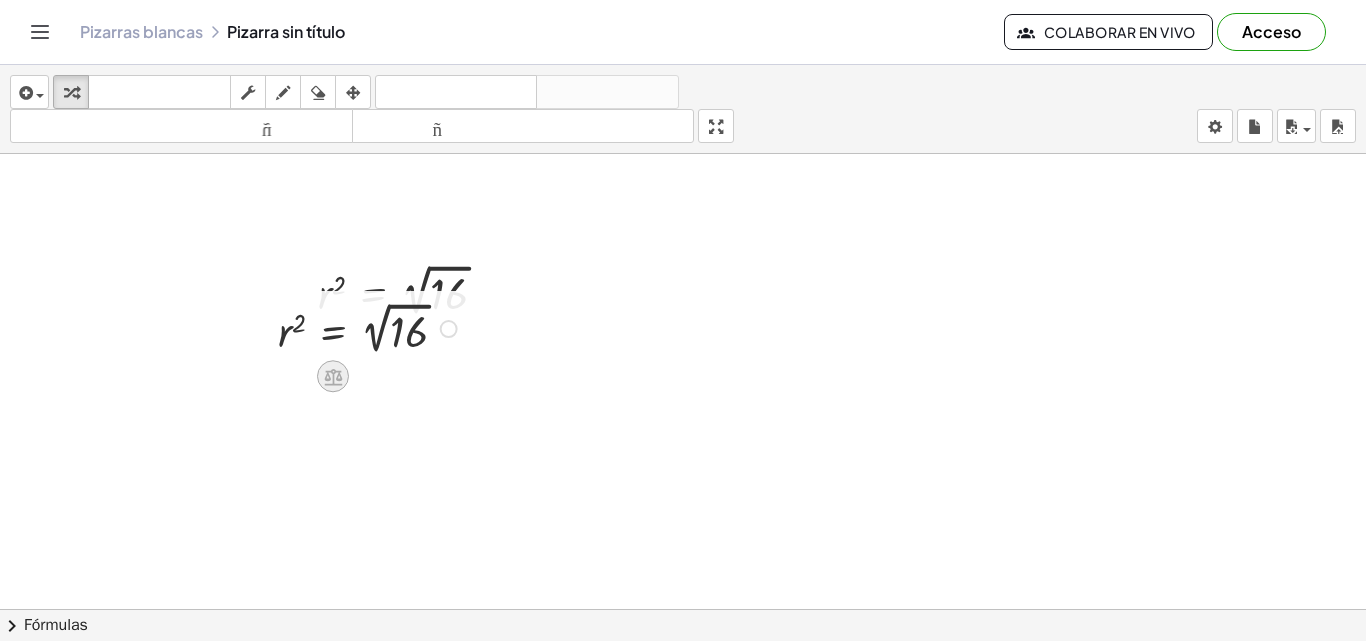 drag, startPoint x: 354, startPoint y: 341, endPoint x: 345, endPoint y: 368, distance: 28.460499 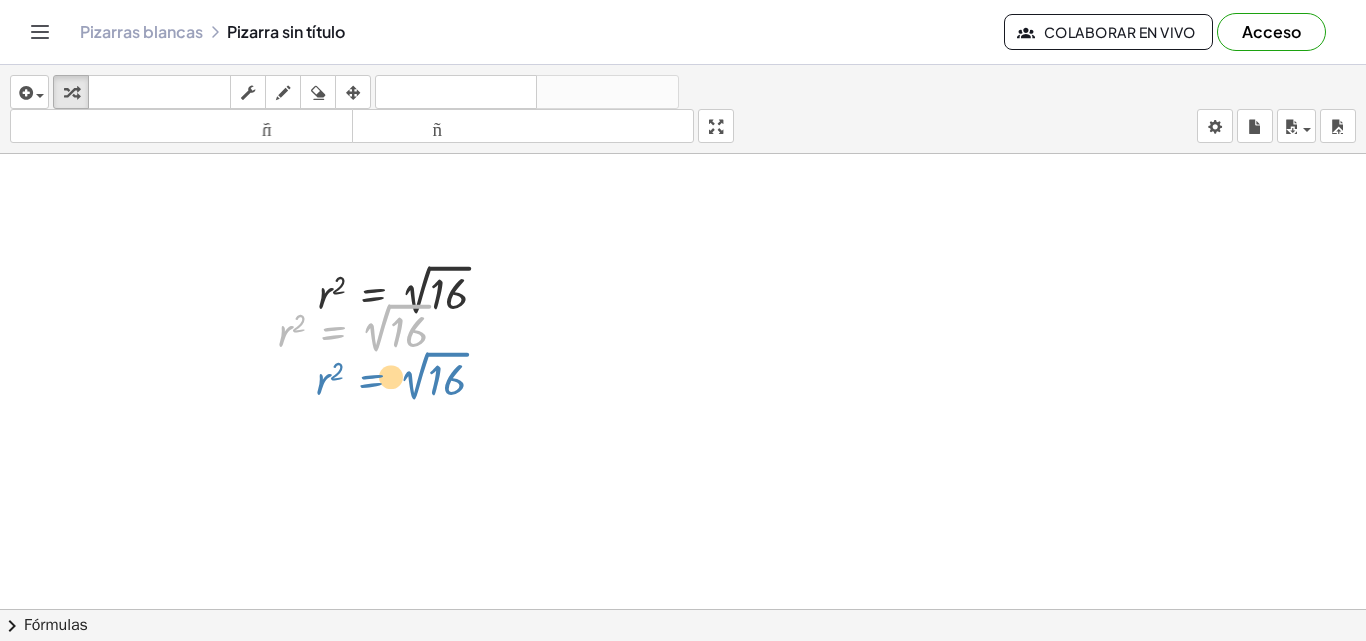 drag, startPoint x: 356, startPoint y: 332, endPoint x: 394, endPoint y: 380, distance: 61.220913 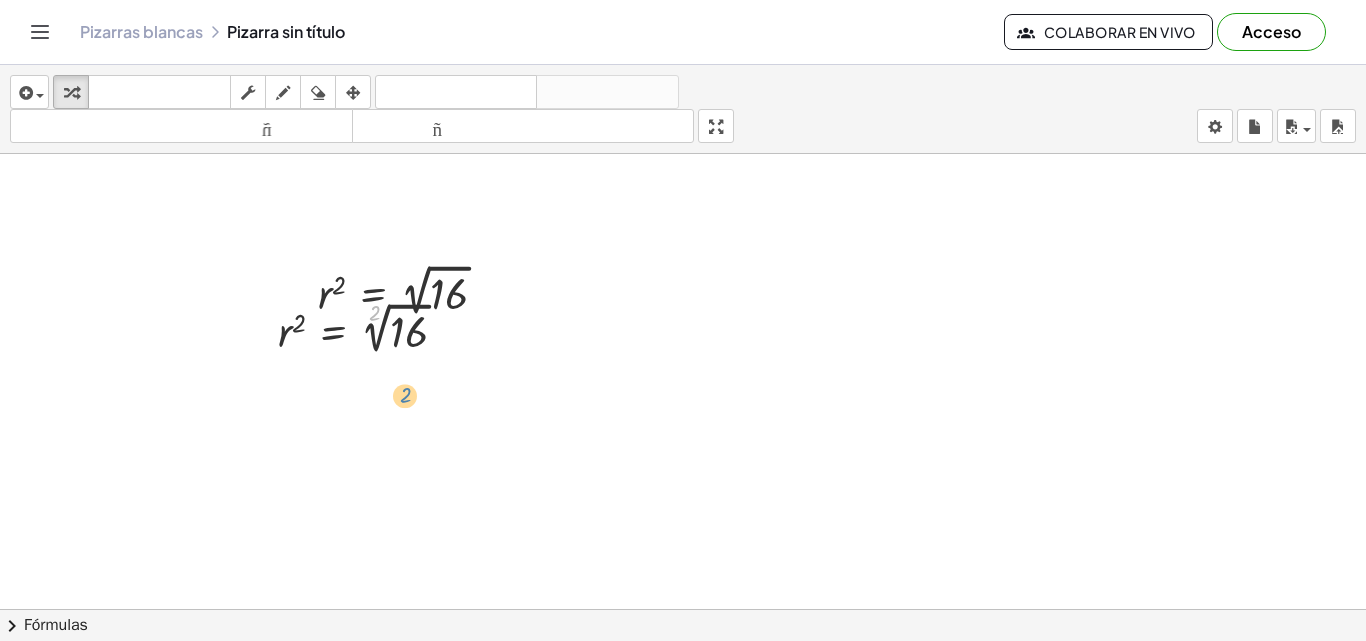 drag, startPoint x: 370, startPoint y: 318, endPoint x: 401, endPoint y: 402, distance: 89.537704 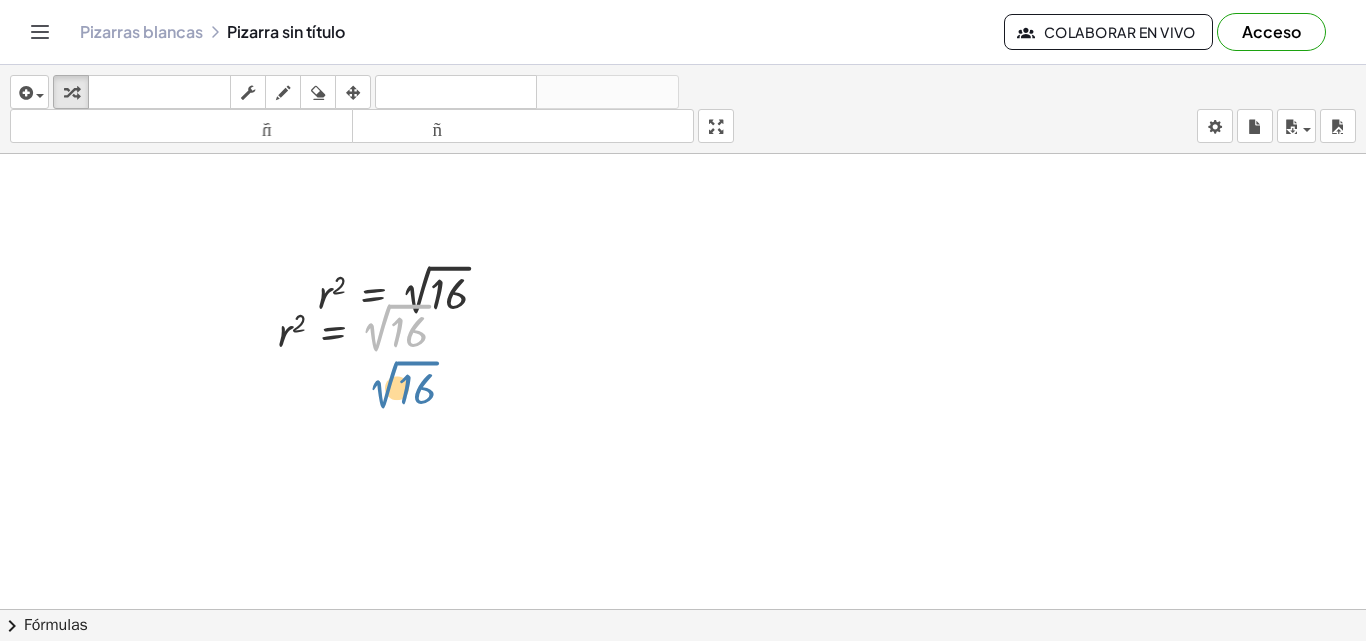 drag, startPoint x: 372, startPoint y: 346, endPoint x: 380, endPoint y: 403, distance: 57.558666 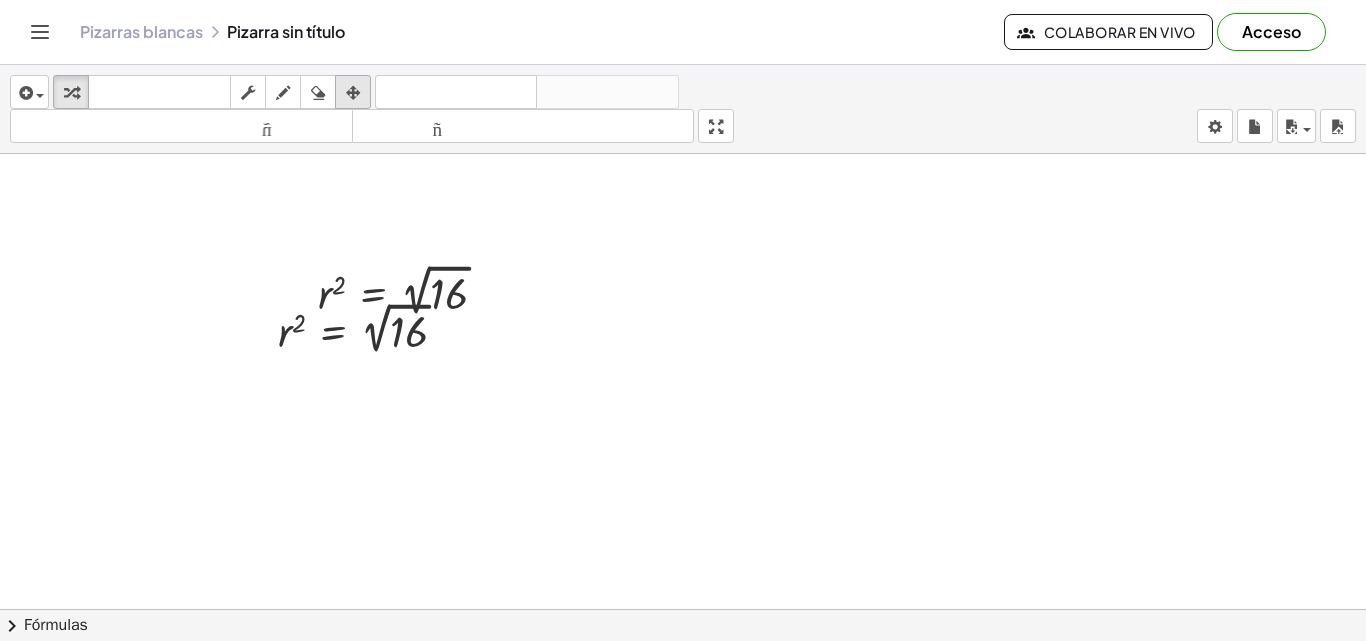 click at bounding box center [353, 92] 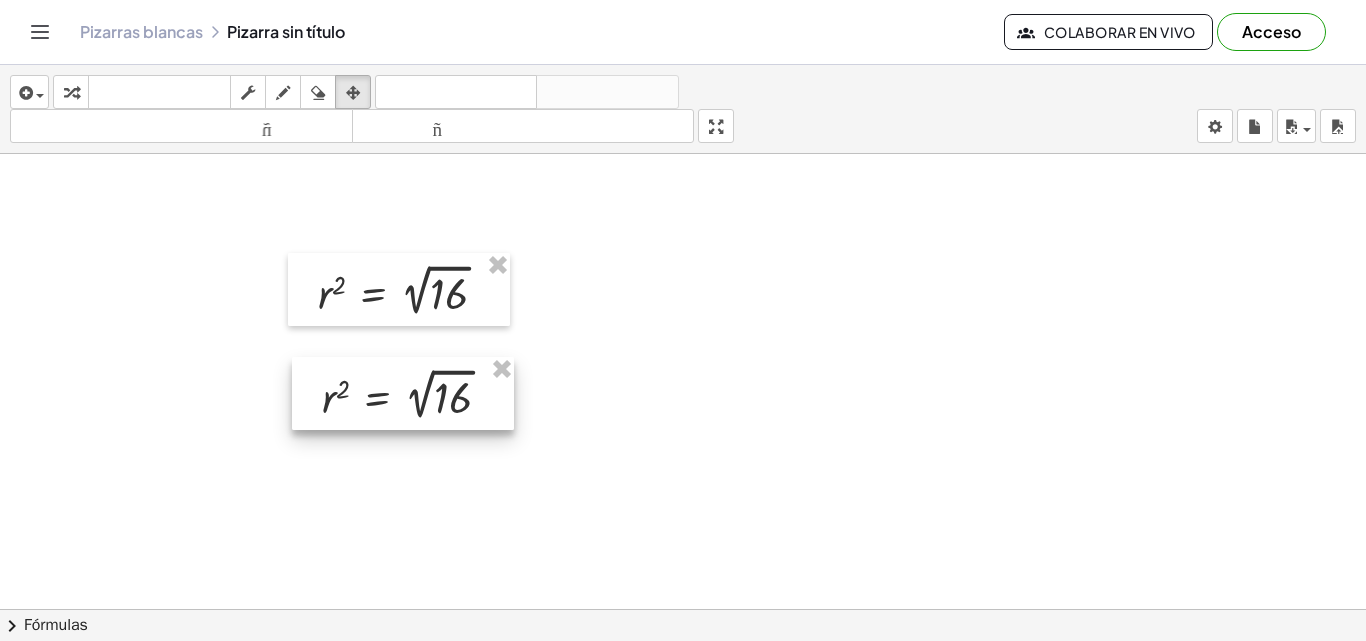 drag, startPoint x: 378, startPoint y: 311, endPoint x: 422, endPoint y: 377, distance: 79.32213 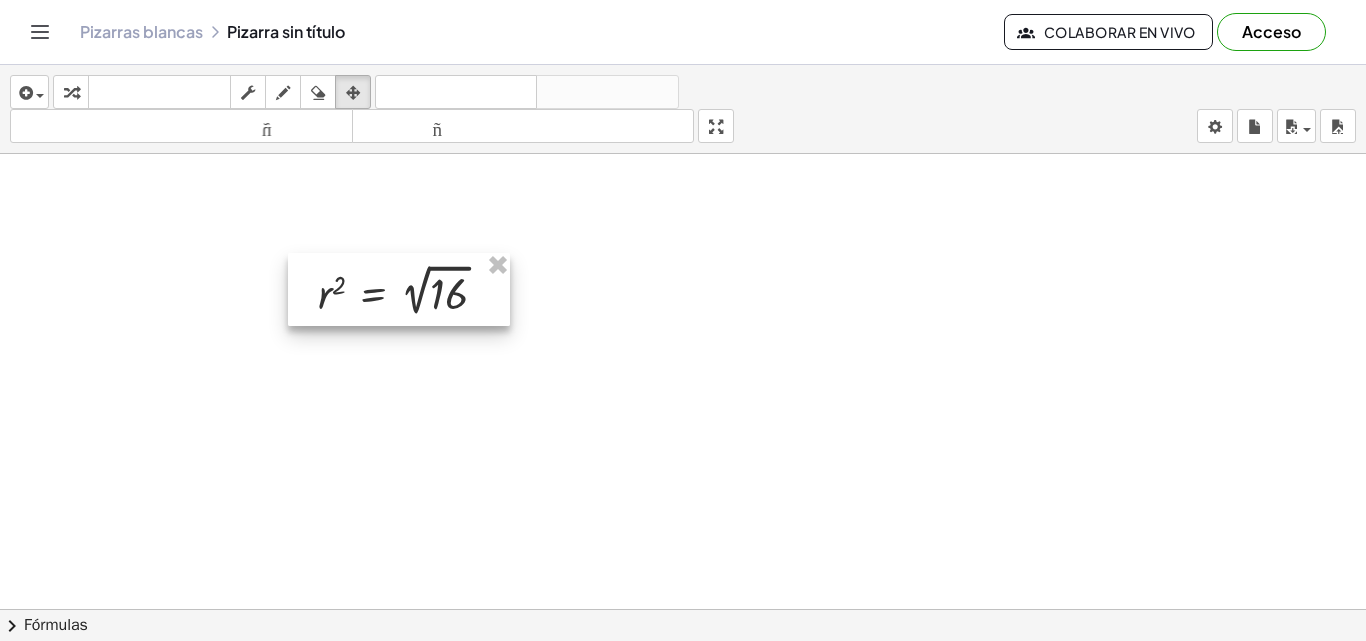 click at bounding box center (399, 289) 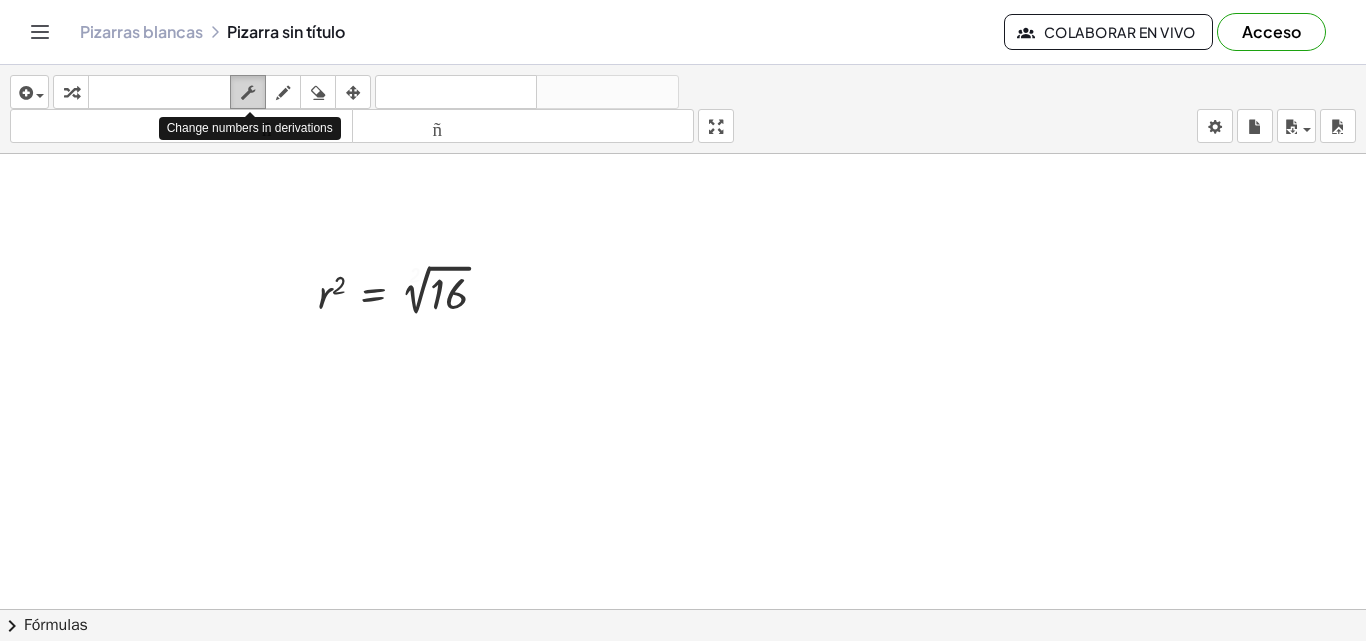 click at bounding box center [248, 92] 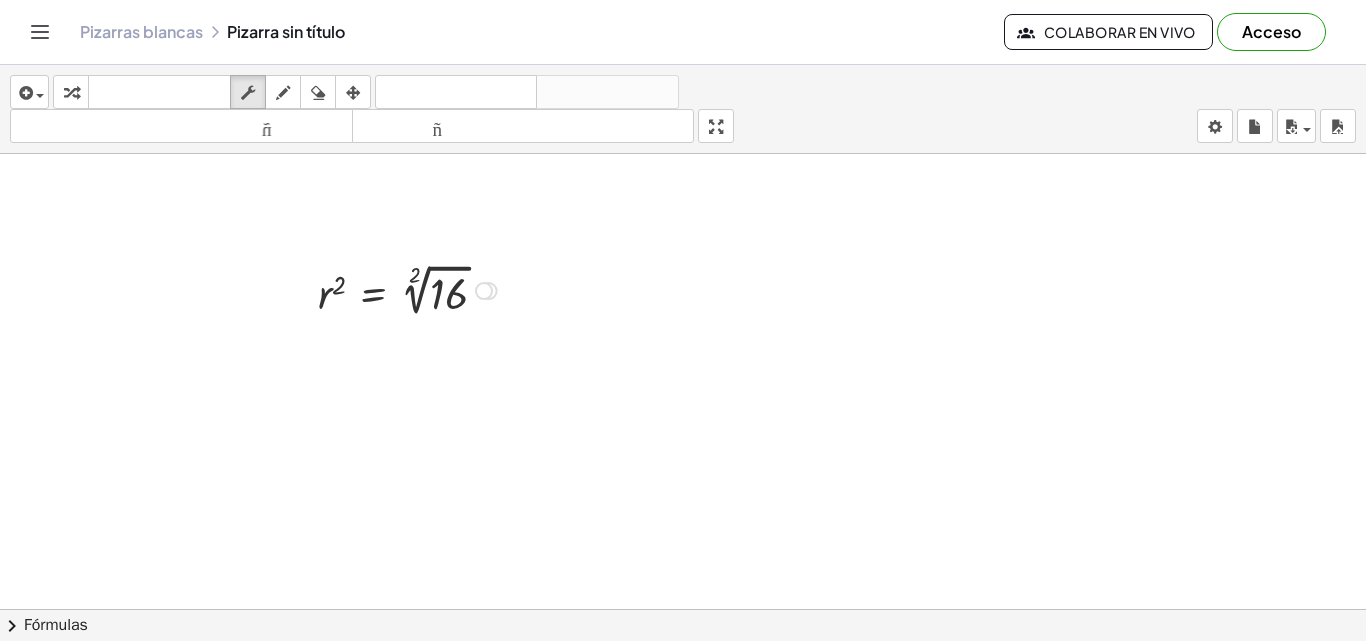 click at bounding box center (484, 291) 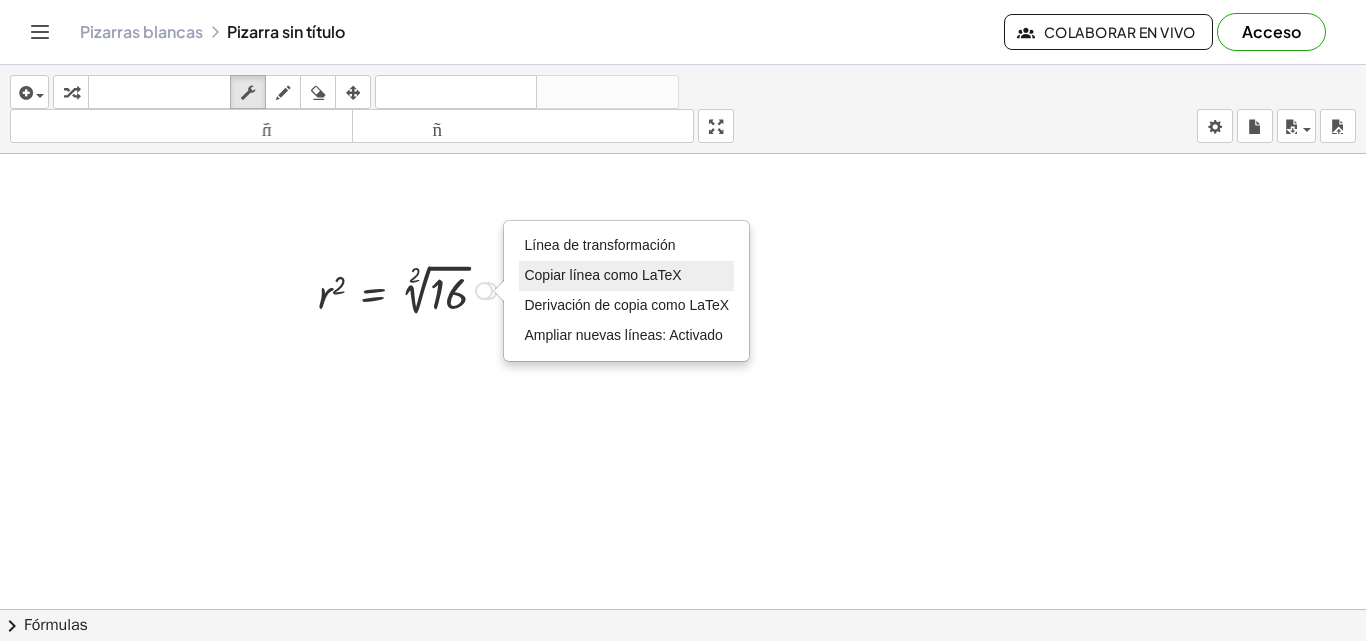 click on "Copiar línea como LaTeX" at bounding box center [602, 275] 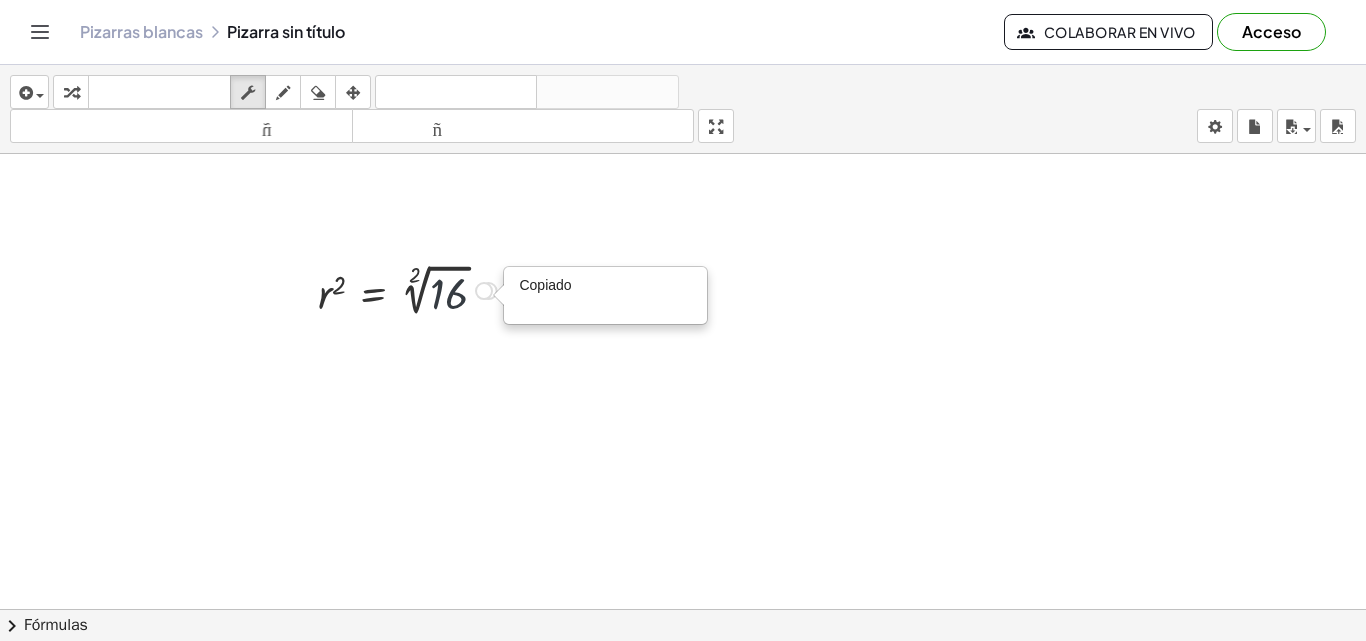 drag, startPoint x: 473, startPoint y: 289, endPoint x: 471, endPoint y: 304, distance: 15.132746 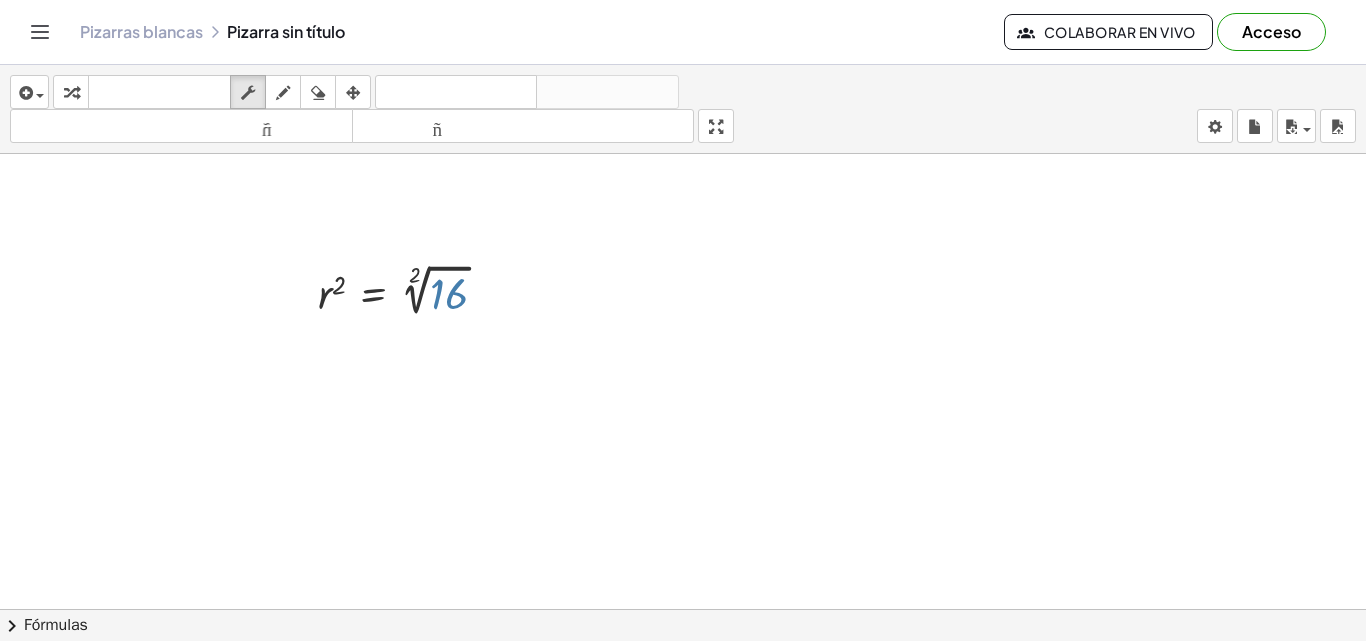drag, startPoint x: 472, startPoint y: 301, endPoint x: 314, endPoint y: 304, distance: 158.02847 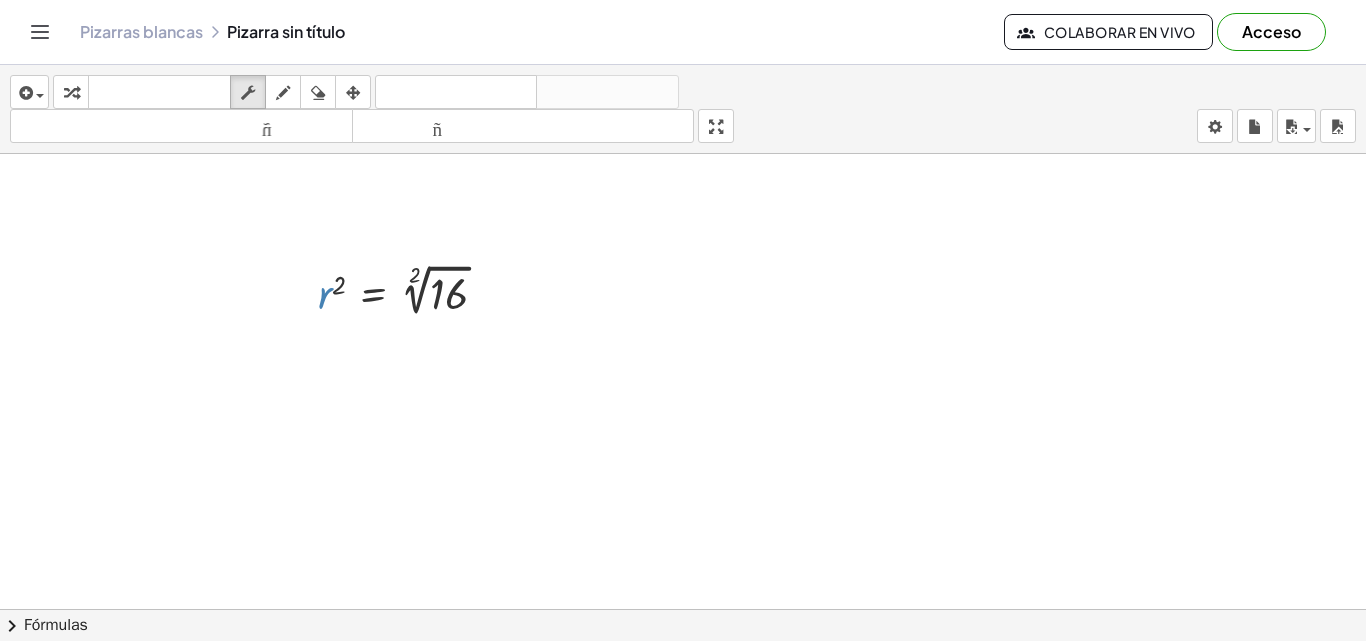 drag, startPoint x: 377, startPoint y: 289, endPoint x: 447, endPoint y: 290, distance: 70.00714 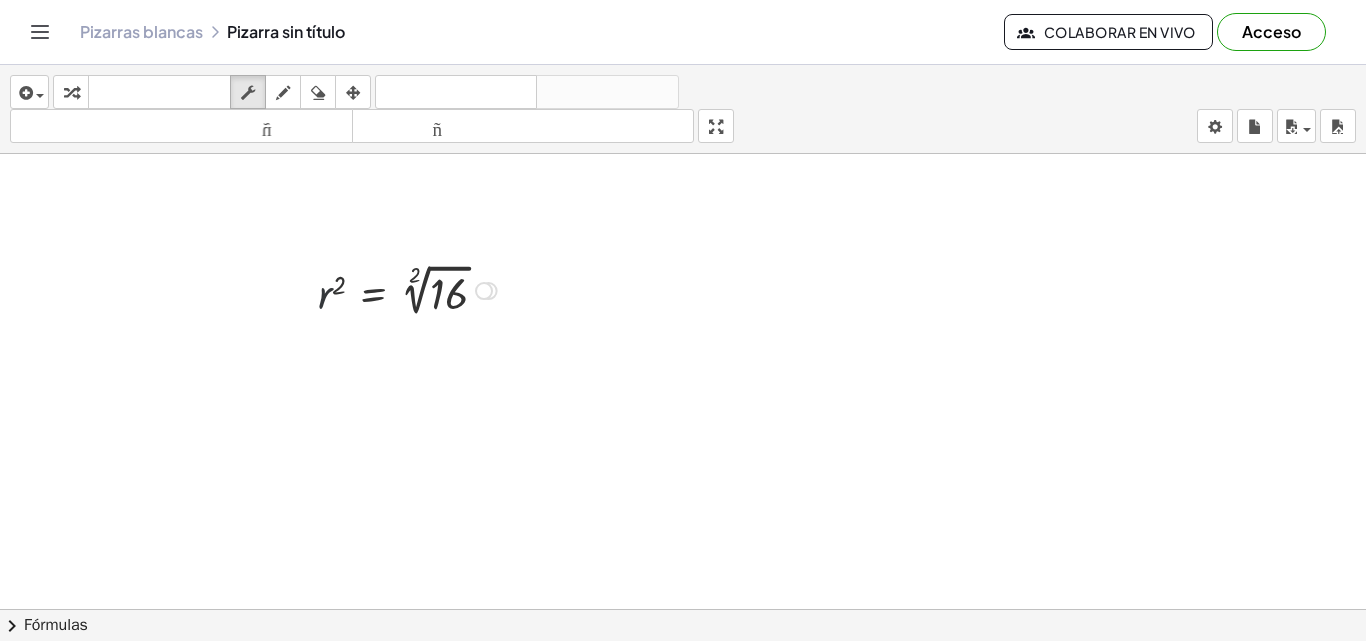 click at bounding box center (410, 289) 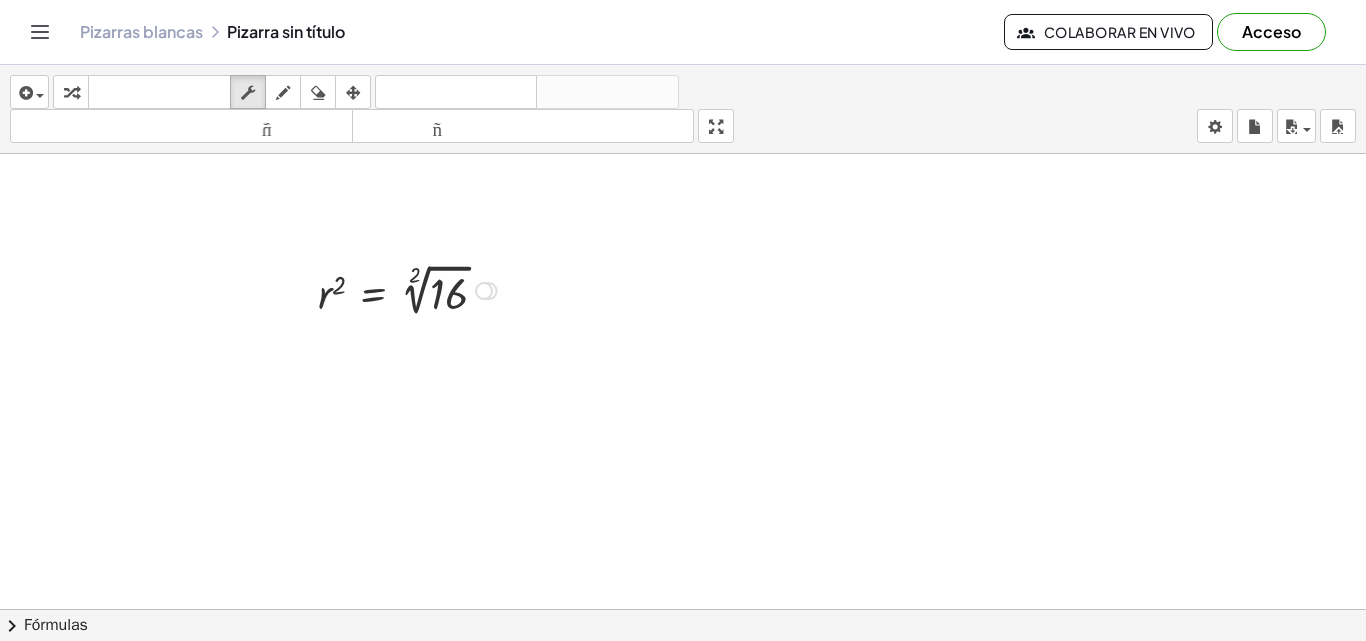 click at bounding box center [410, 289] 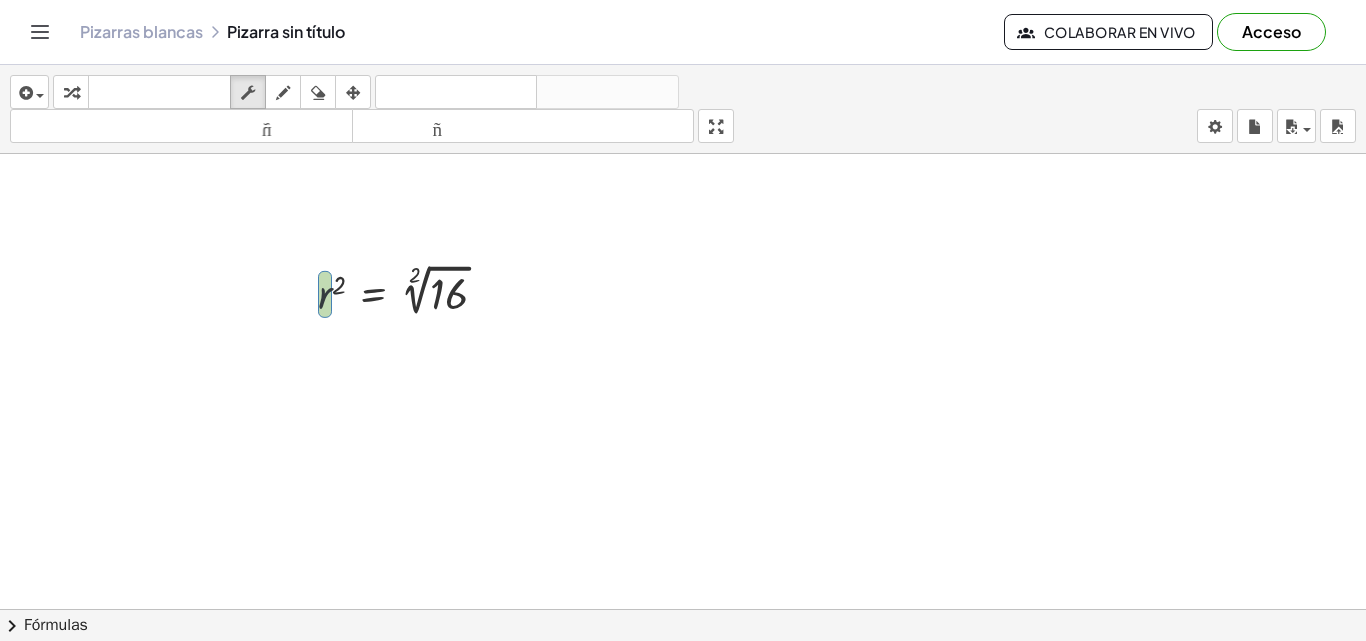 drag, startPoint x: 328, startPoint y: 290, endPoint x: 356, endPoint y: 295, distance: 28.442924 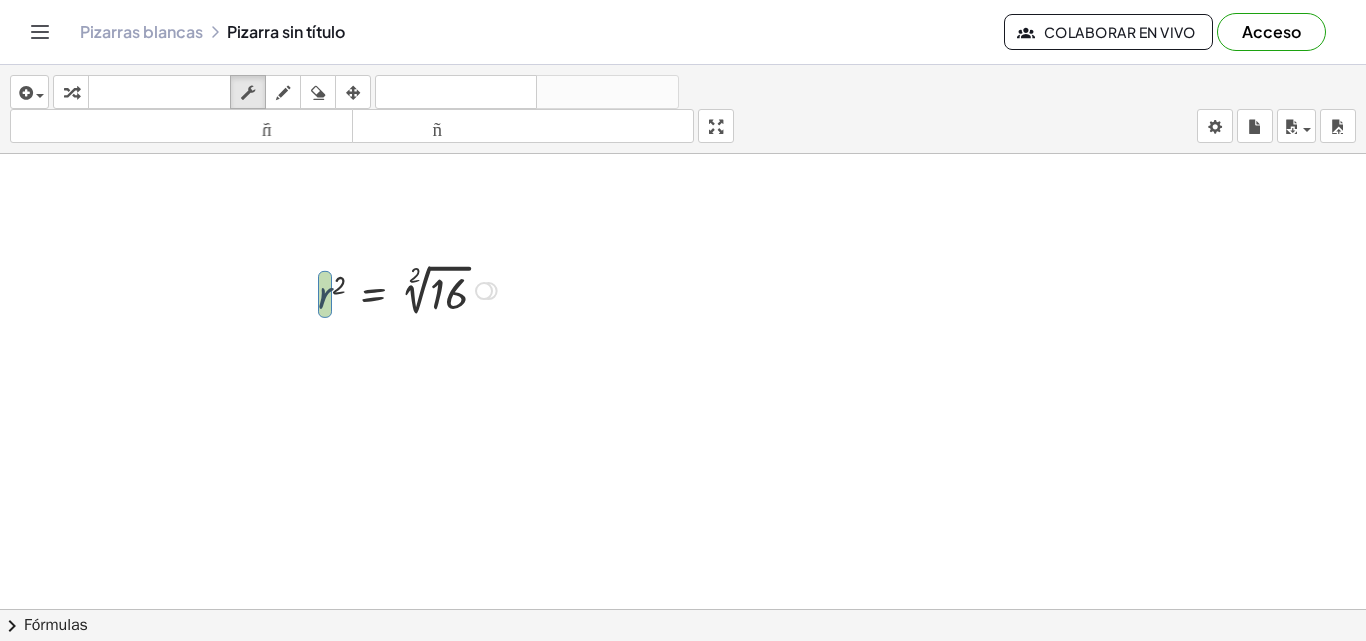 click at bounding box center [410, 289] 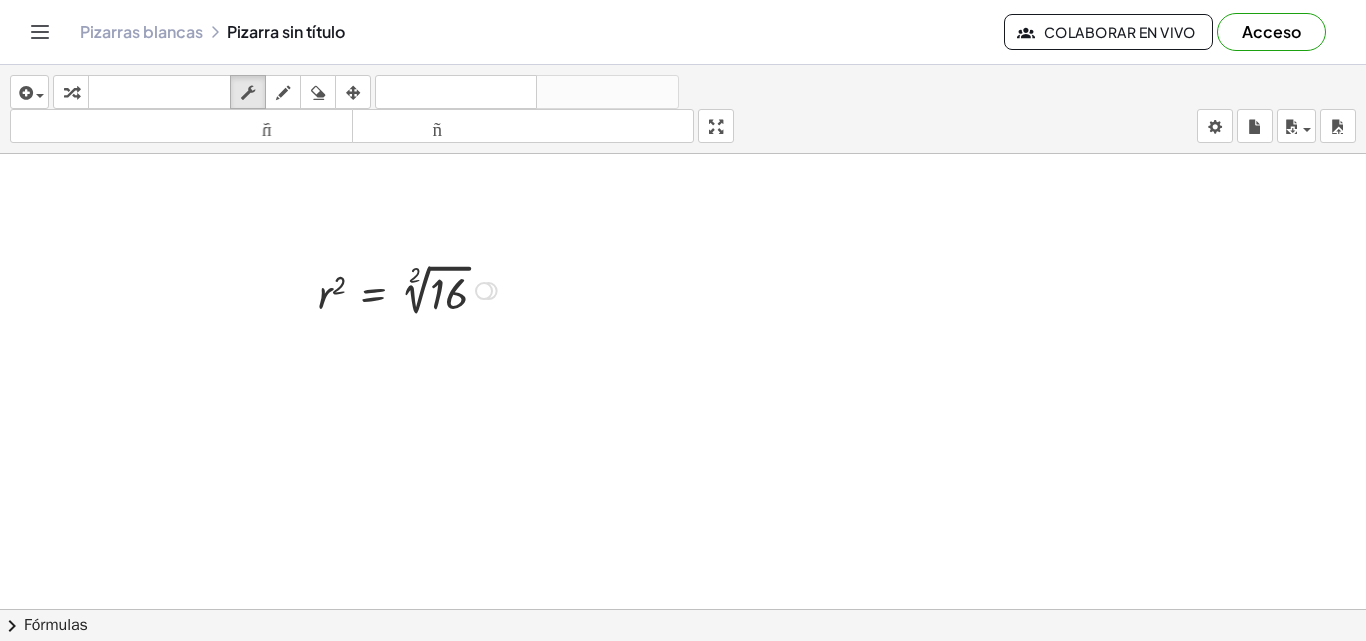 click on "Copiado done" at bounding box center [484, 291] 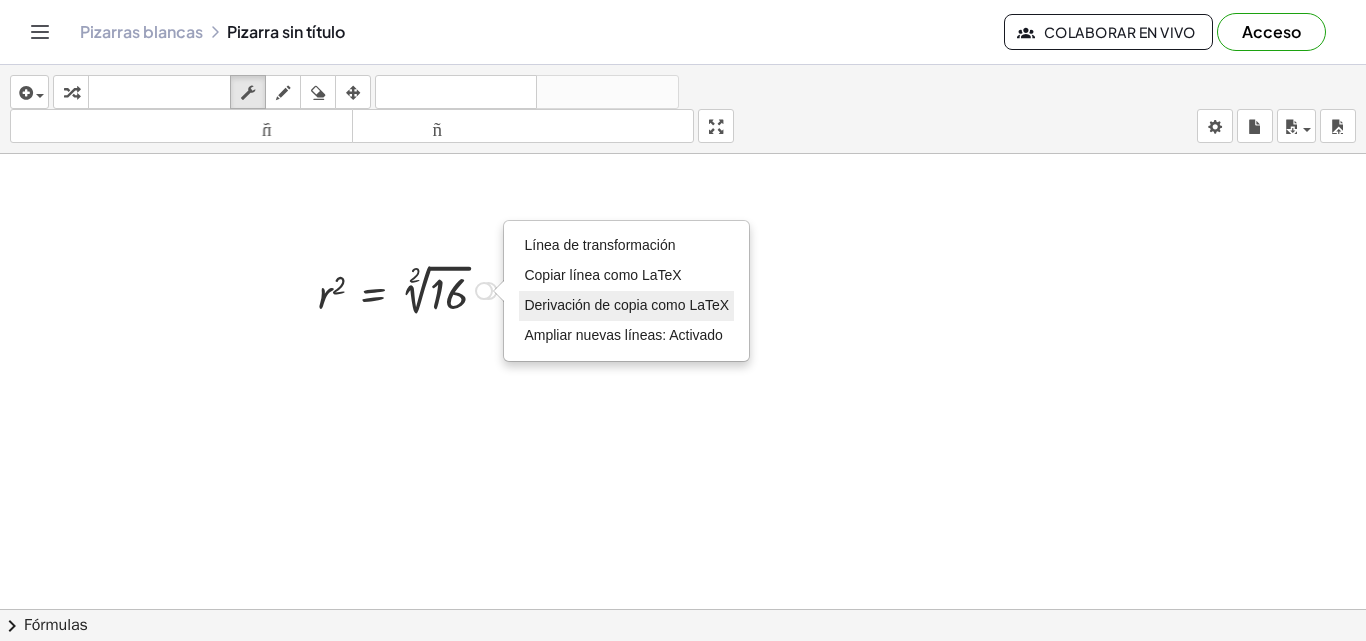 click on "Derivación de copia como LaTeX" at bounding box center [626, 305] 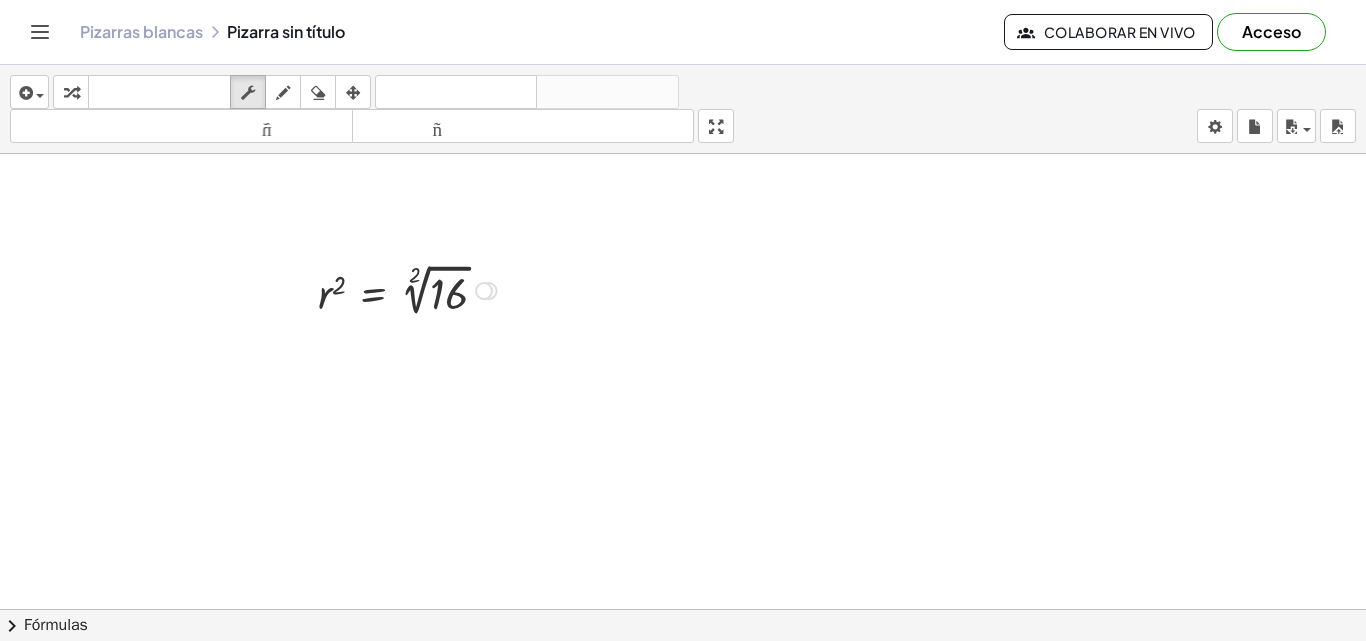 click at bounding box center (410, 289) 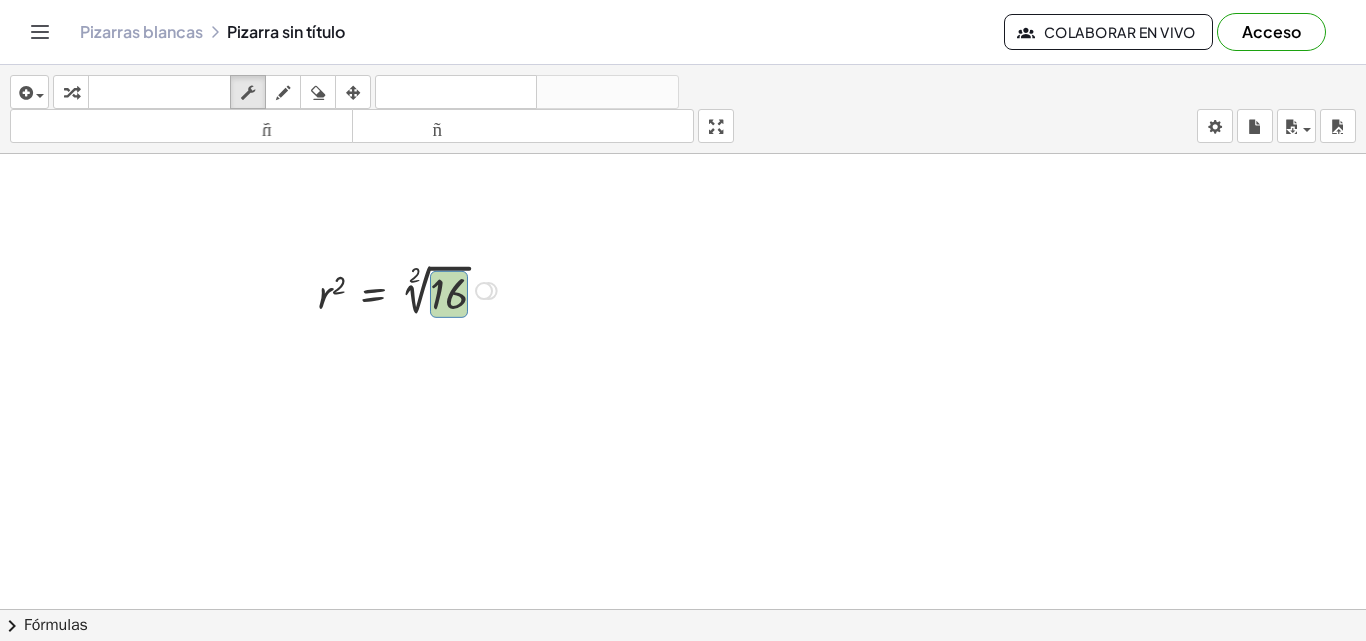 click at bounding box center (410, 289) 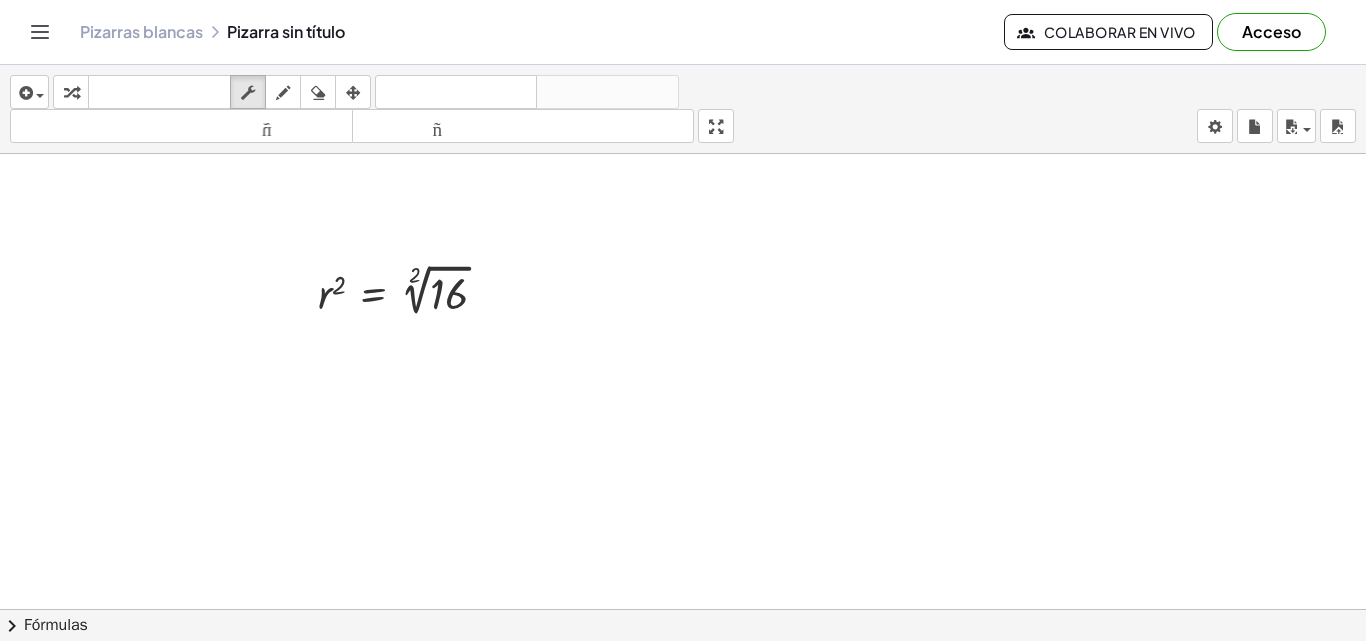 click at bounding box center [683, 688] 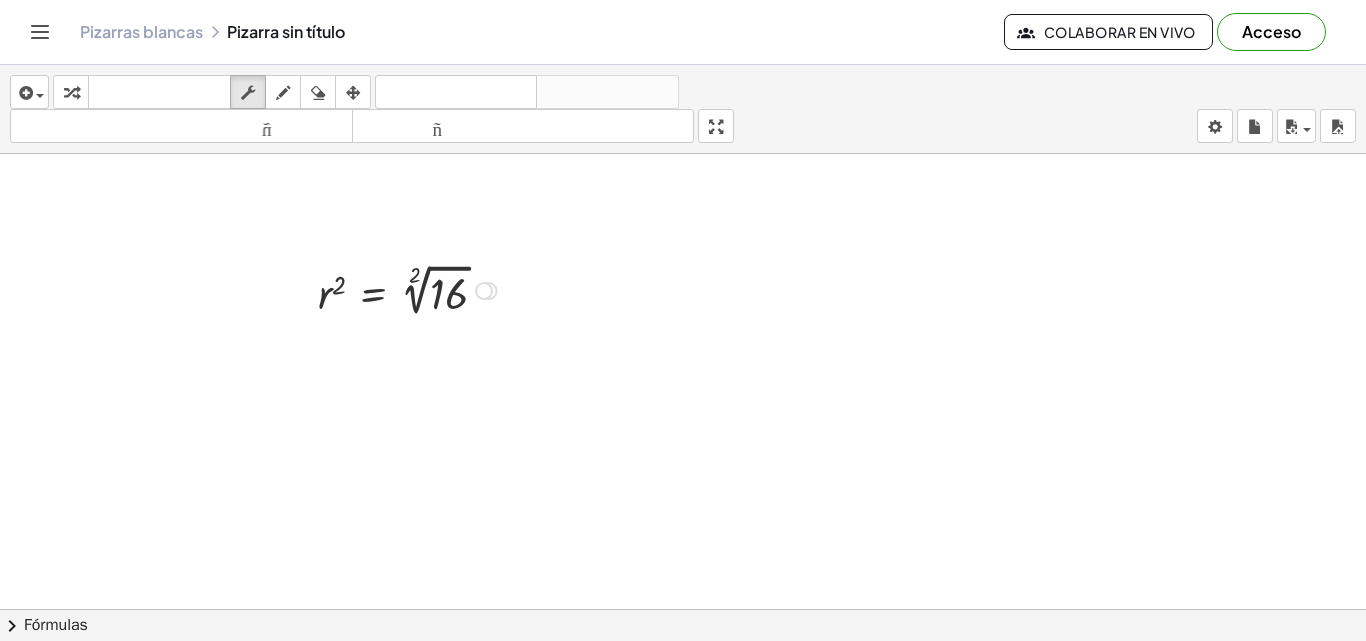 click on "Copiado done" at bounding box center (484, 291) 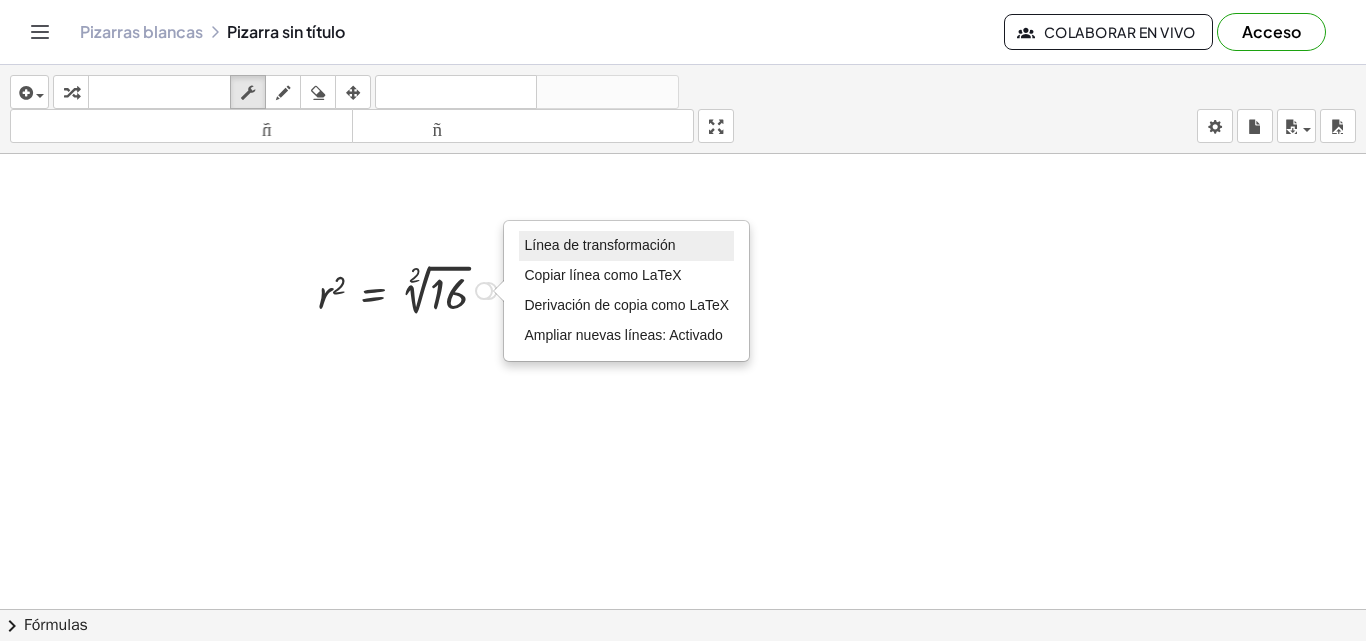 click on "Línea de transformación" at bounding box center [599, 245] 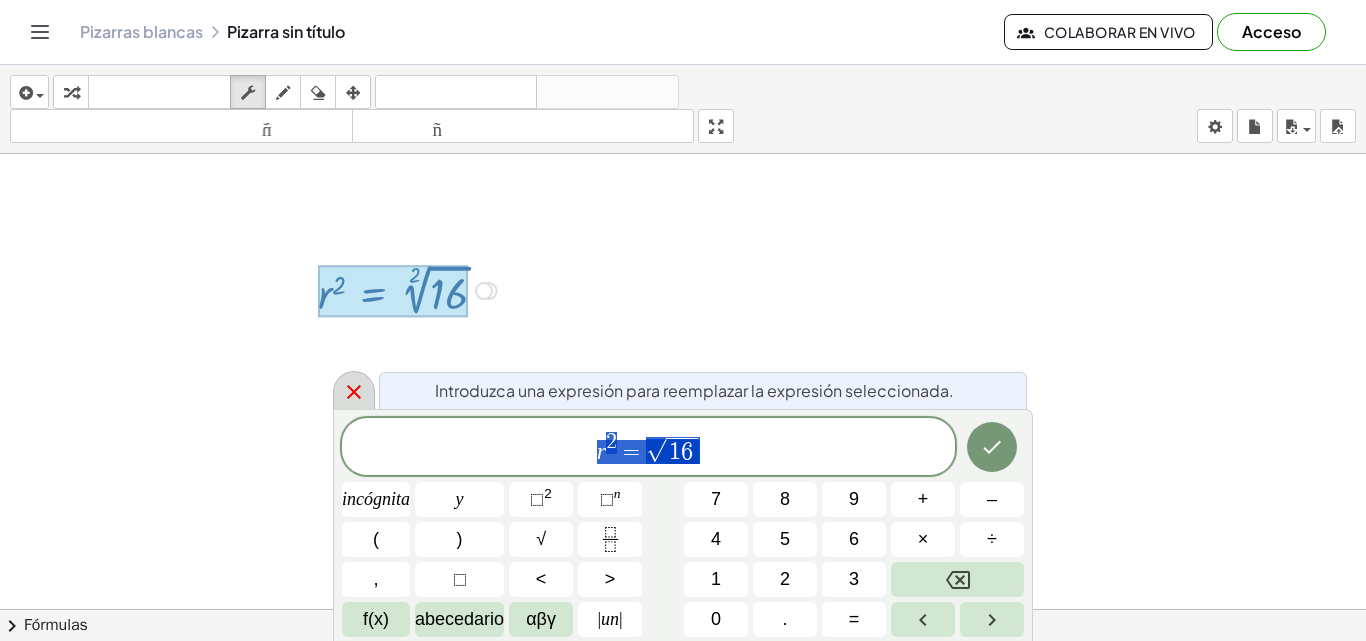 click 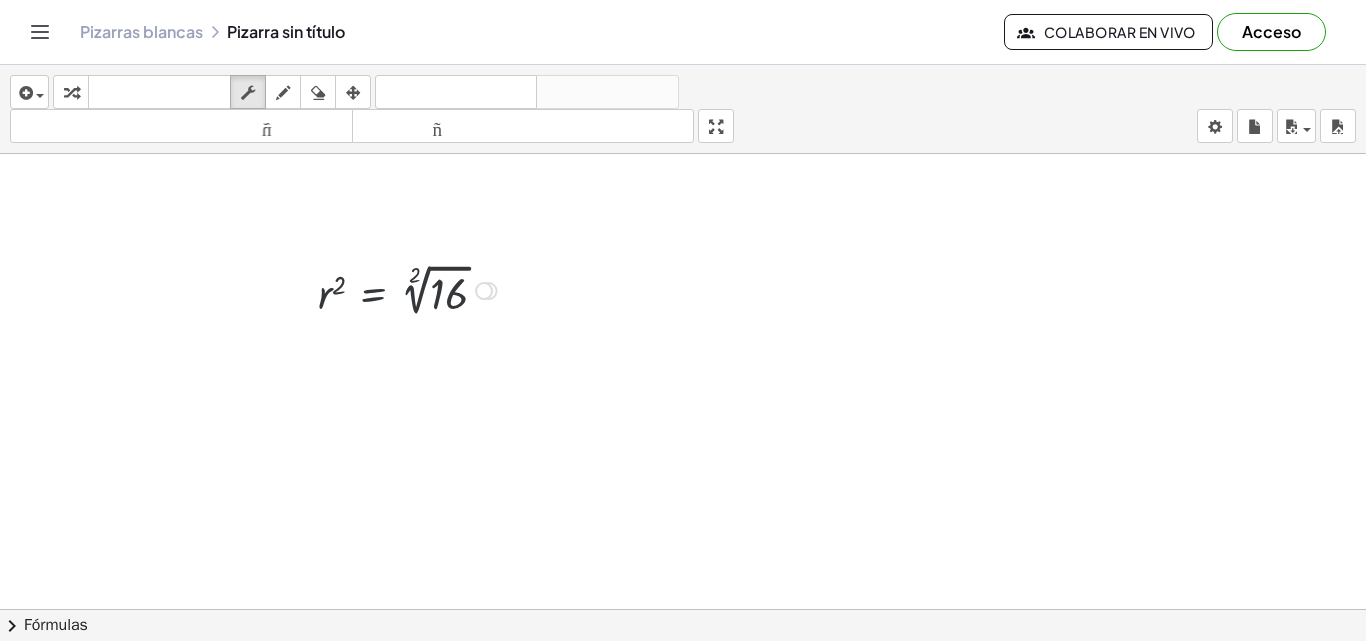 click on "Línea de transformación Copiar línea como LaTeX Derivación de copia como LaTeX Ampliar nuevas líneas: Activado" at bounding box center [484, 291] 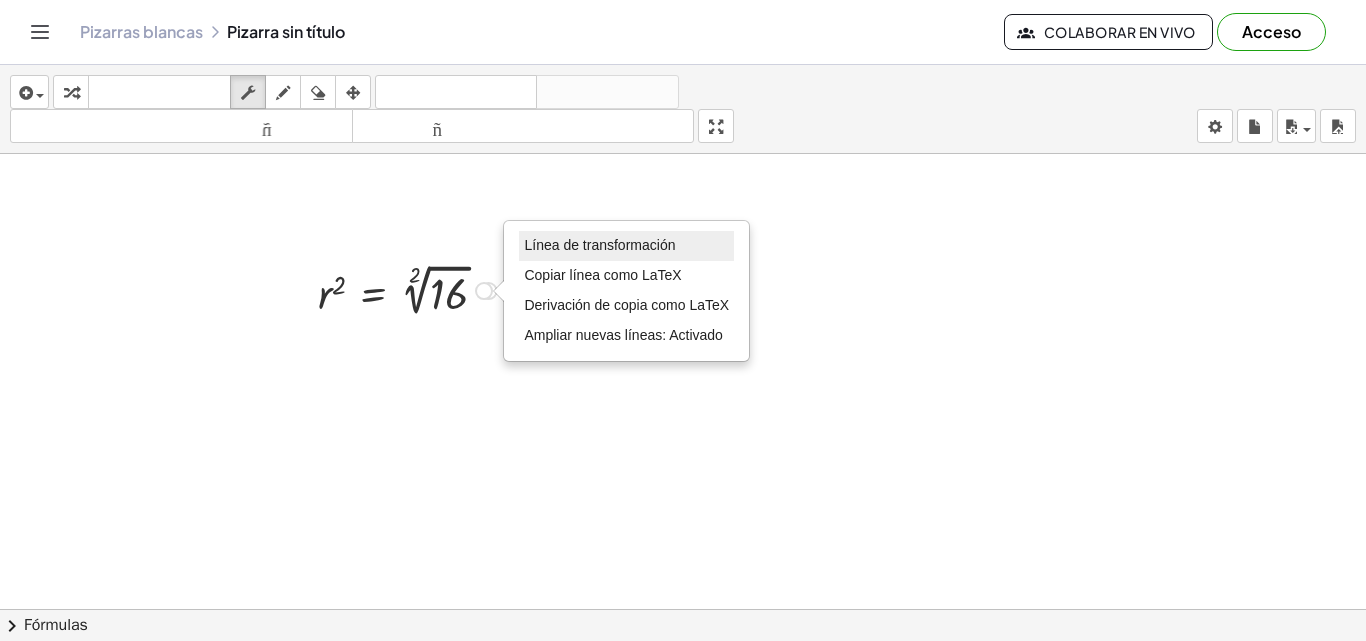 click on "Línea de transformación" at bounding box center [599, 245] 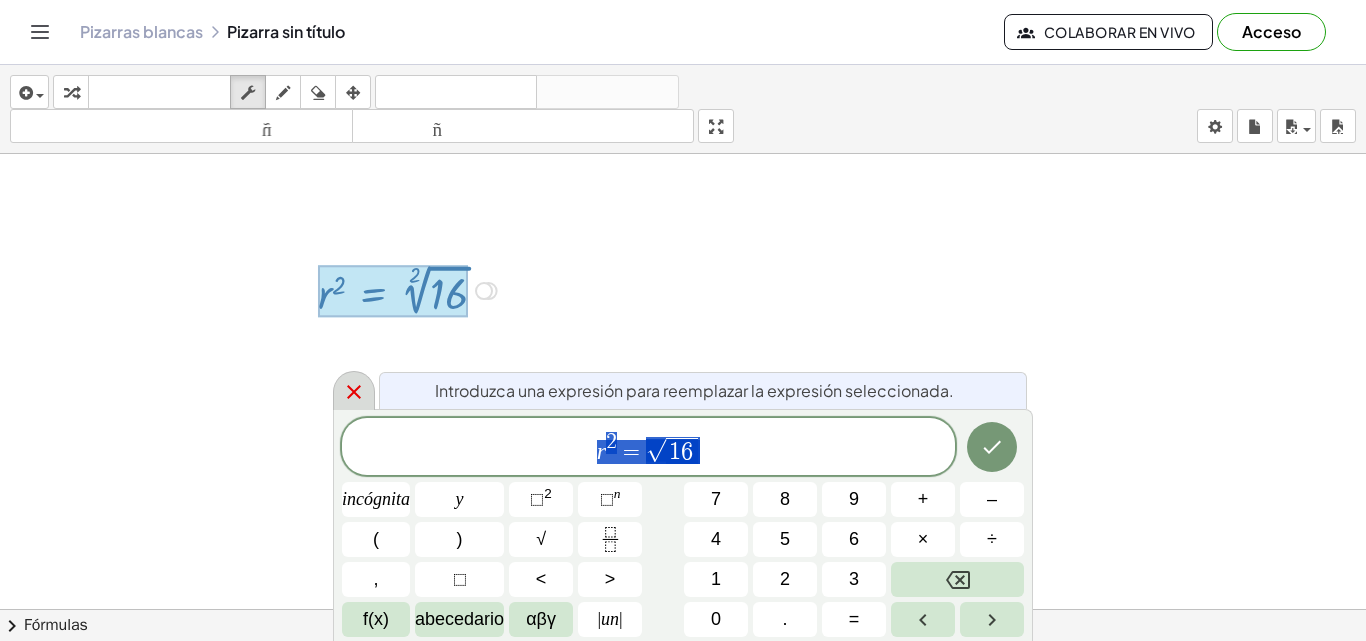 click 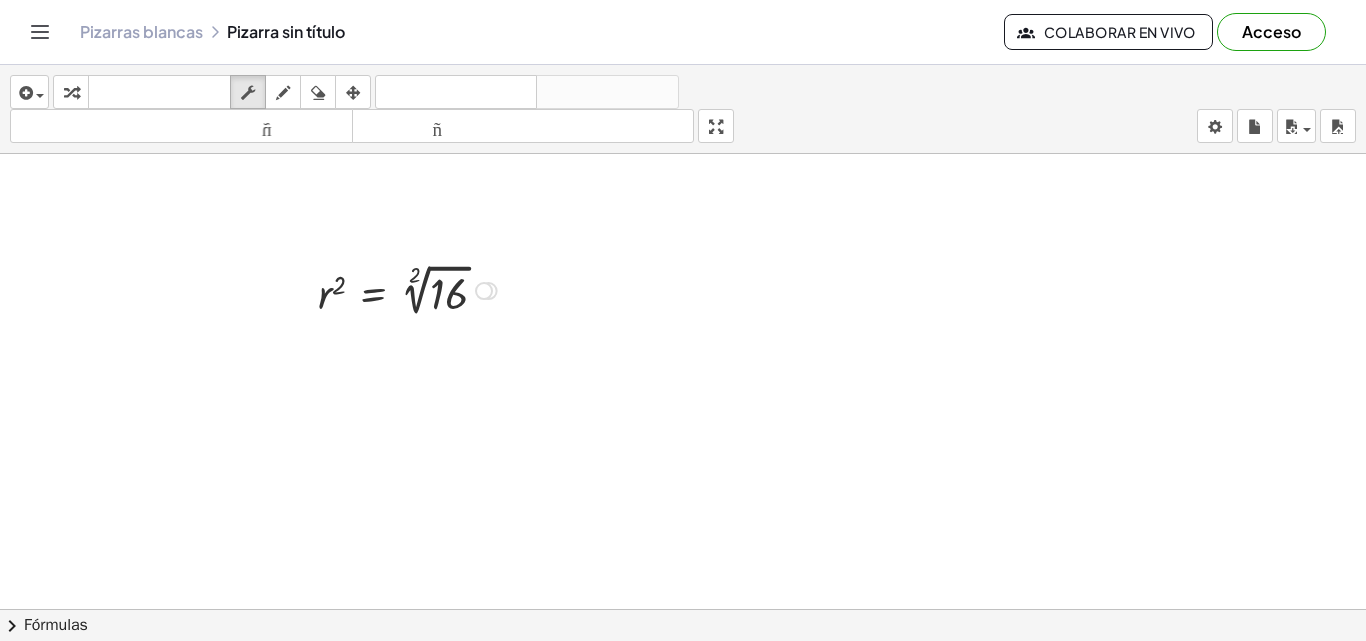click on "Línea de transformación Copiar línea como LaTeX Derivación de copia como LaTeX Ampliar nuevas líneas: Activado" at bounding box center [484, 291] 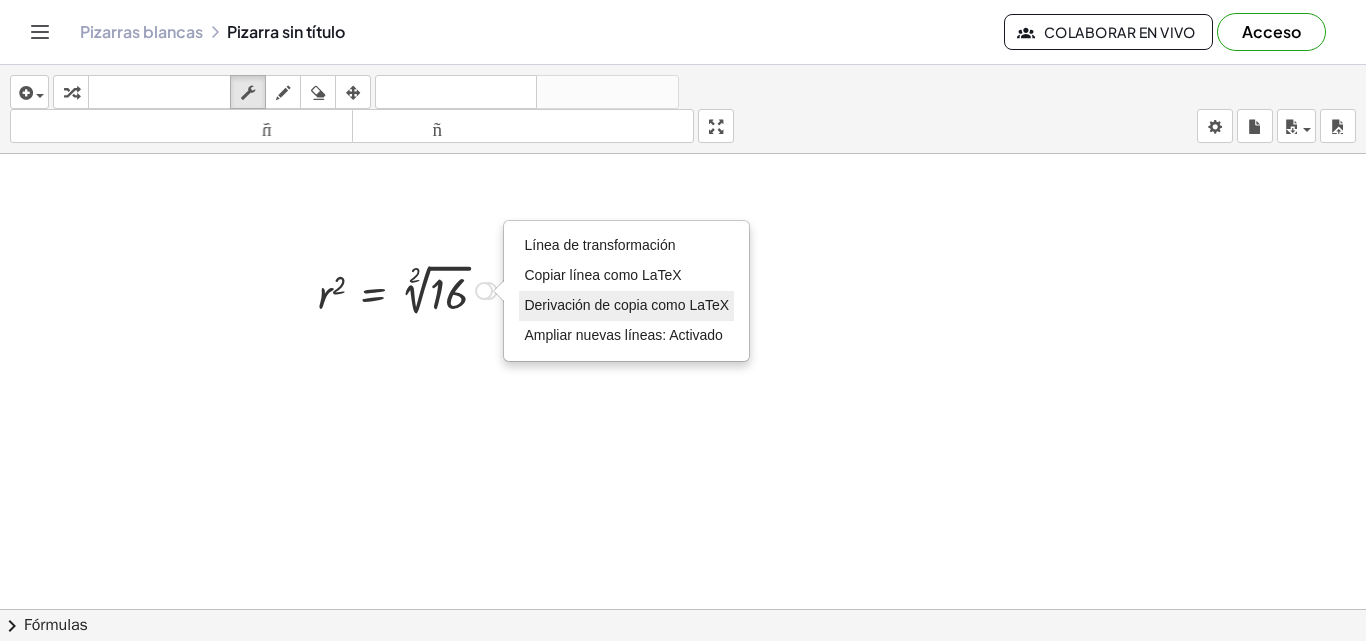 click on "Derivación de copia como LaTeX" at bounding box center (626, 305) 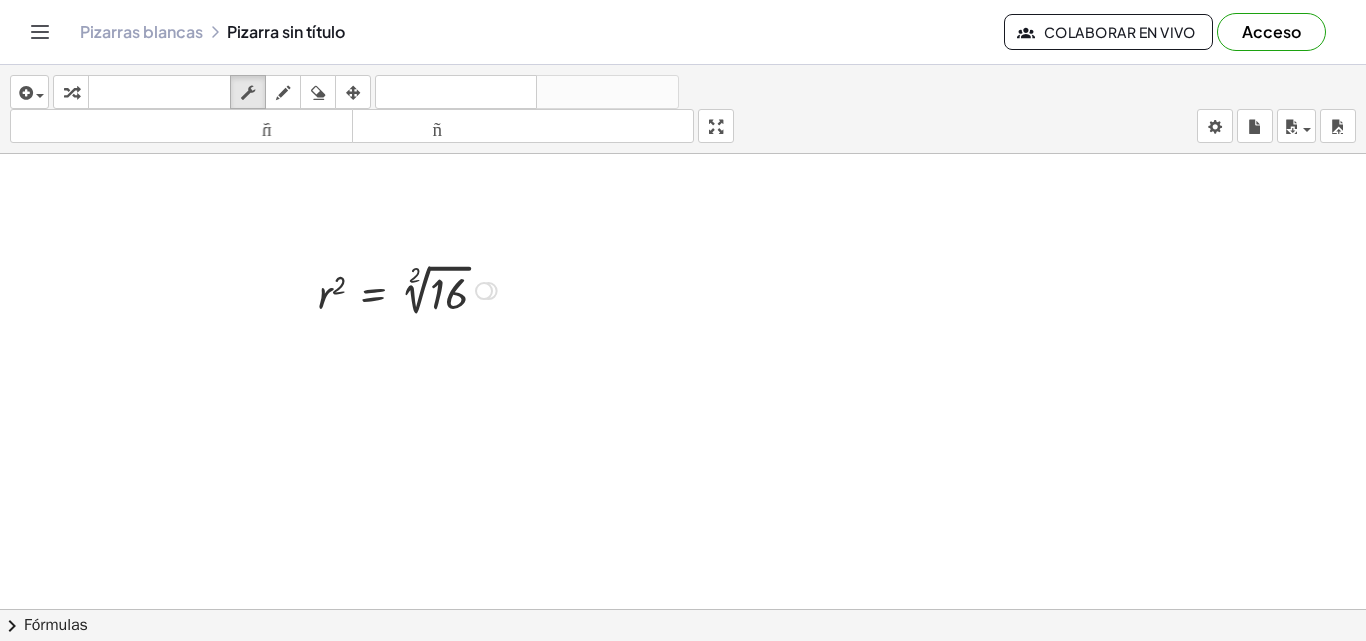 click on "Copiado done" at bounding box center [484, 291] 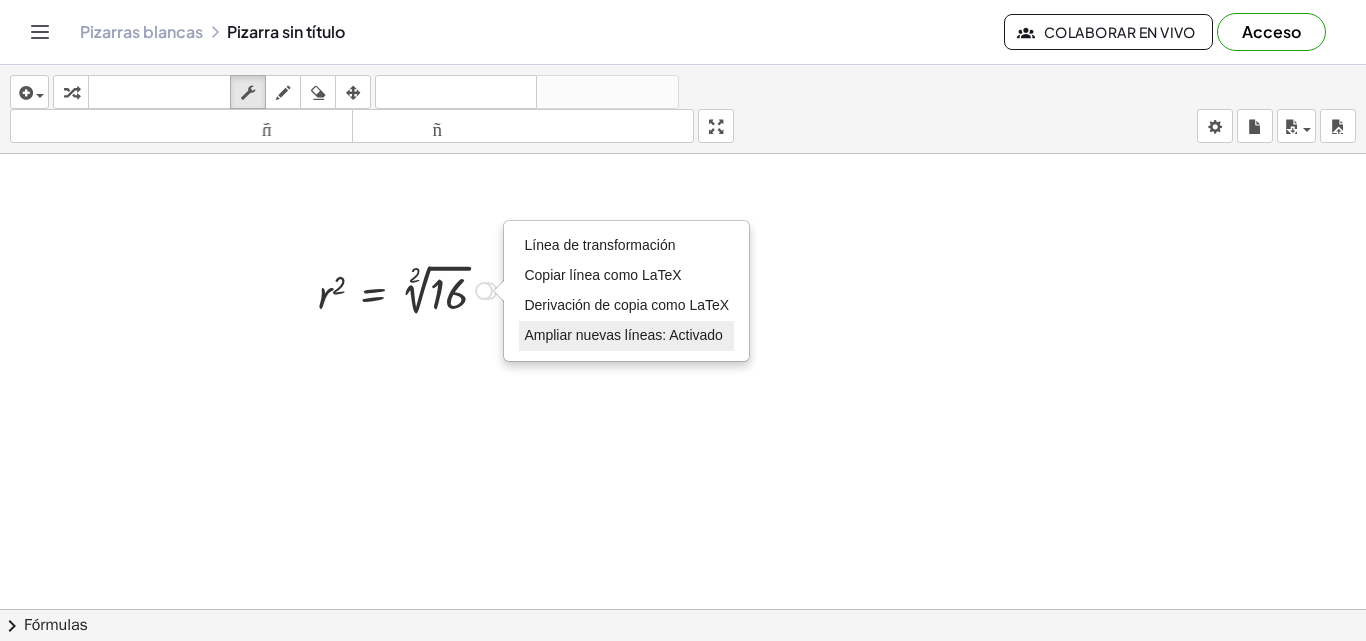 click on "Ampliar nuevas líneas: Activado" at bounding box center [623, 335] 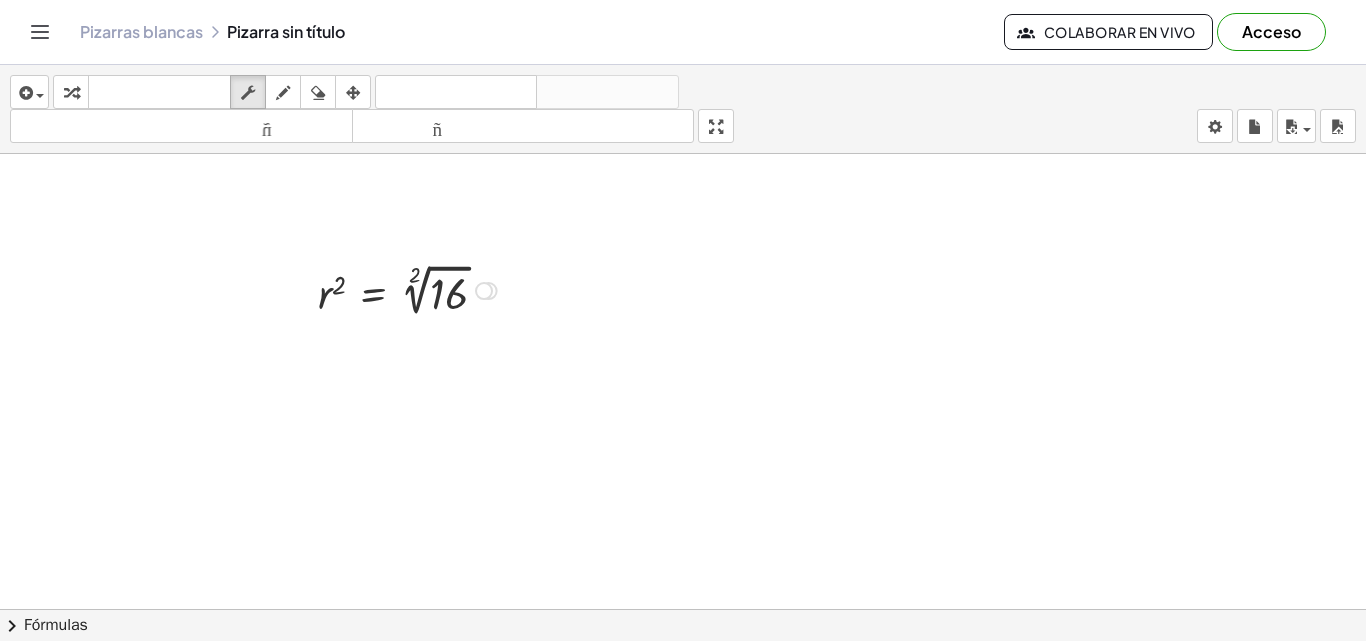 drag, startPoint x: 486, startPoint y: 291, endPoint x: 487, endPoint y: 301, distance: 10.049875 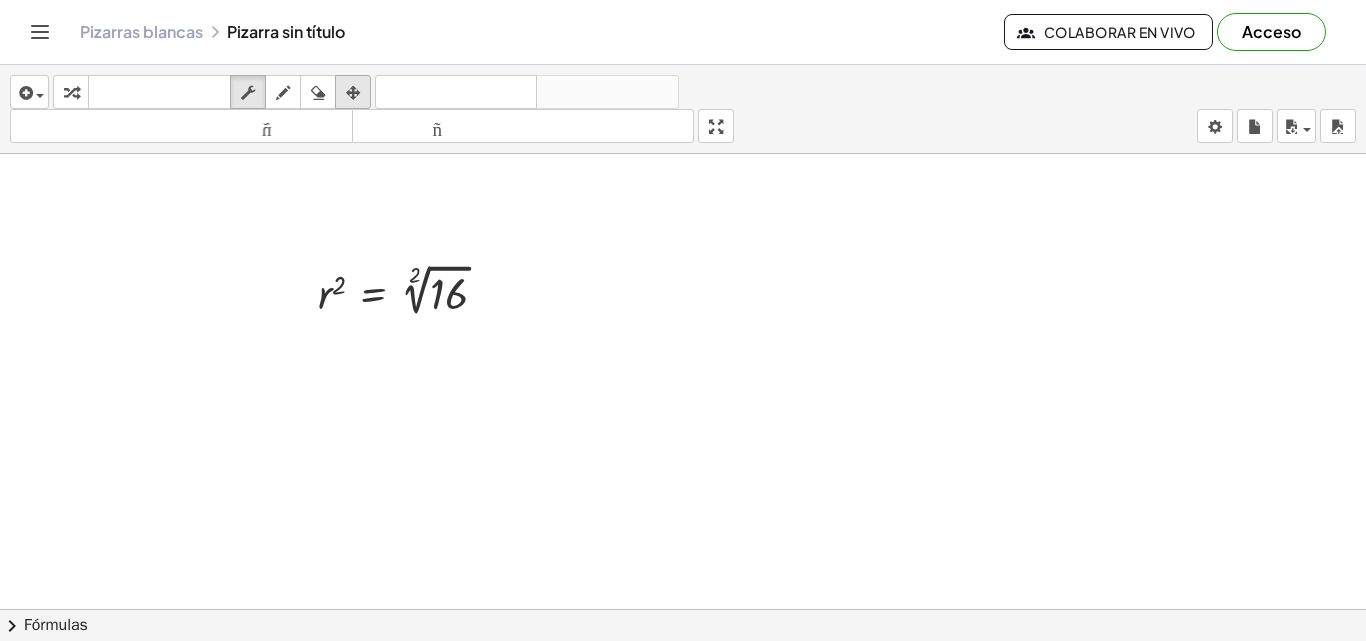 click at bounding box center (353, 93) 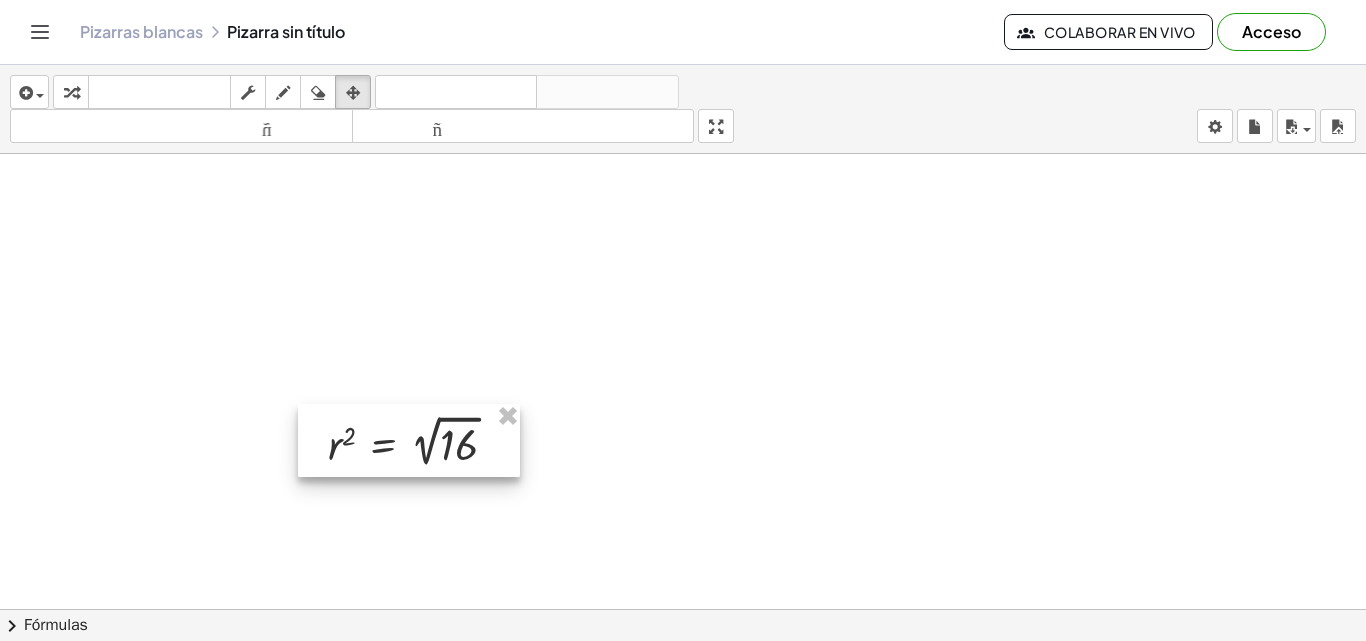 drag, startPoint x: 472, startPoint y: 284, endPoint x: 480, endPoint y: 438, distance: 154.20766 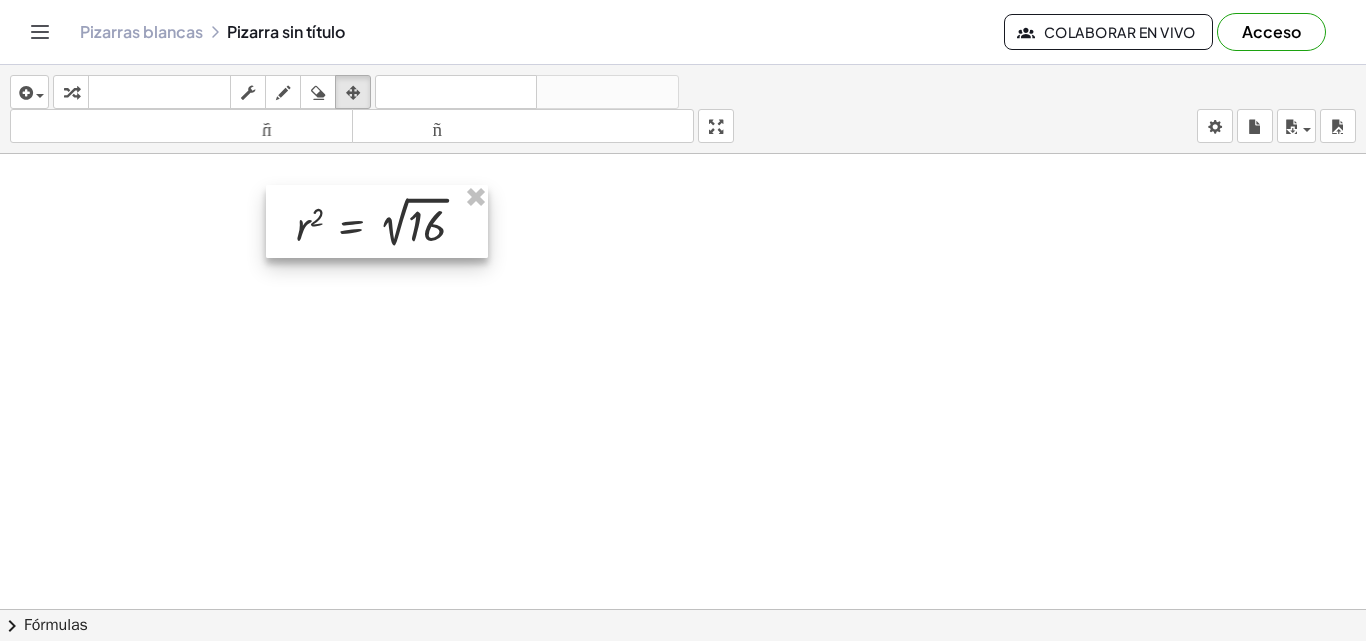 drag, startPoint x: 477, startPoint y: 432, endPoint x: 441, endPoint y: 209, distance: 225.88715 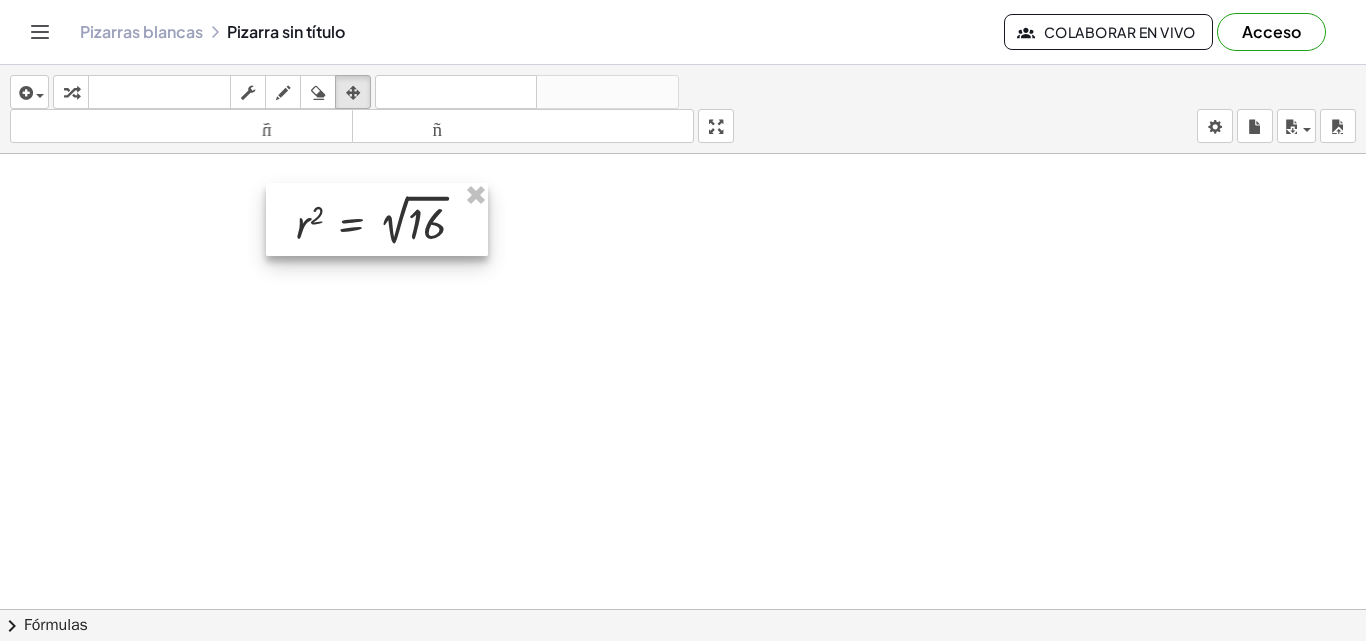 click at bounding box center (377, 219) 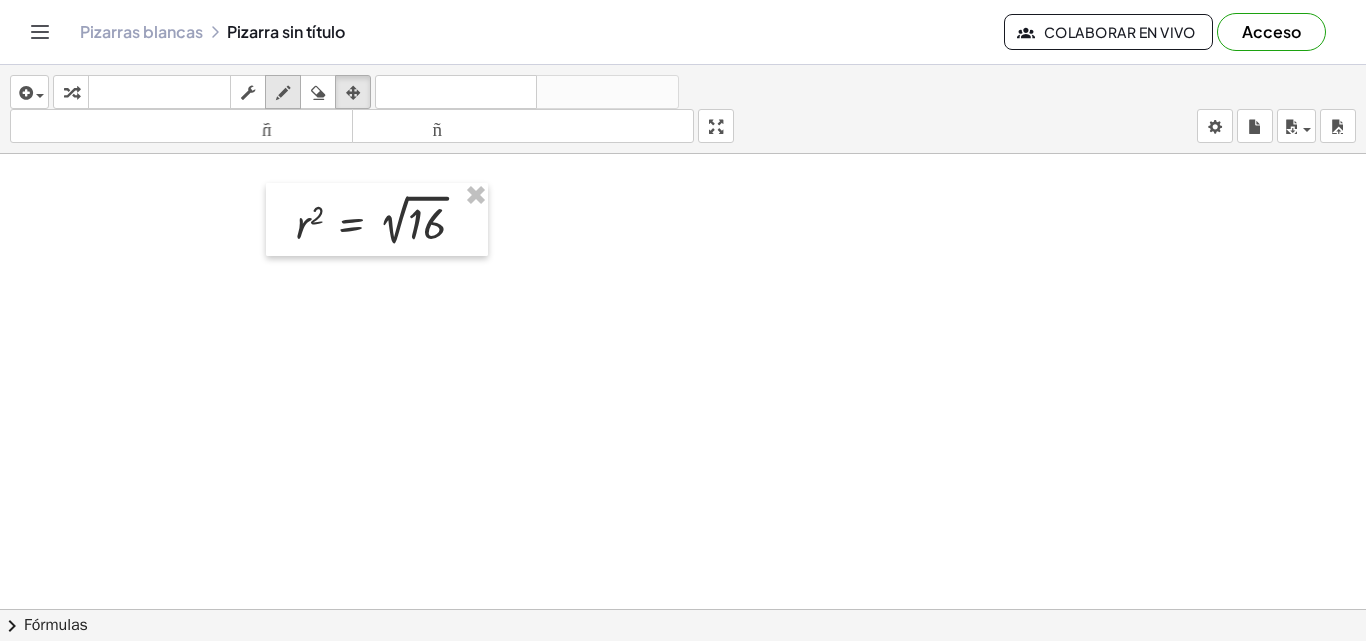 click at bounding box center [283, 92] 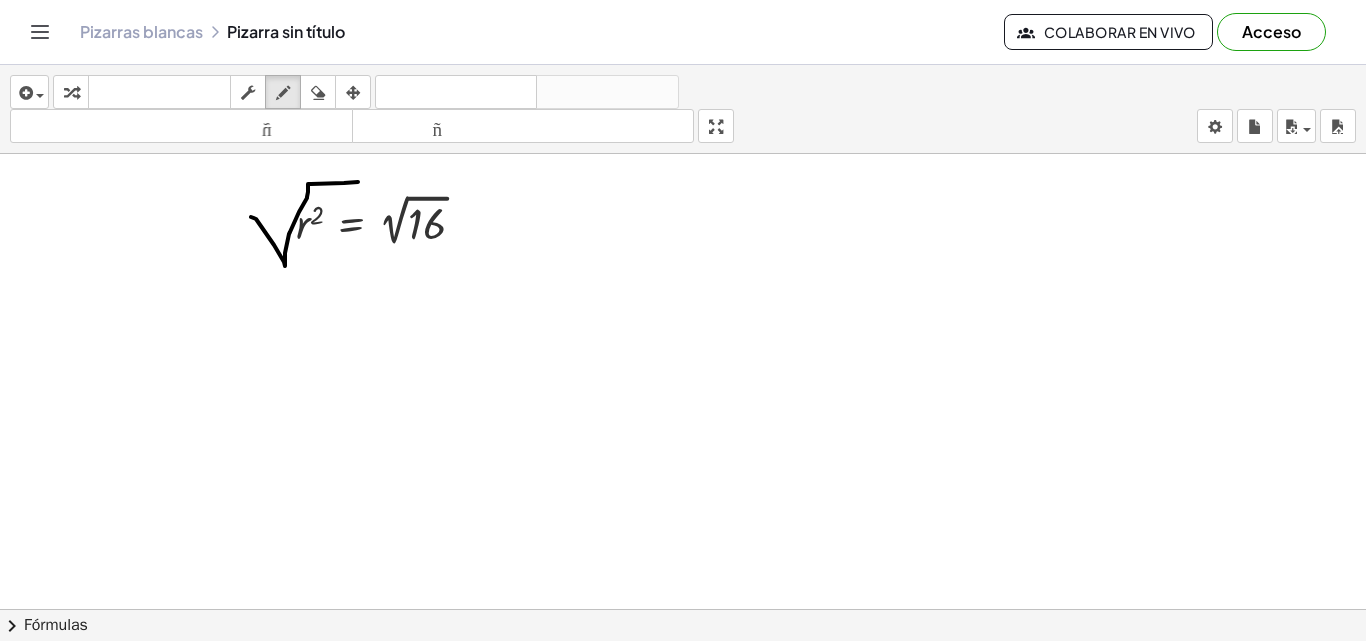 drag, startPoint x: 251, startPoint y: 217, endPoint x: 358, endPoint y: 182, distance: 112.578865 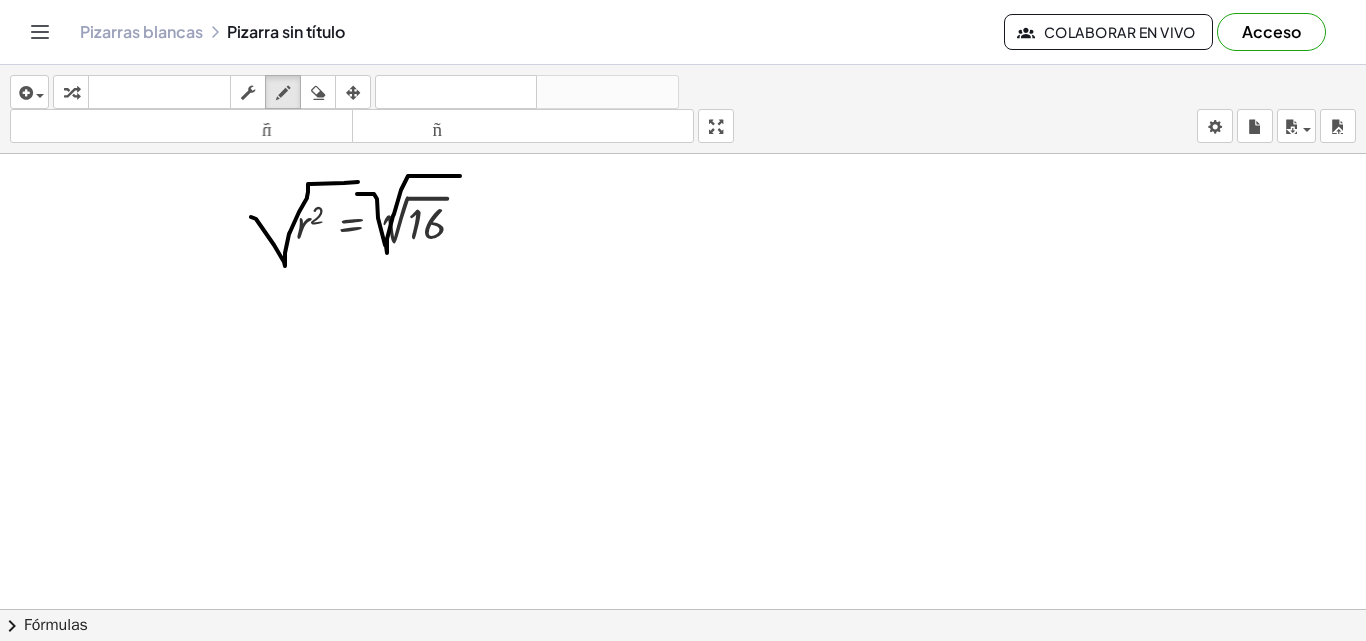 drag, startPoint x: 357, startPoint y: 194, endPoint x: 460, endPoint y: 176, distance: 104.56099 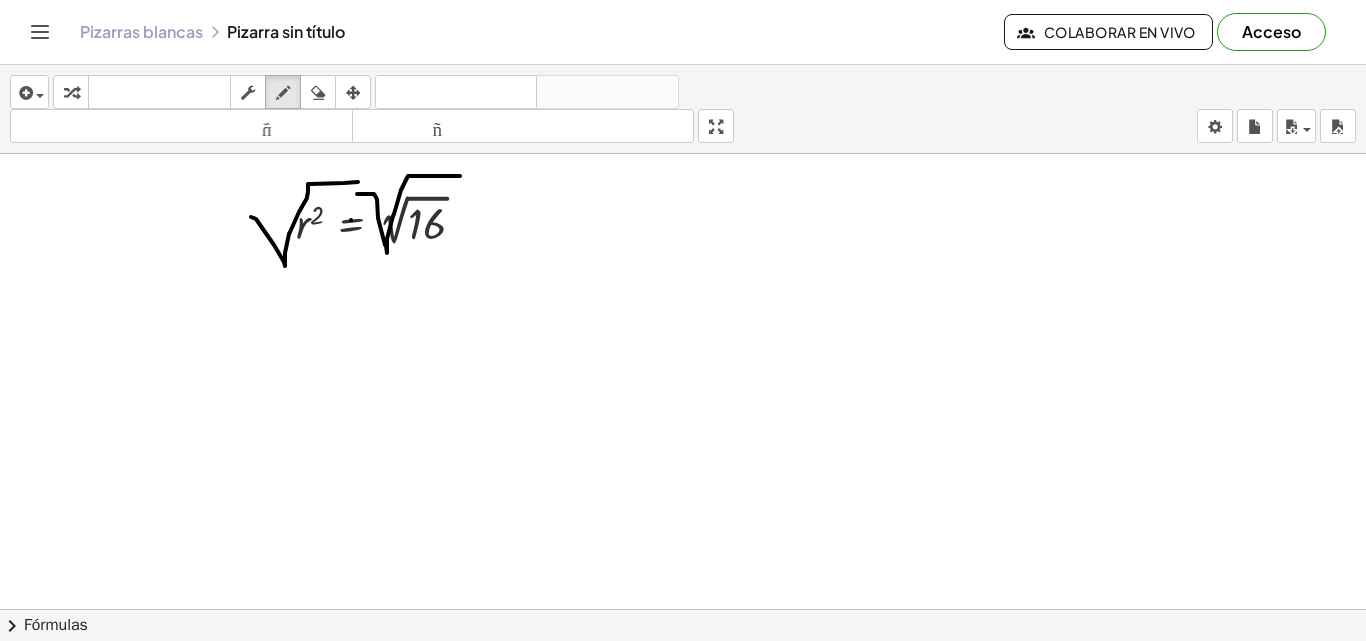 click at bounding box center [683, 688] 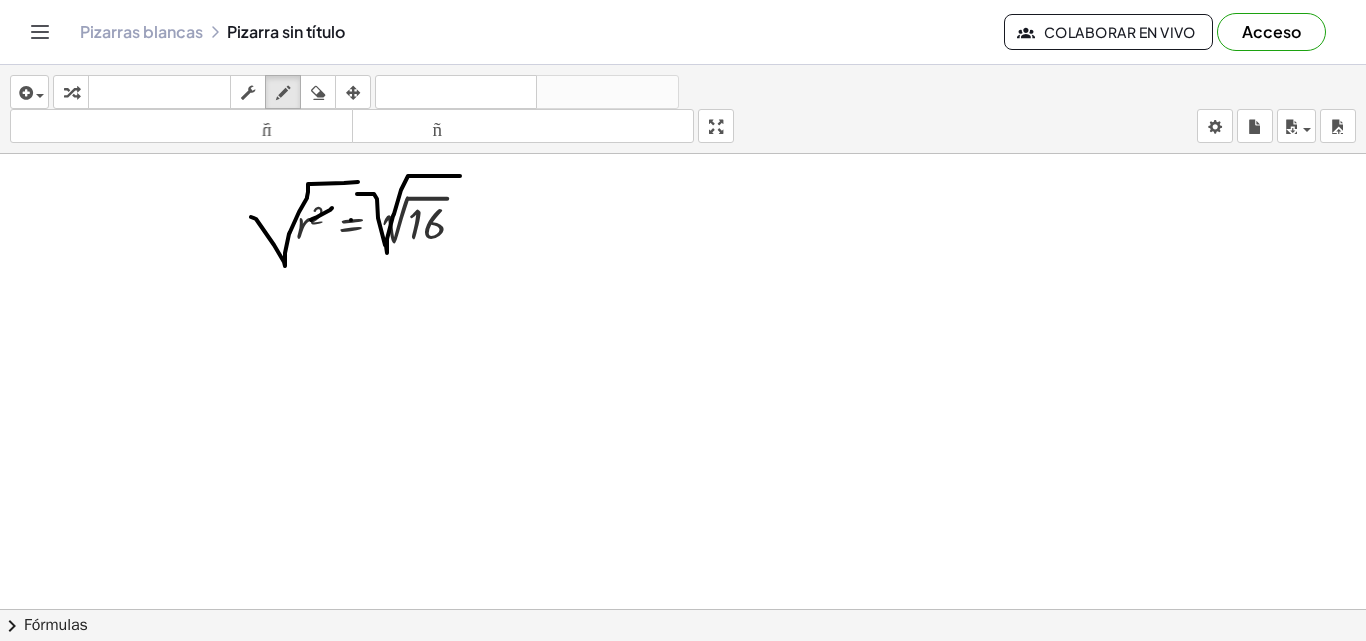 drag, startPoint x: 332, startPoint y: 208, endPoint x: 311, endPoint y: 220, distance: 24.186773 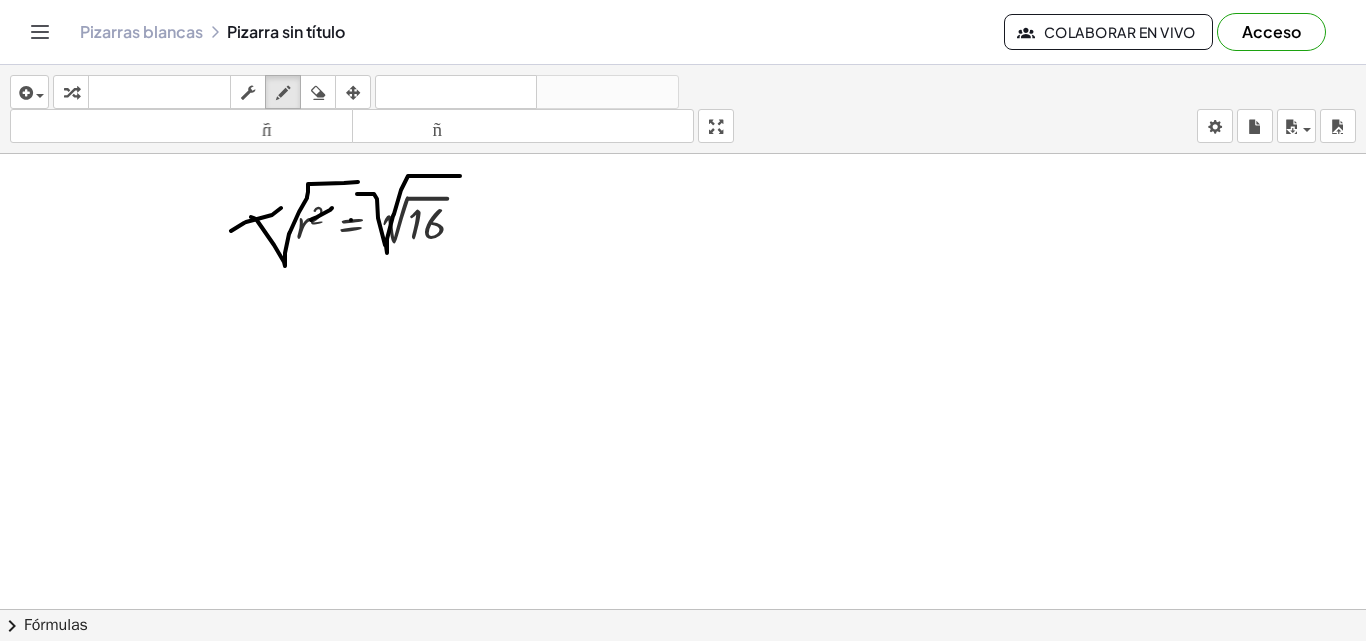 drag, startPoint x: 272, startPoint y: 215, endPoint x: 231, endPoint y: 231, distance: 44.011364 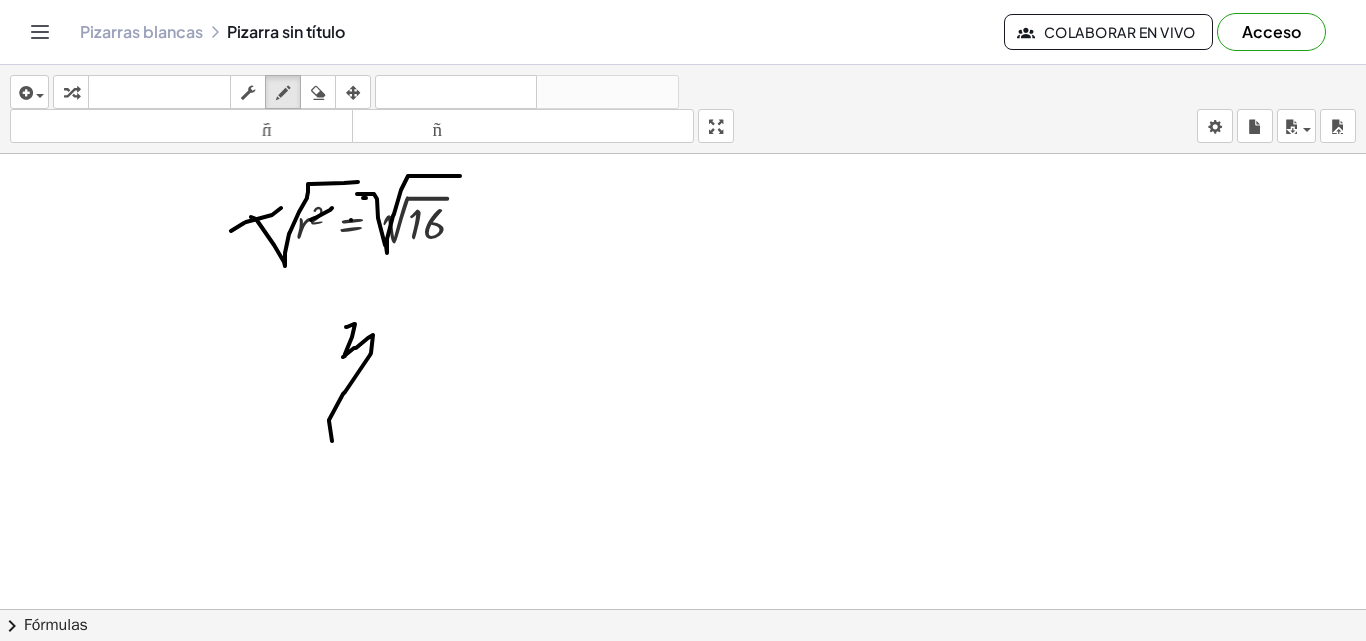 drag, startPoint x: 346, startPoint y: 327, endPoint x: 332, endPoint y: 441, distance: 114.85643 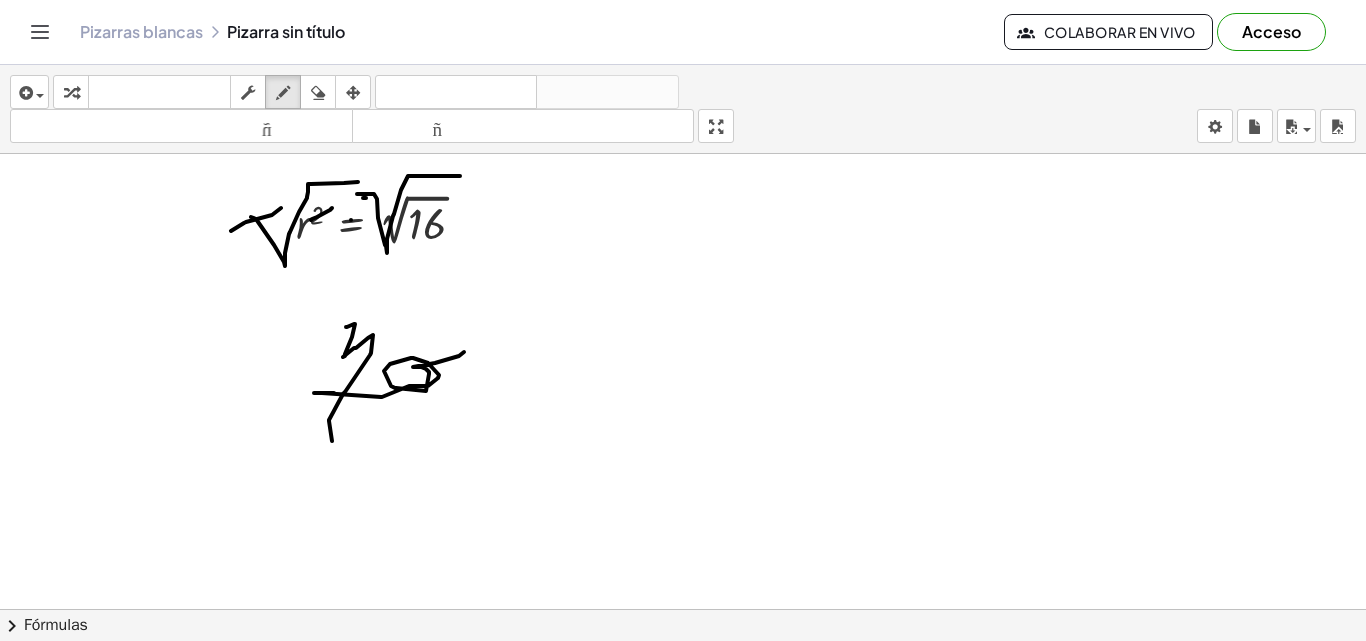 drag, startPoint x: 314, startPoint y: 393, endPoint x: 469, endPoint y: 348, distance: 161.40013 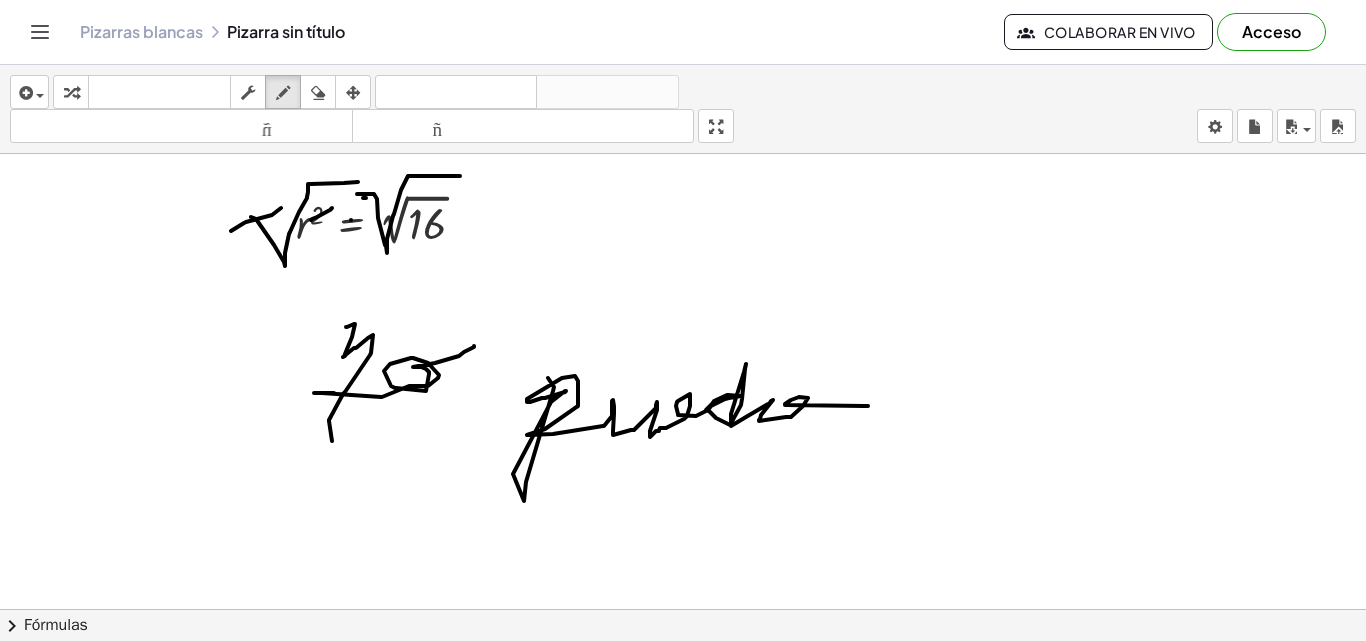 drag, startPoint x: 548, startPoint y: 378, endPoint x: 866, endPoint y: 406, distance: 319.23032 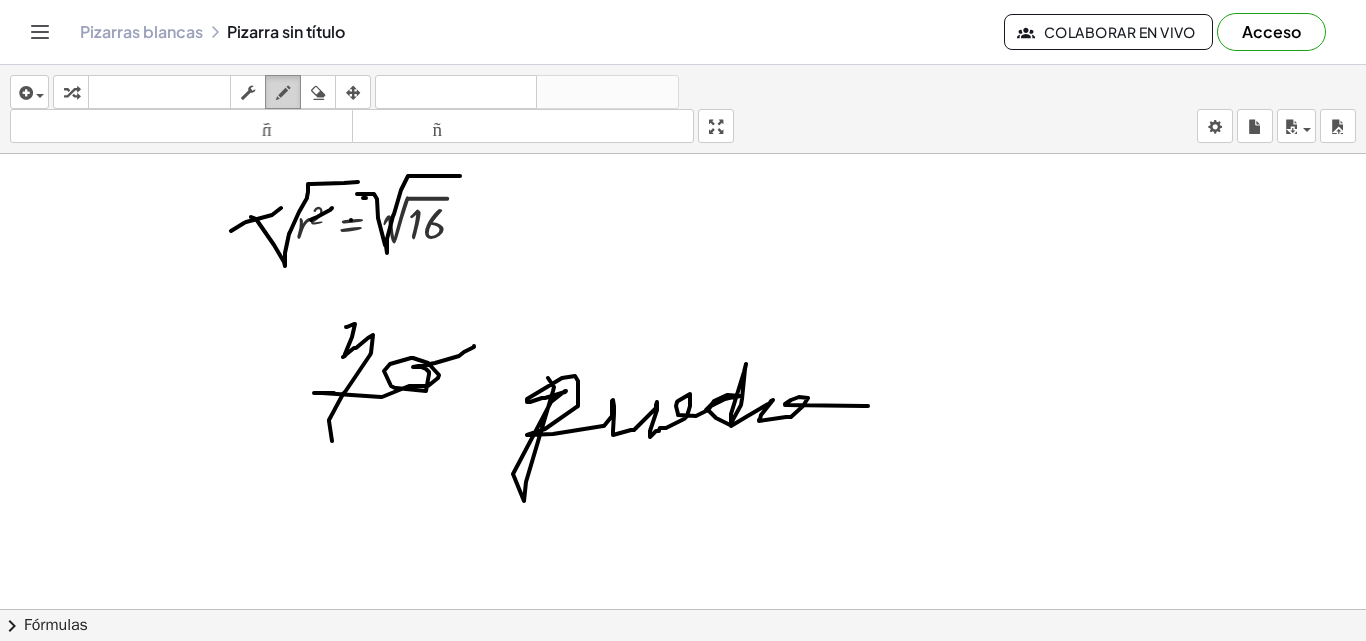 click at bounding box center [283, 93] 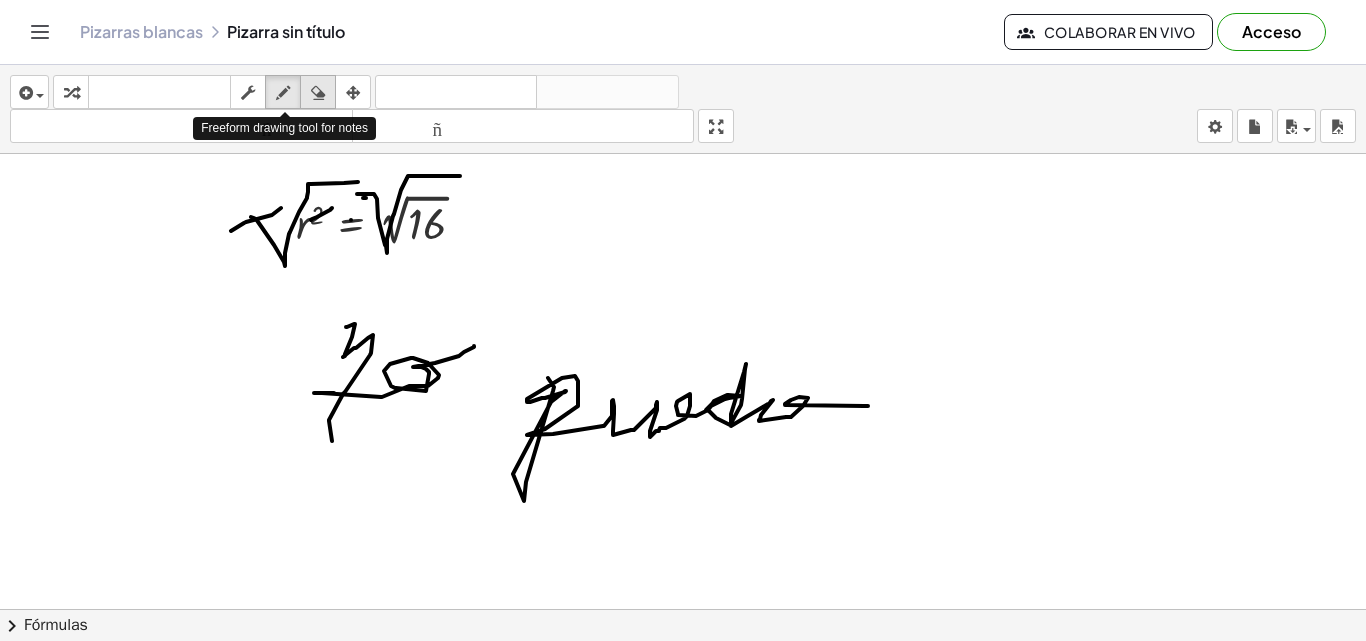 click at bounding box center [318, 93] 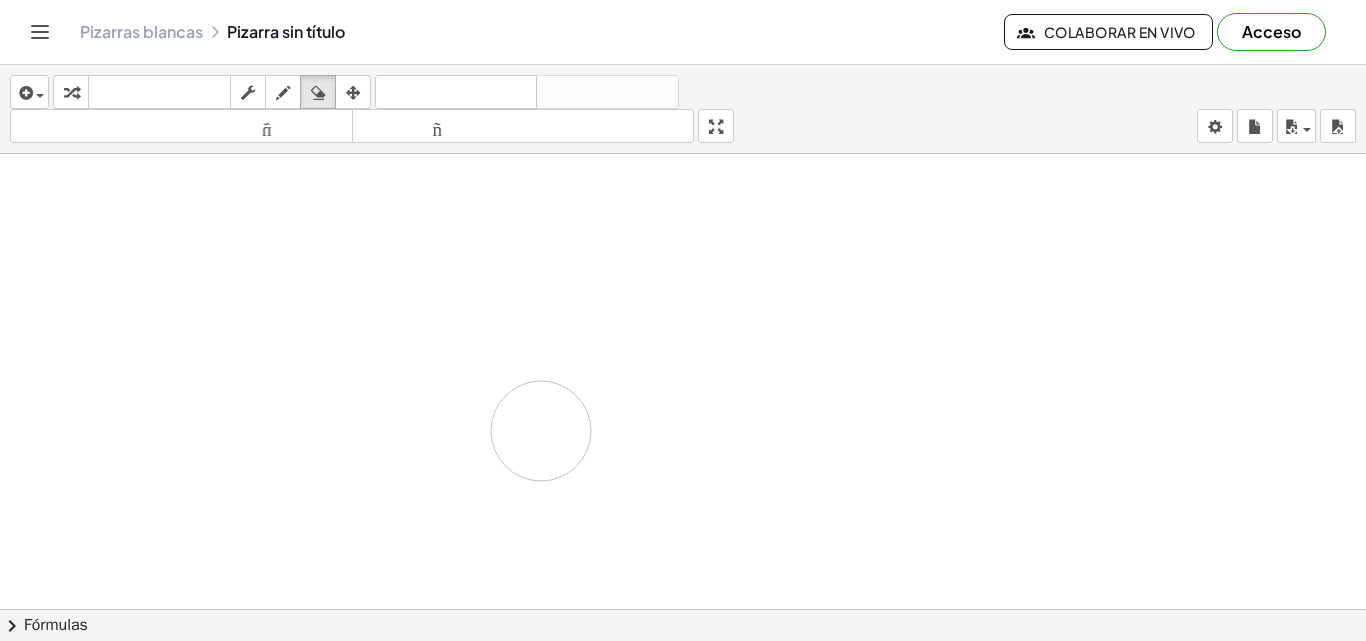 drag, startPoint x: 267, startPoint y: 235, endPoint x: 541, endPoint y: 431, distance: 336.88574 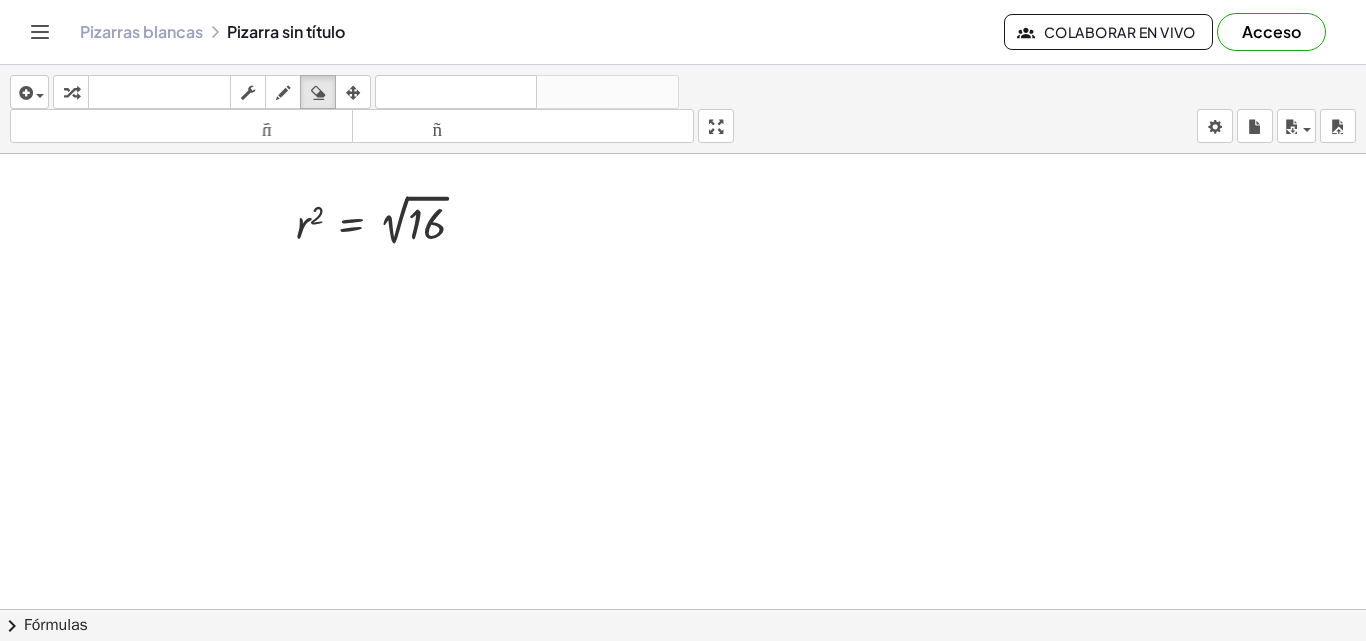 click at bounding box center (683, 688) 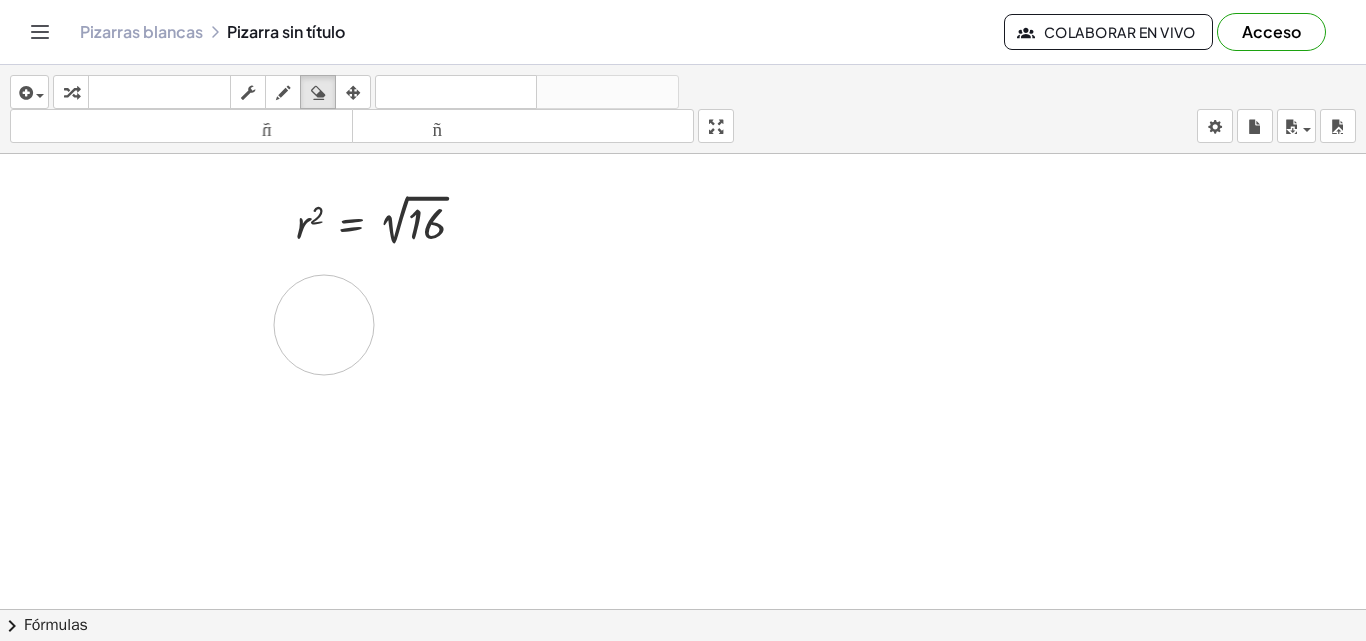 drag, startPoint x: 312, startPoint y: 304, endPoint x: 324, endPoint y: 325, distance: 24.186773 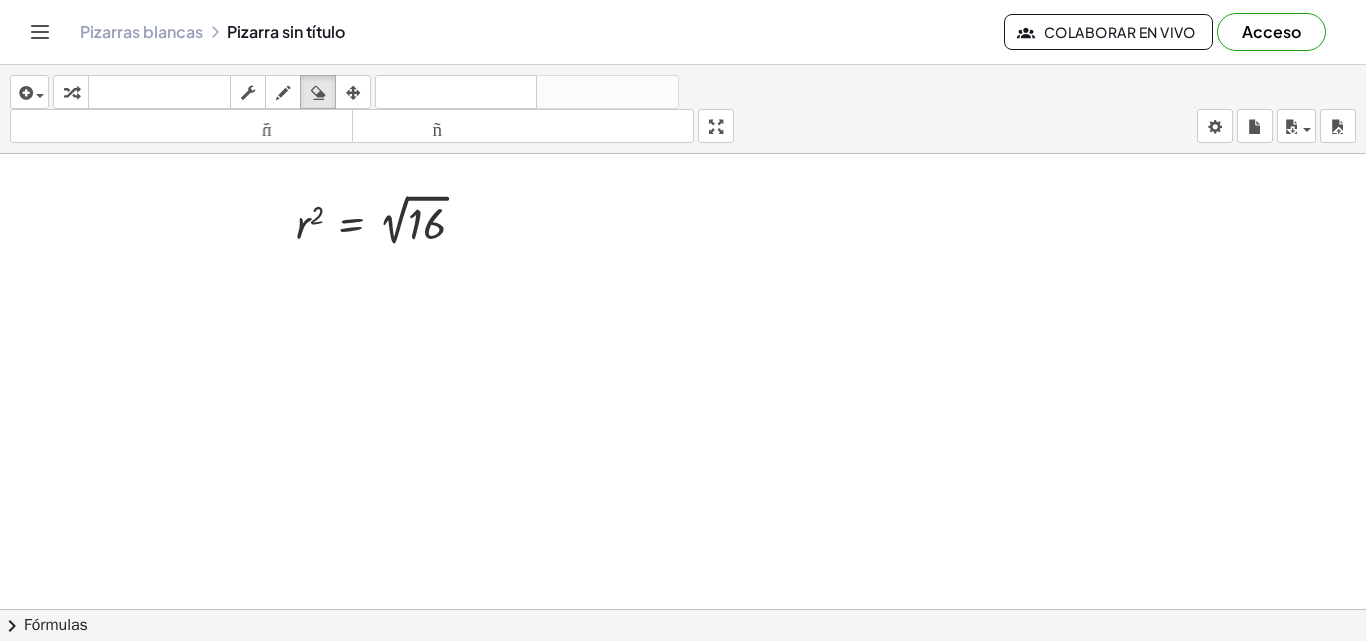 click at bounding box center (683, 688) 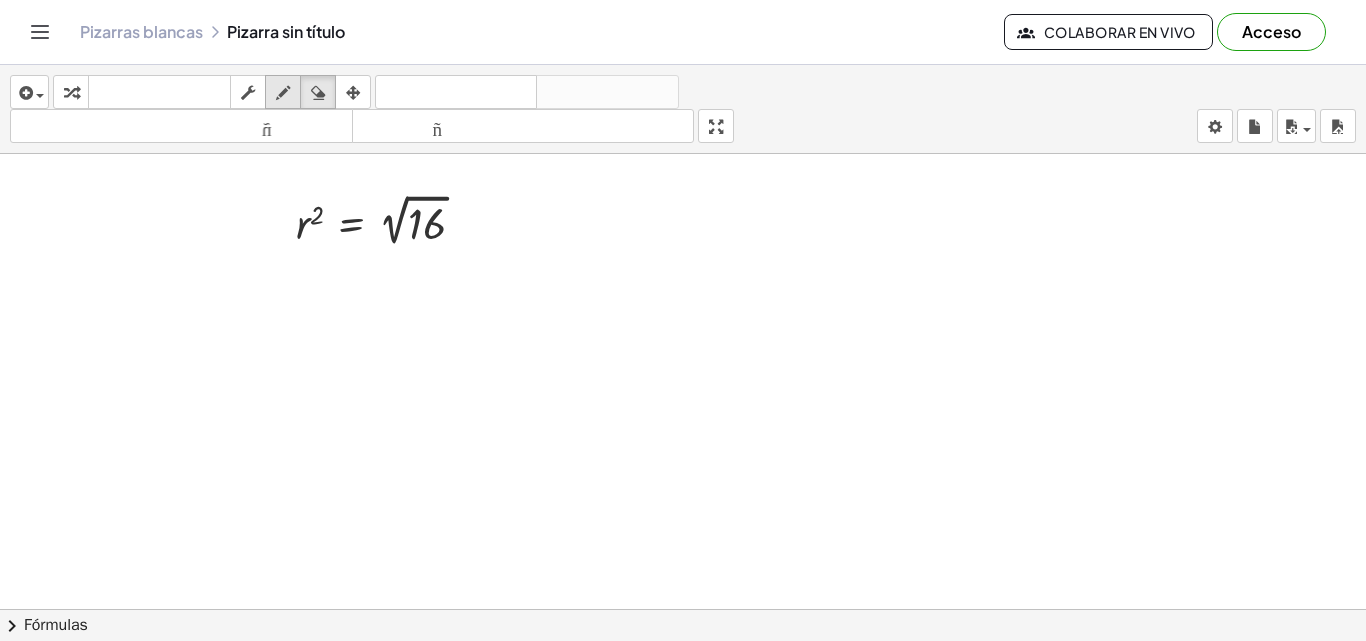 click at bounding box center [283, 93] 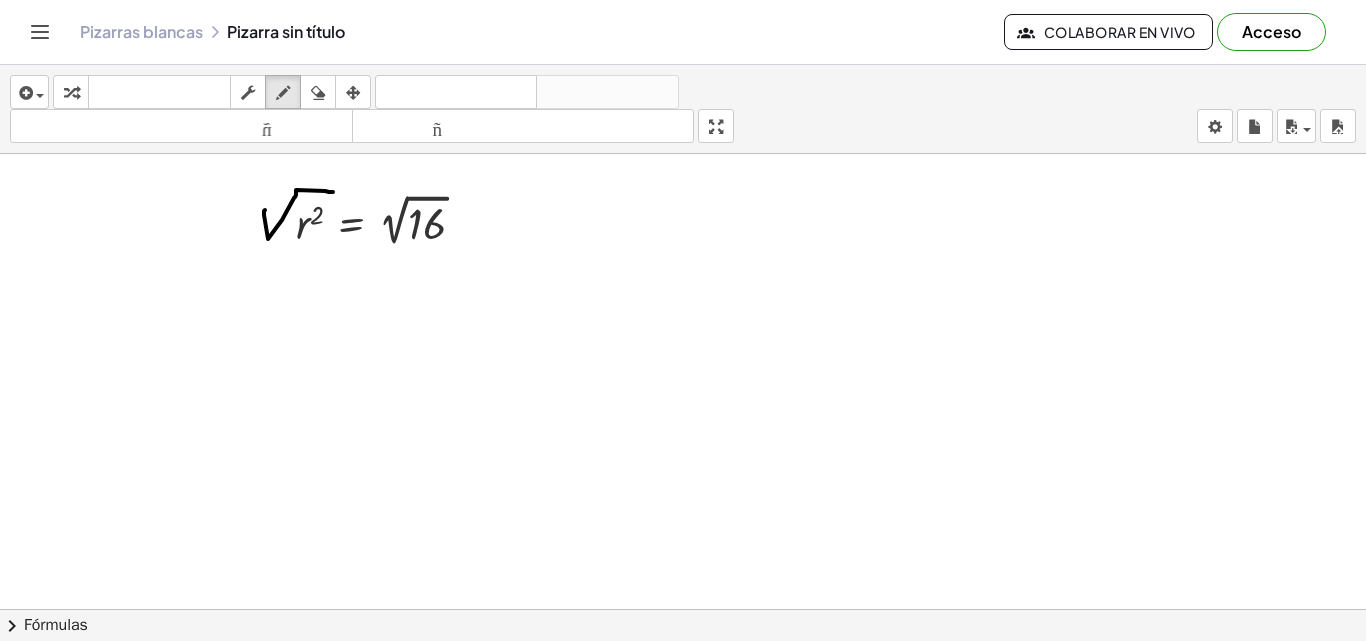 drag, startPoint x: 265, startPoint y: 210, endPoint x: 333, endPoint y: 192, distance: 70.34202 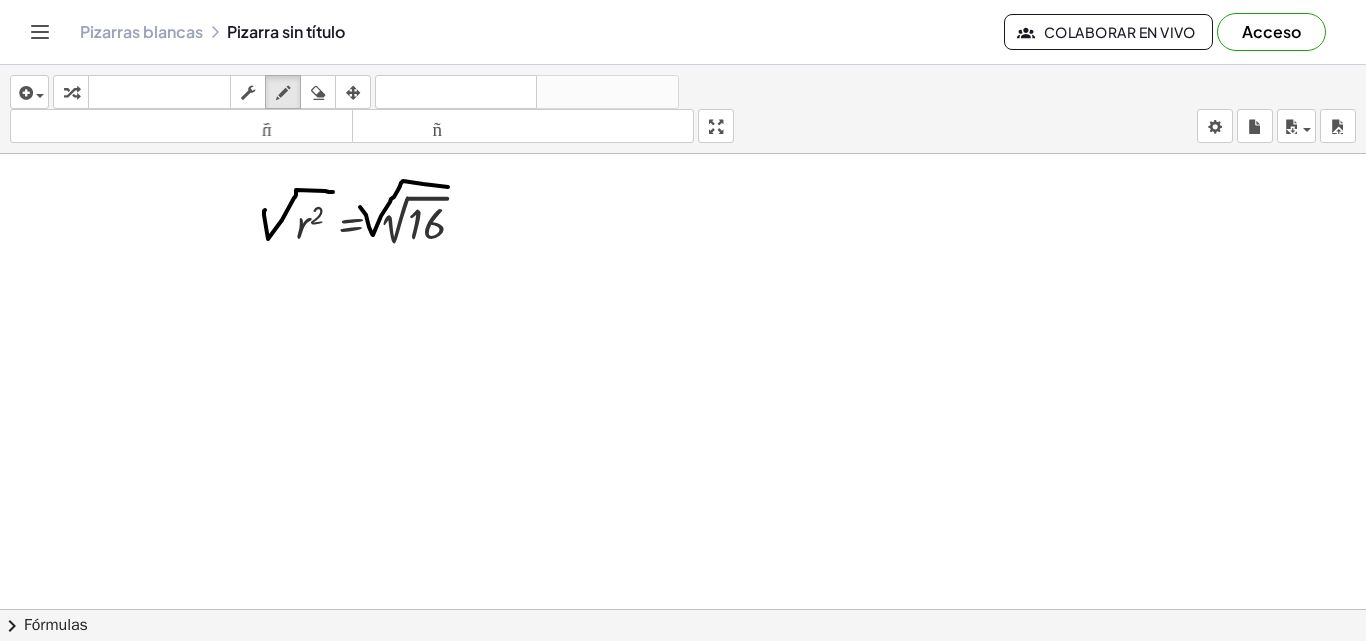 drag, startPoint x: 360, startPoint y: 207, endPoint x: 448, endPoint y: 187, distance: 90.24411 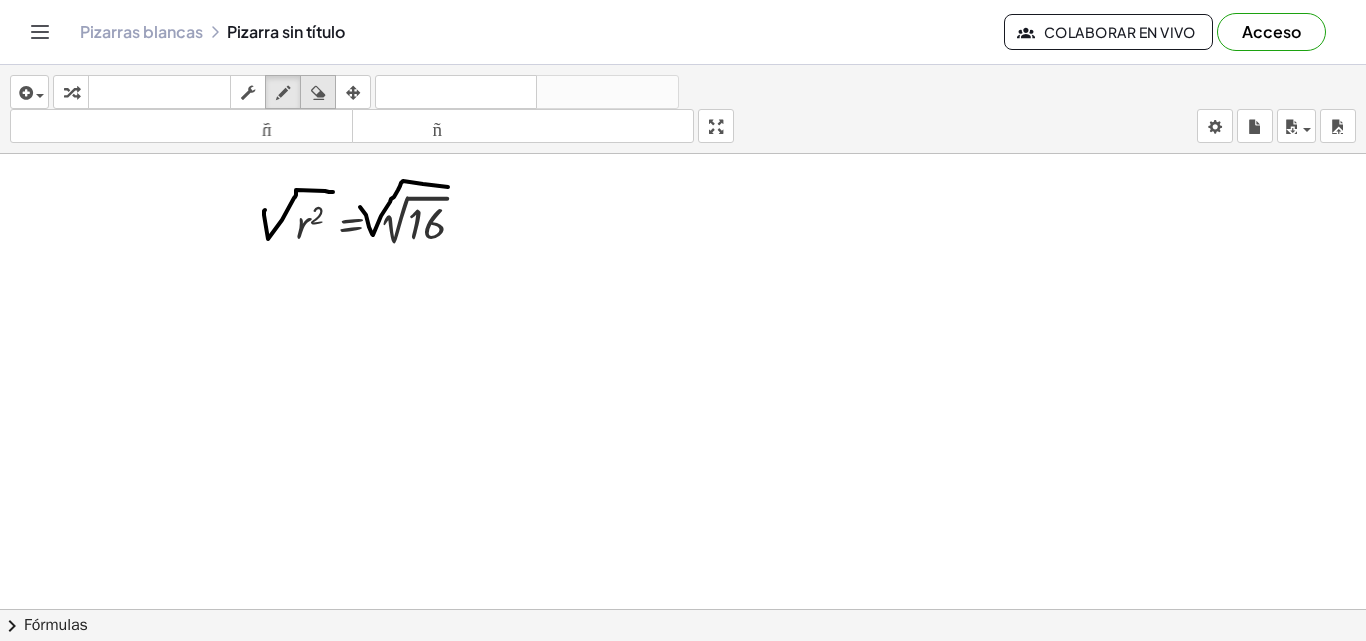 click on "borrar" at bounding box center [318, 92] 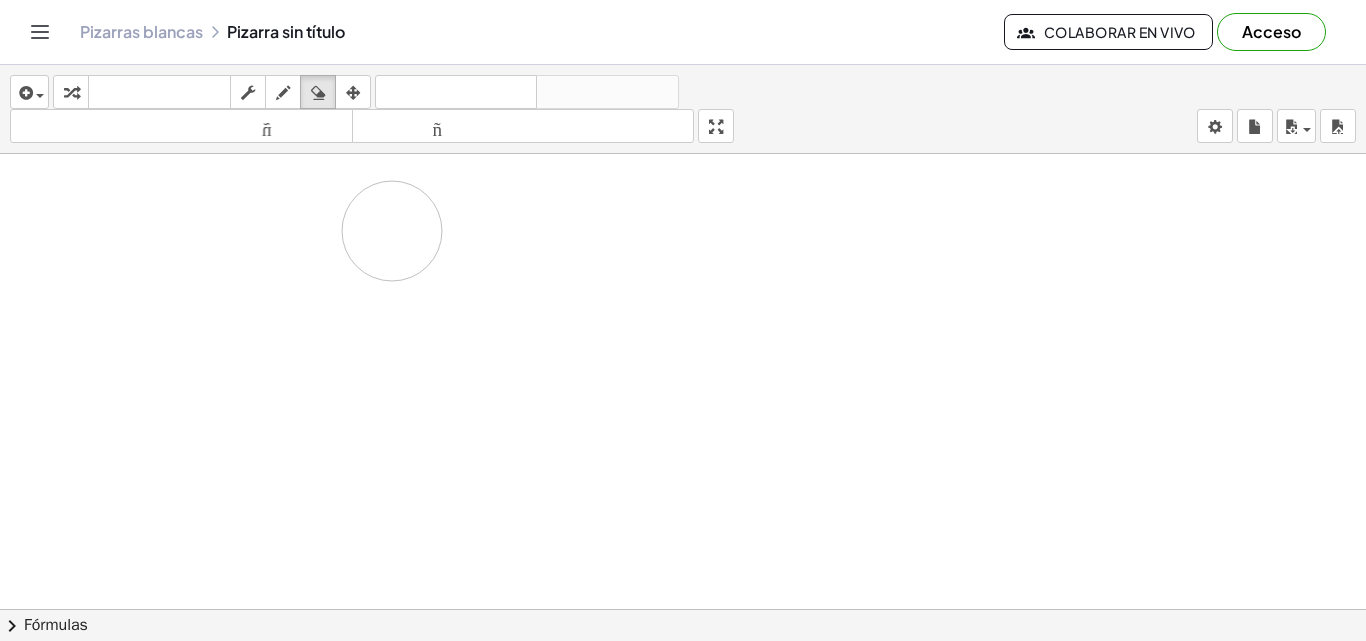 drag, startPoint x: 240, startPoint y: 215, endPoint x: 341, endPoint y: 240, distance: 104.048065 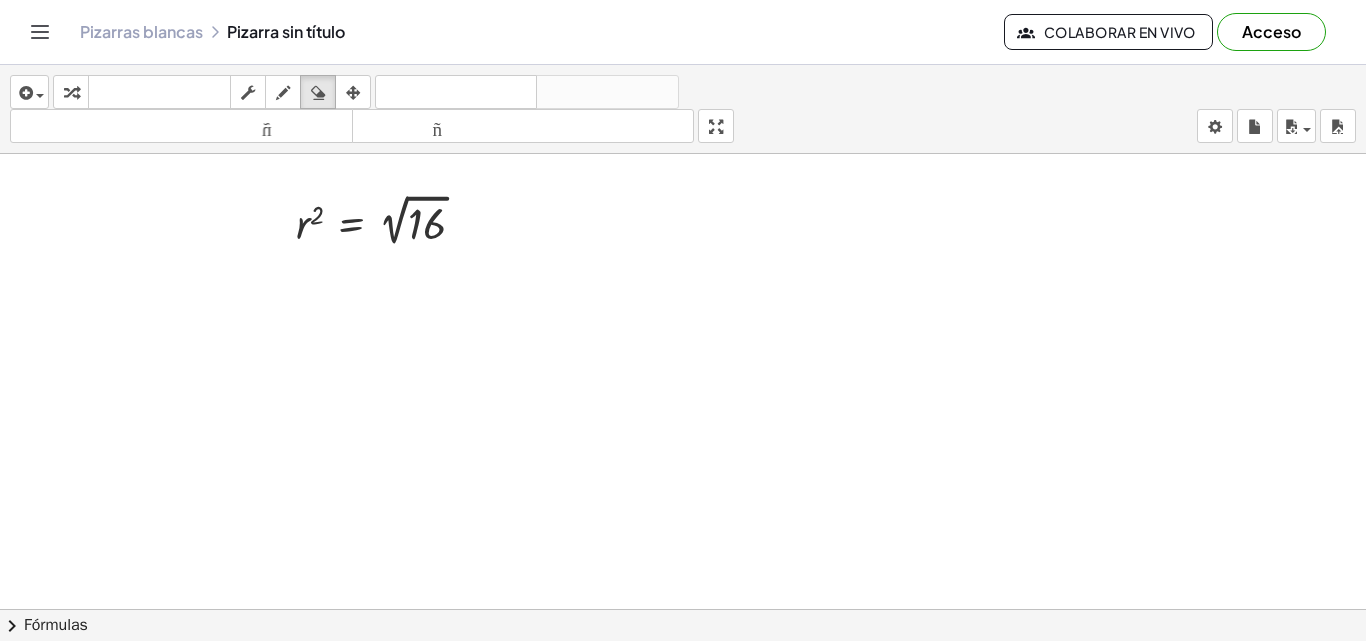 click at bounding box center (683, 688) 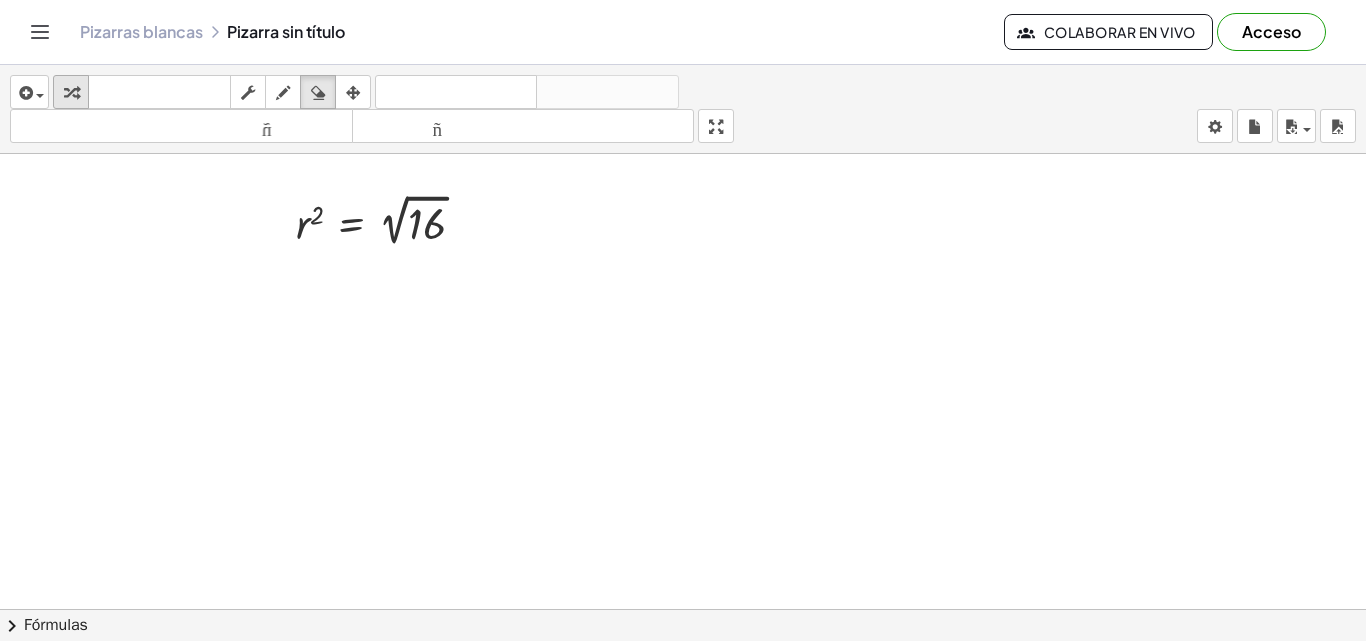click at bounding box center (71, 93) 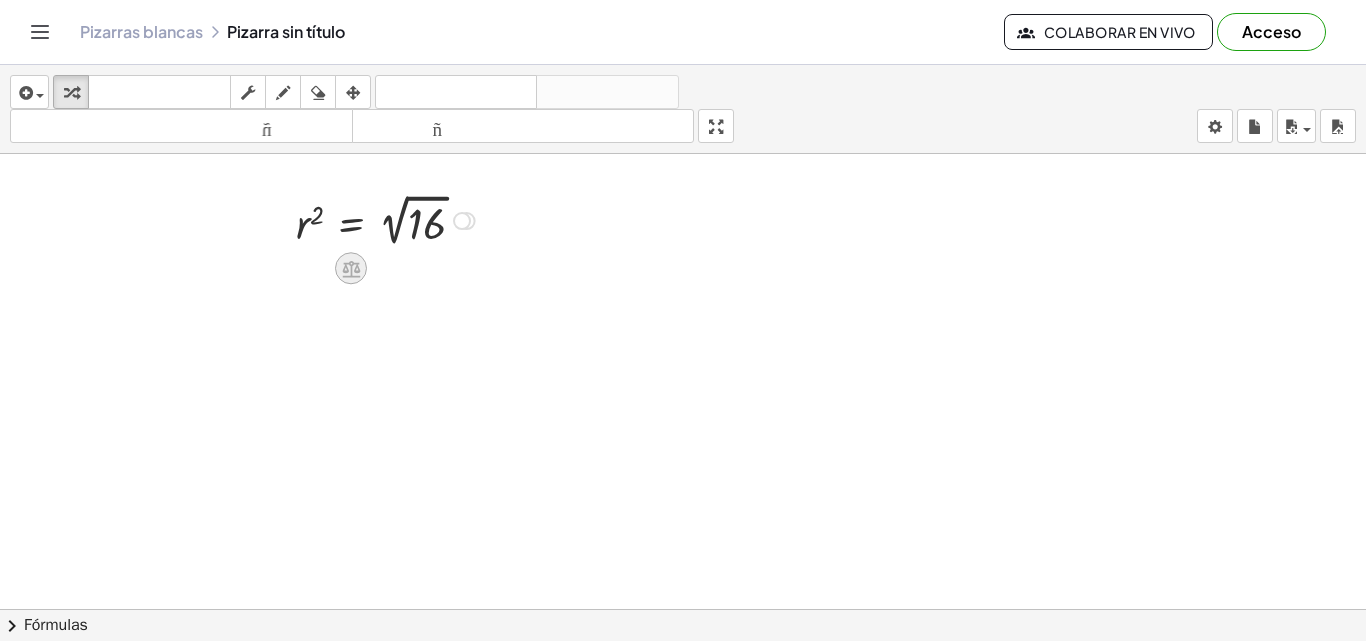 click 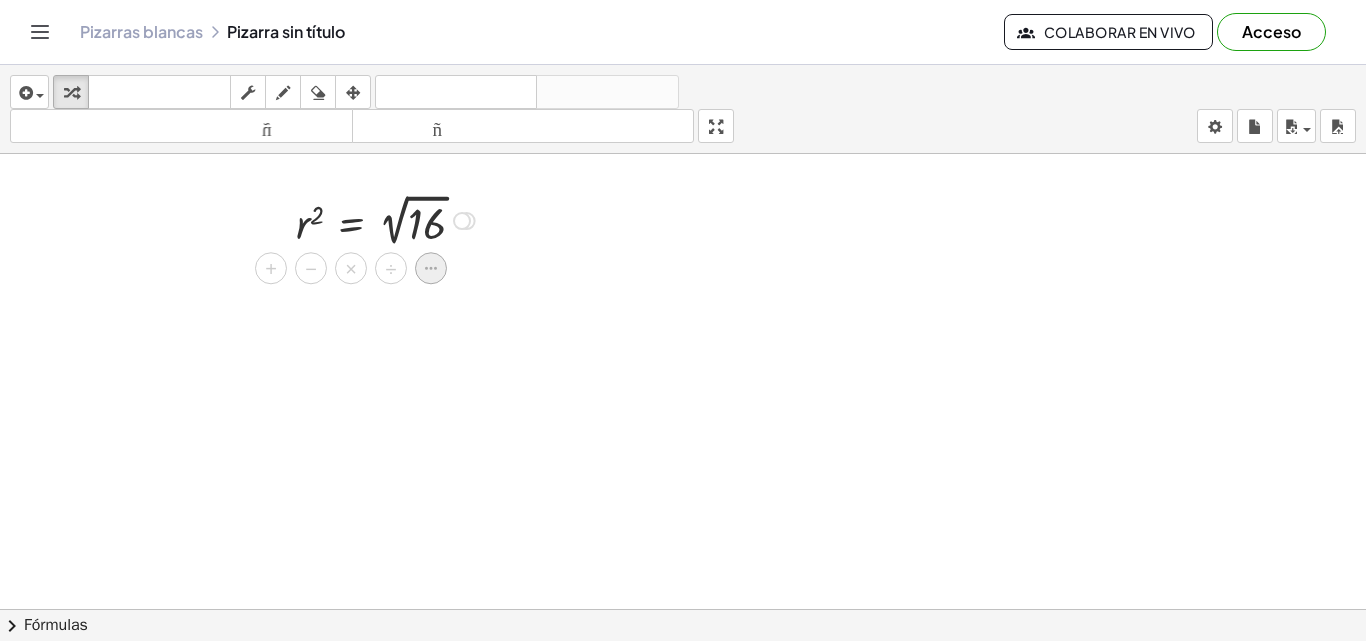 click 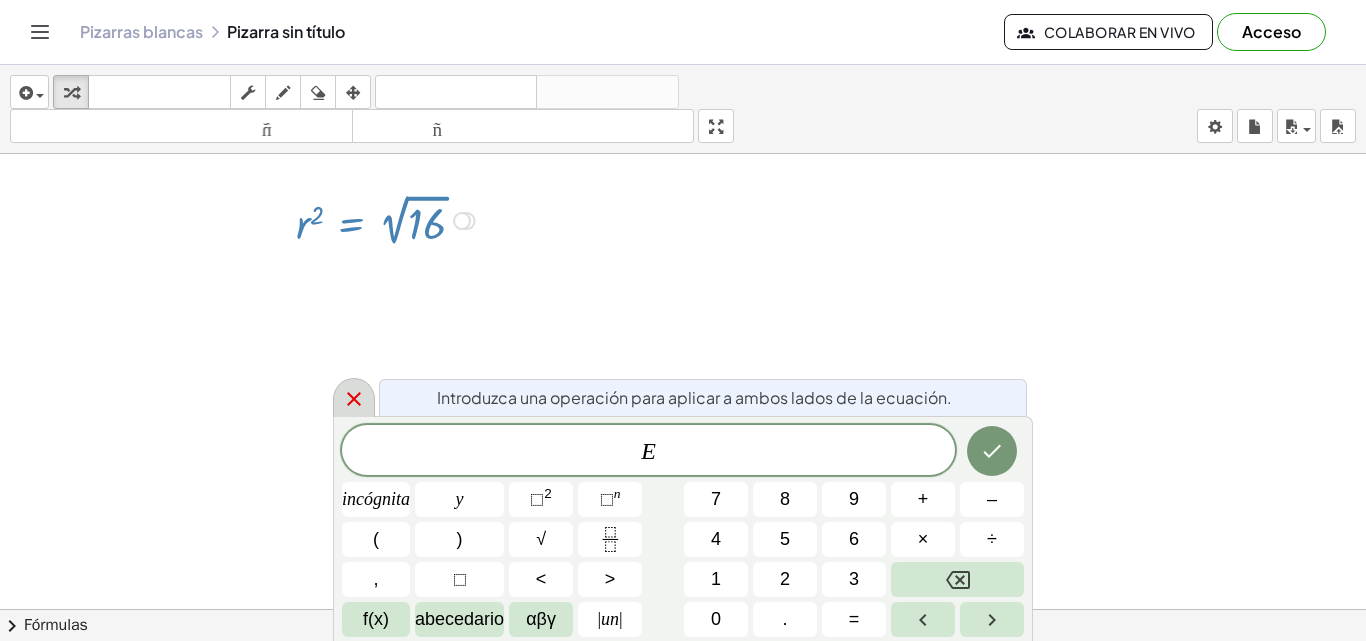 click 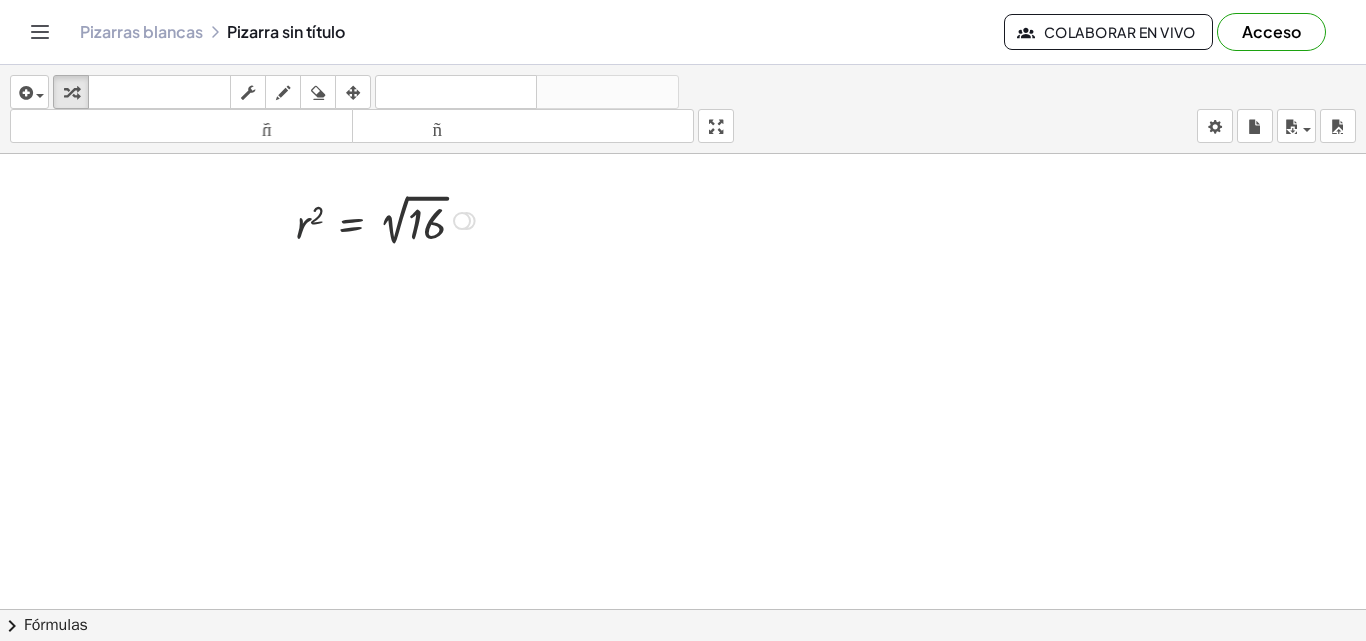 click at bounding box center (388, 219) 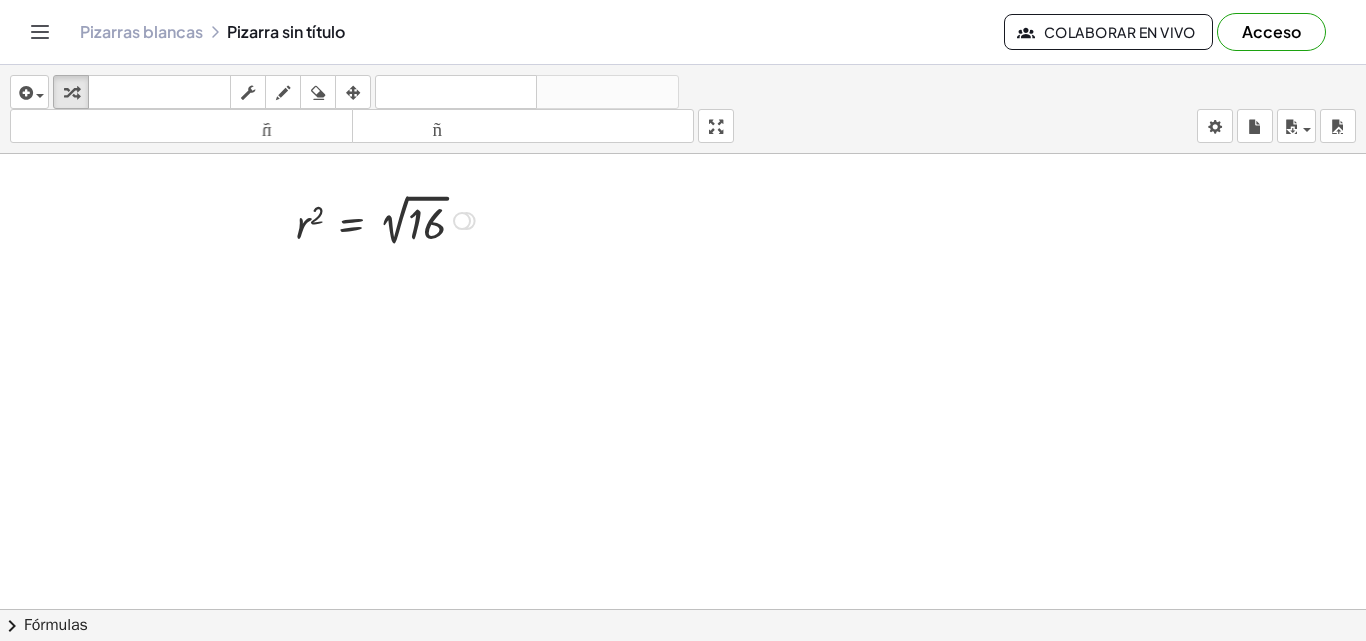 click at bounding box center (388, 219) 